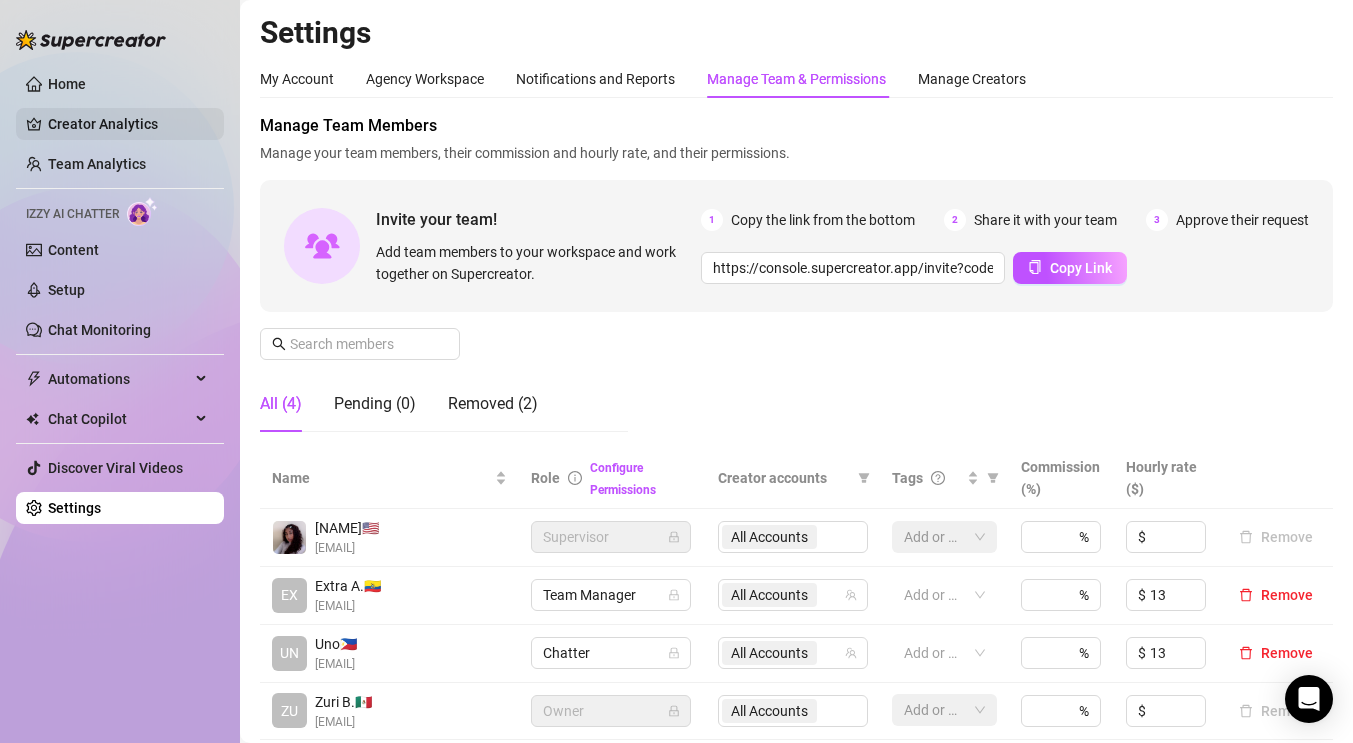 scroll, scrollTop: 0, scrollLeft: 0, axis: both 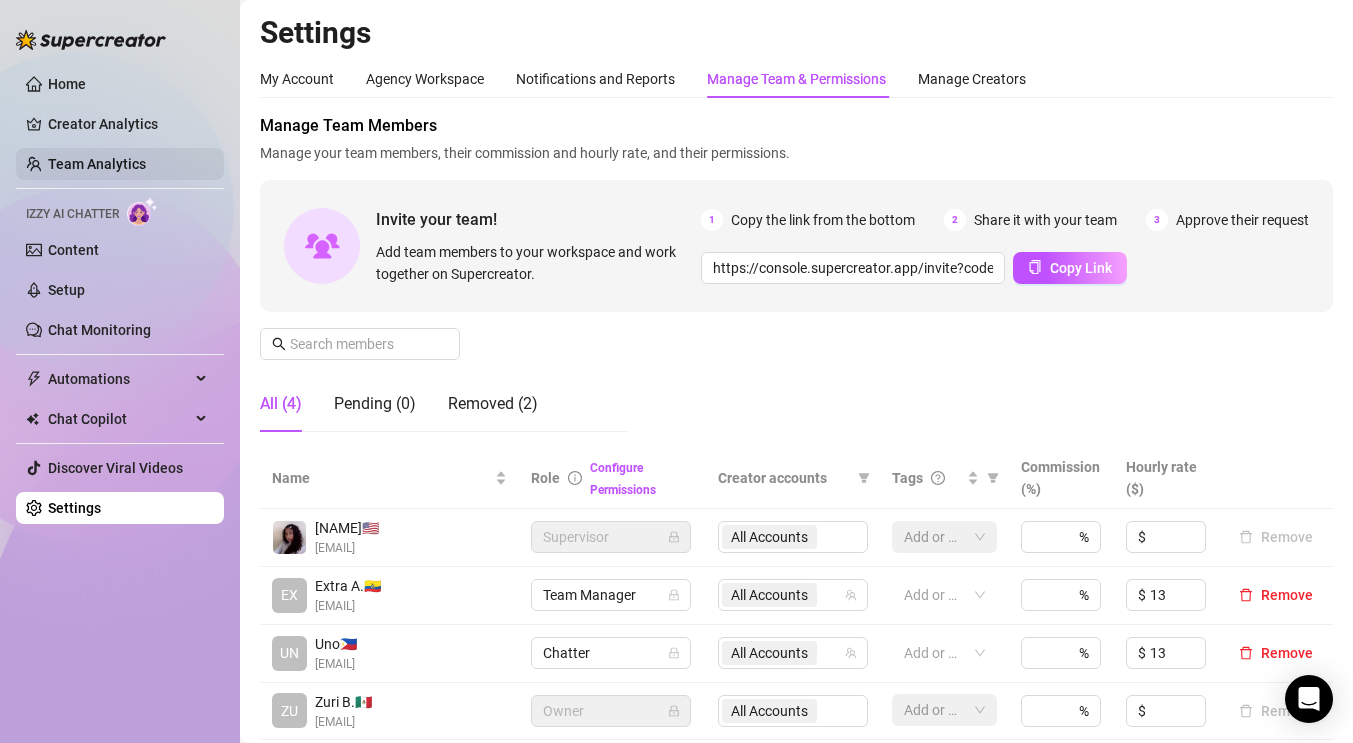 click on "Team Analytics" at bounding box center (97, 164) 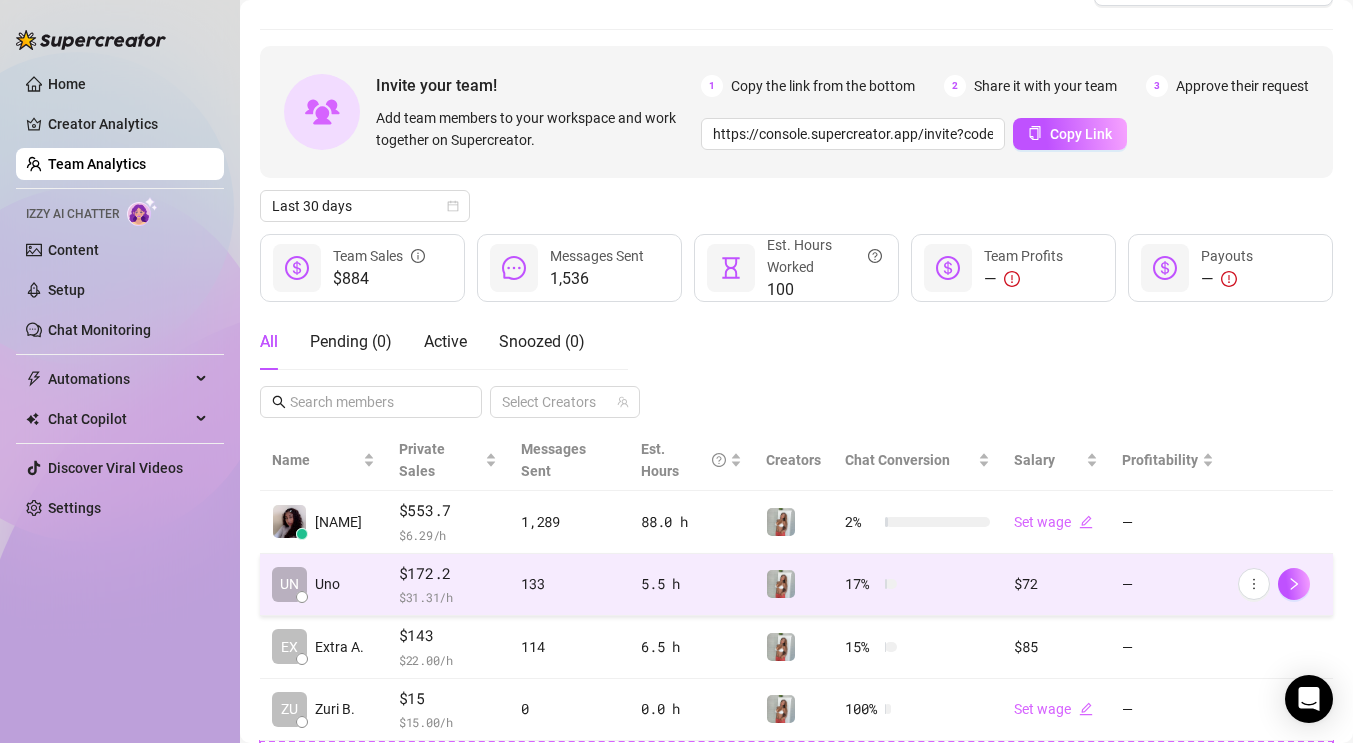scroll, scrollTop: 53, scrollLeft: 0, axis: vertical 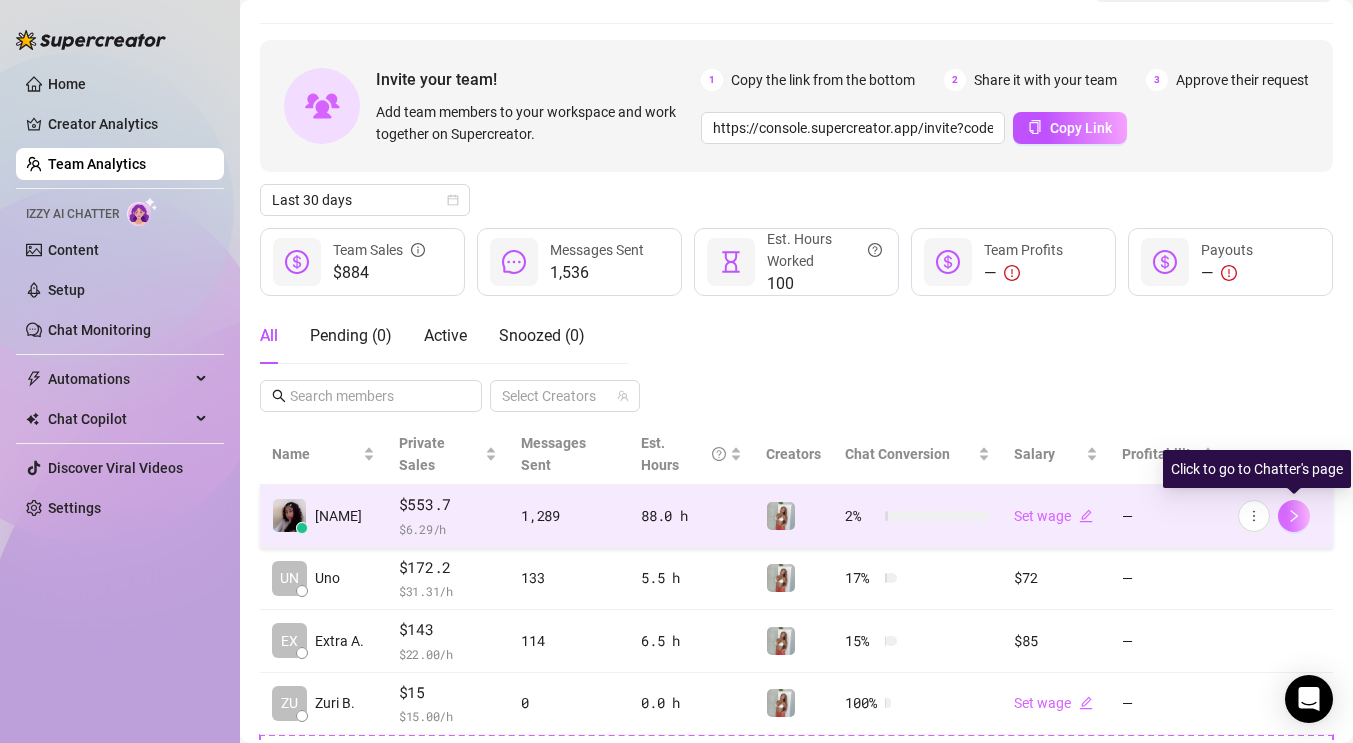 click 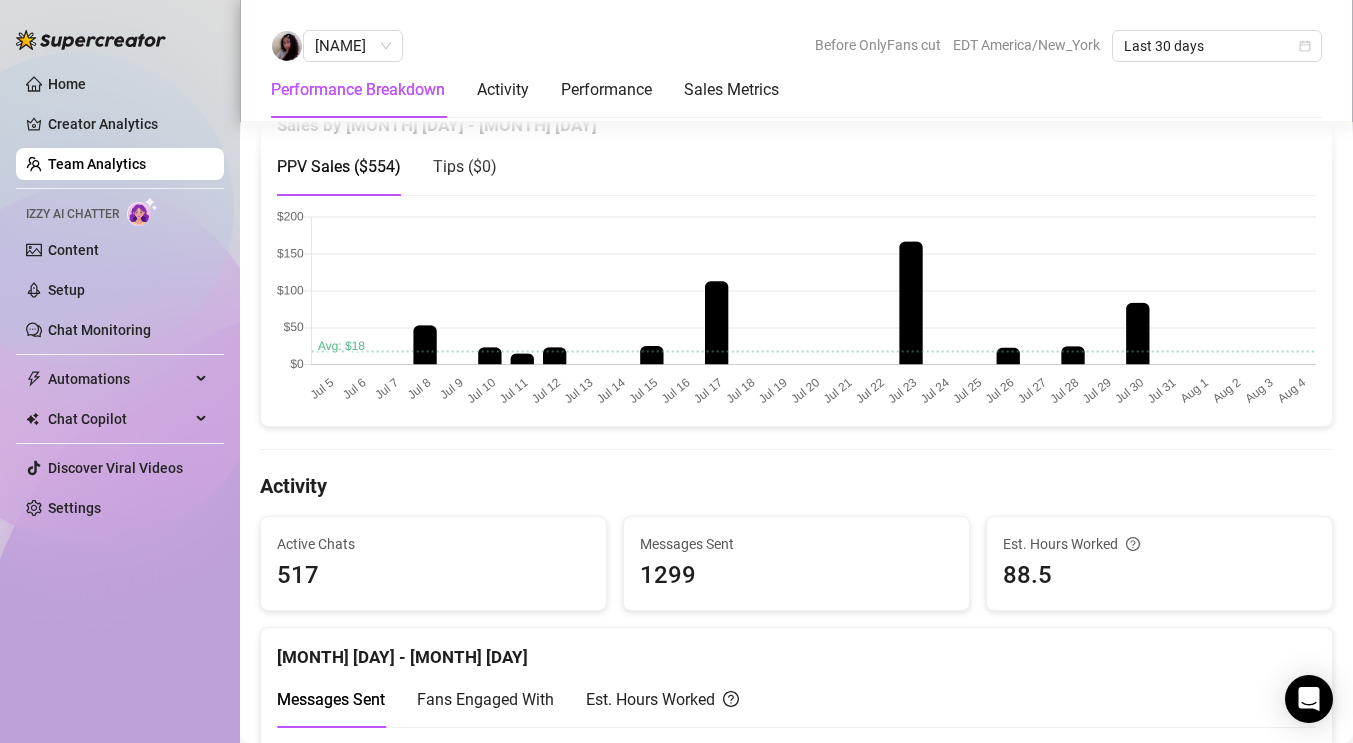 scroll, scrollTop: 463, scrollLeft: 0, axis: vertical 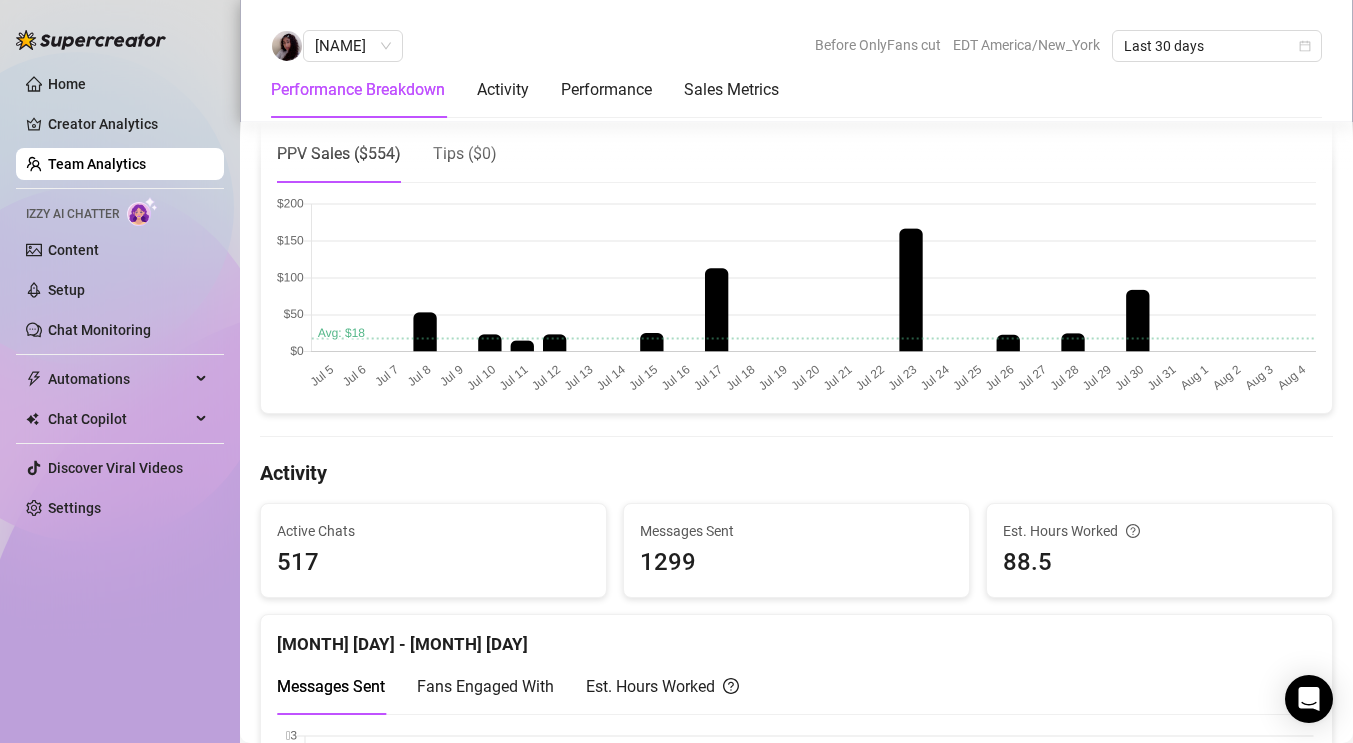 click at bounding box center (796, 297) 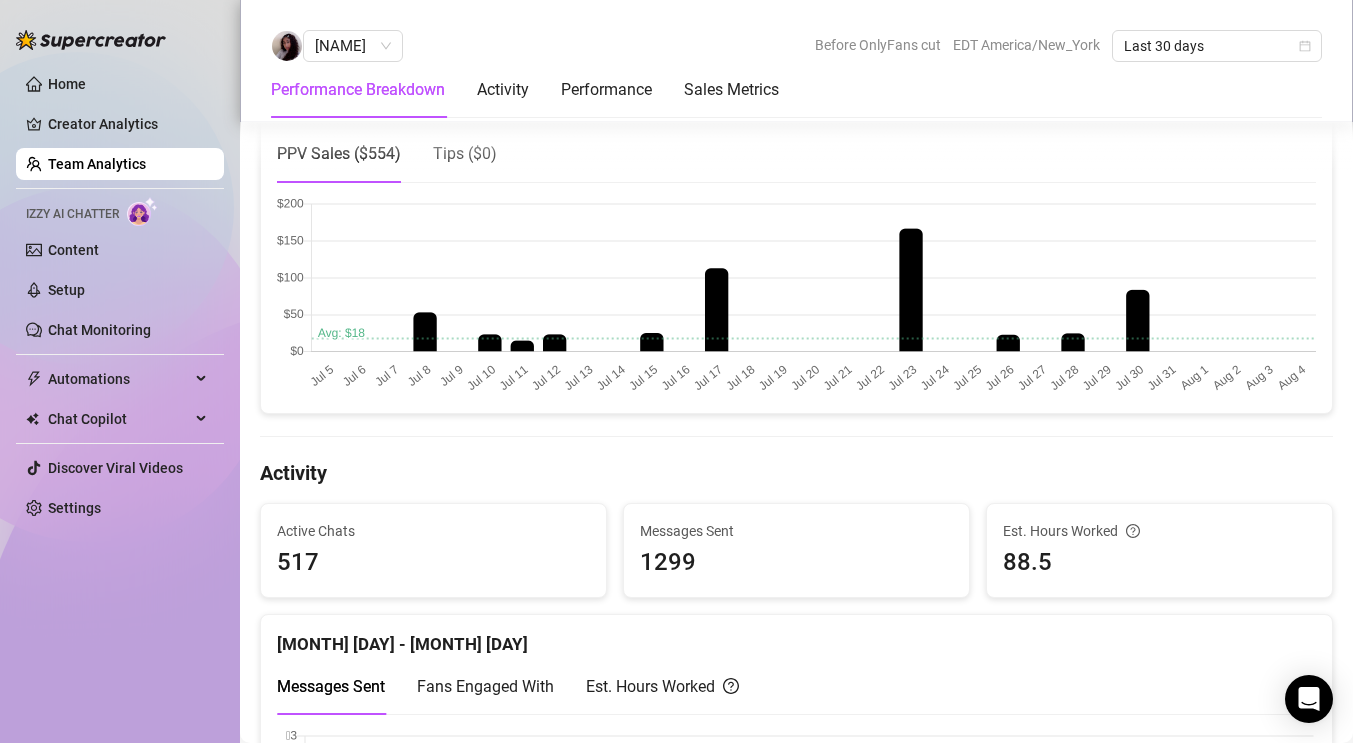 click at bounding box center (796, 297) 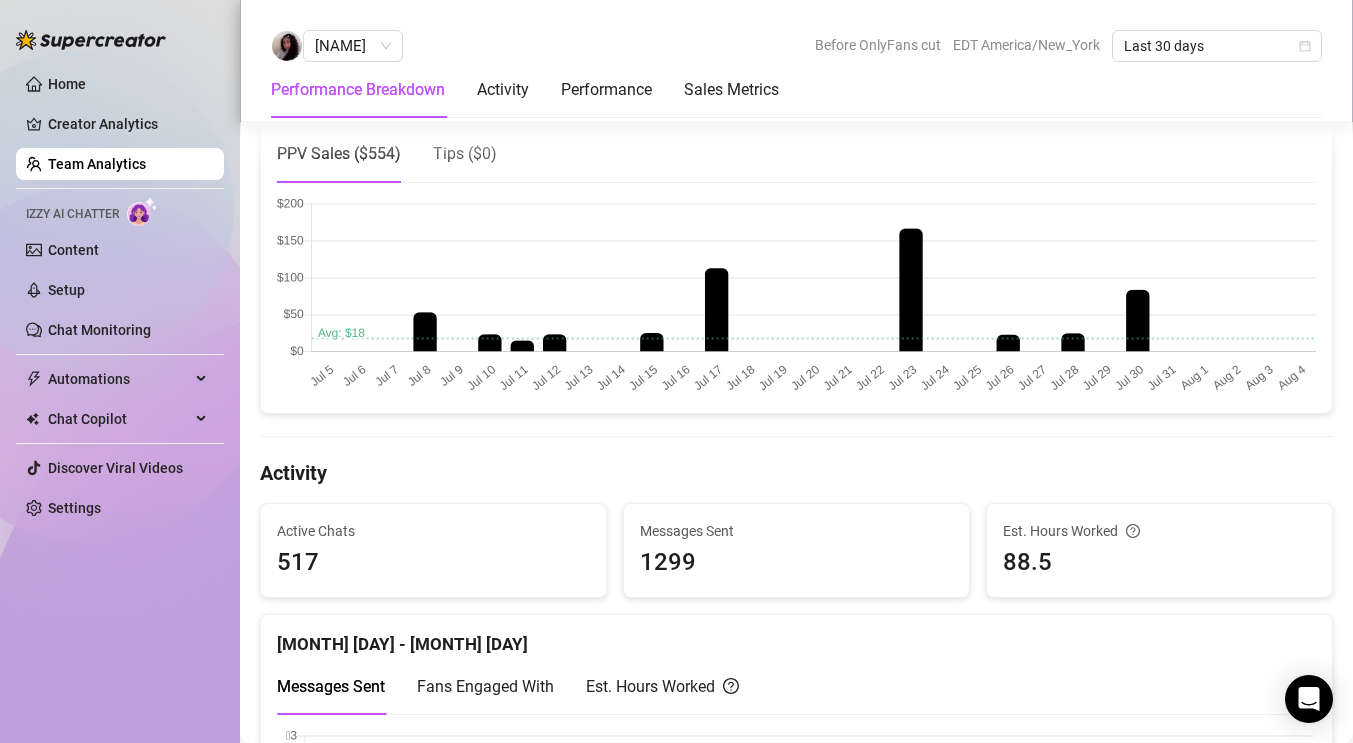 click at bounding box center [796, 297] 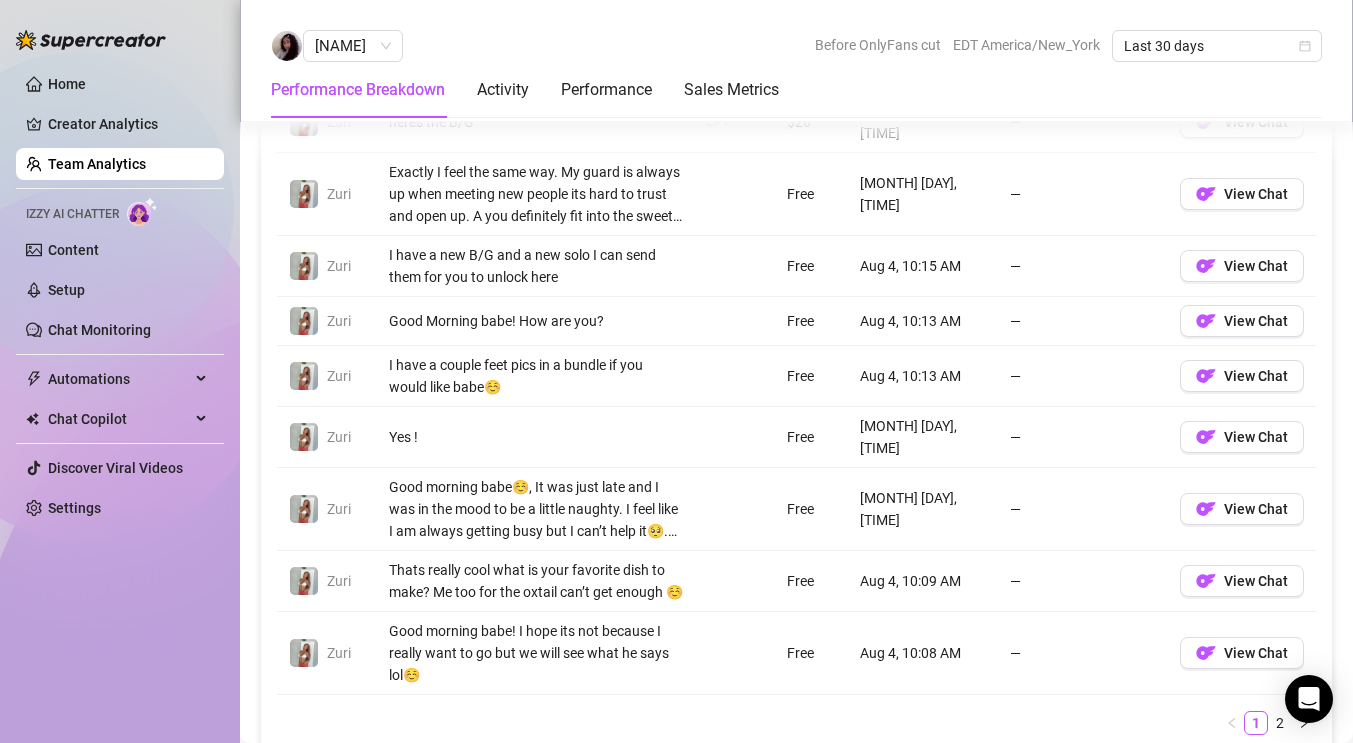 scroll, scrollTop: 1609, scrollLeft: 0, axis: vertical 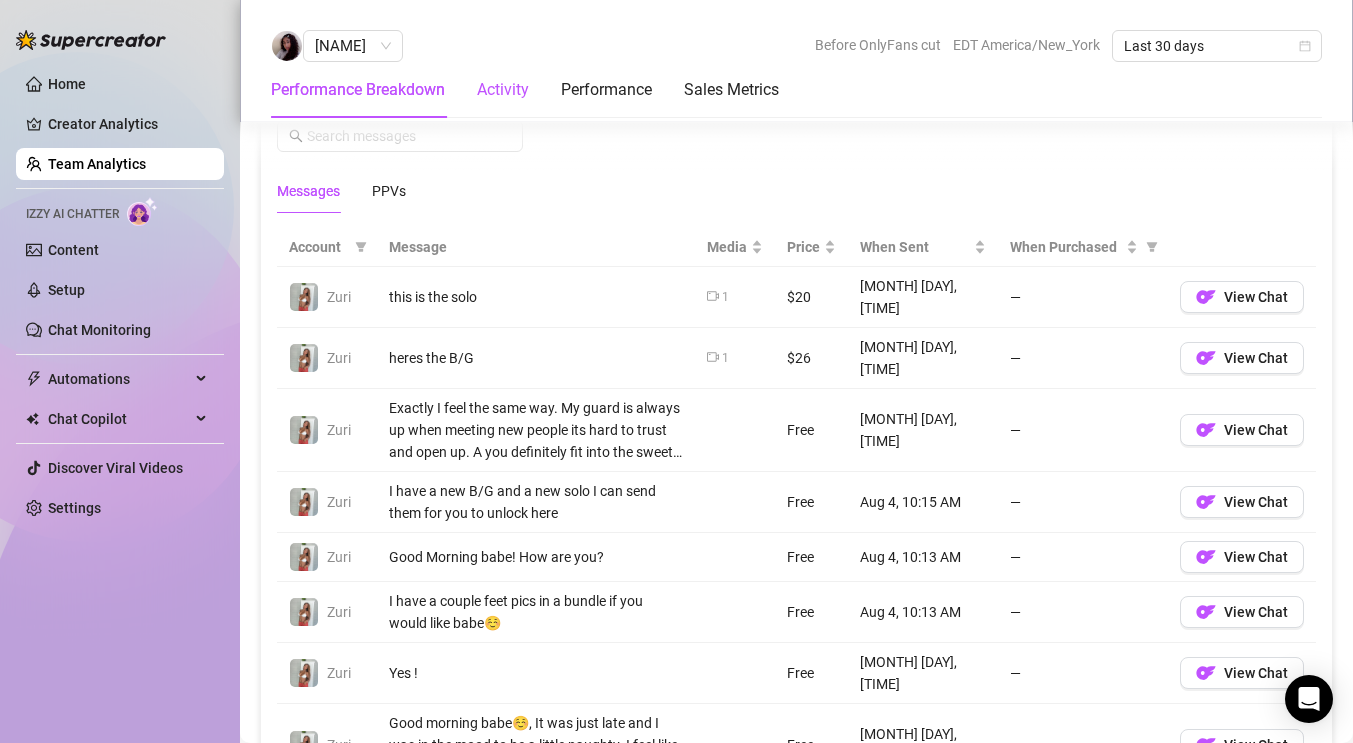 click on "Activity" at bounding box center [503, 90] 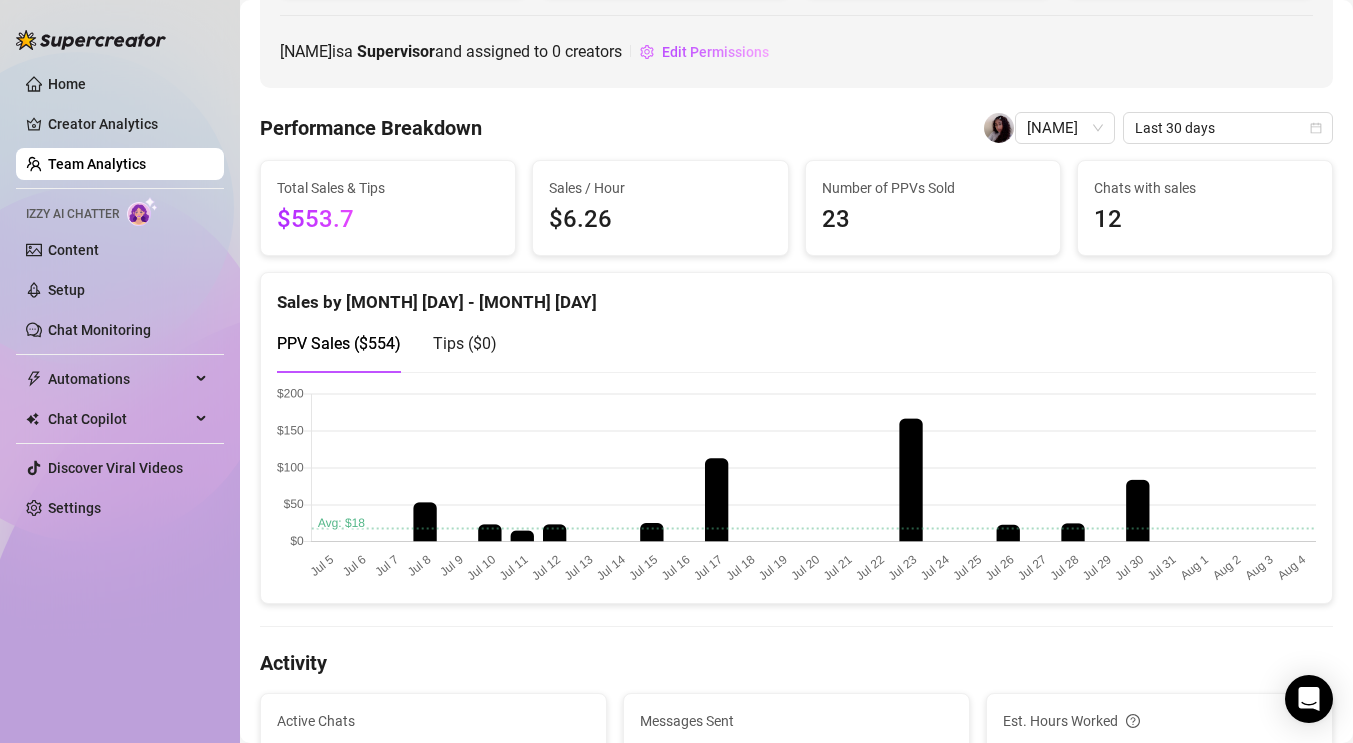 scroll, scrollTop: 266, scrollLeft: 0, axis: vertical 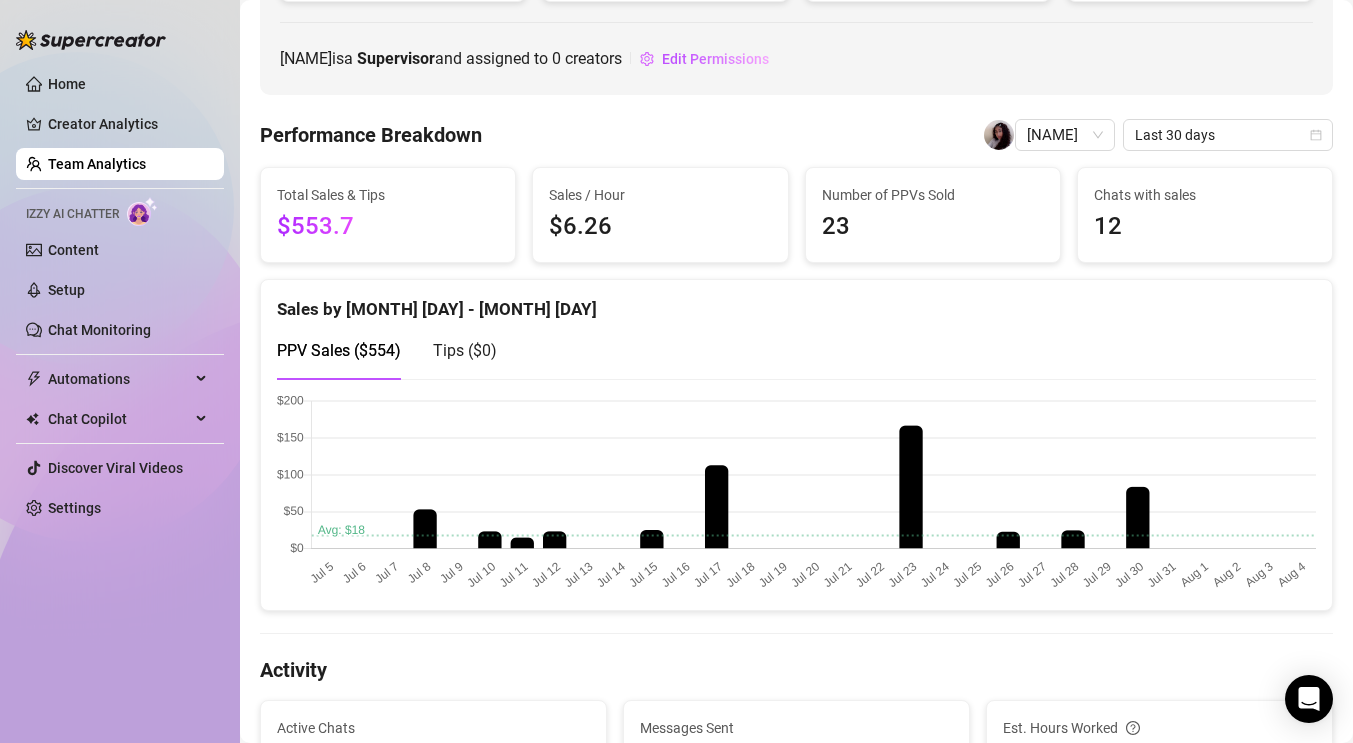 click on "12" at bounding box center (1205, 227) 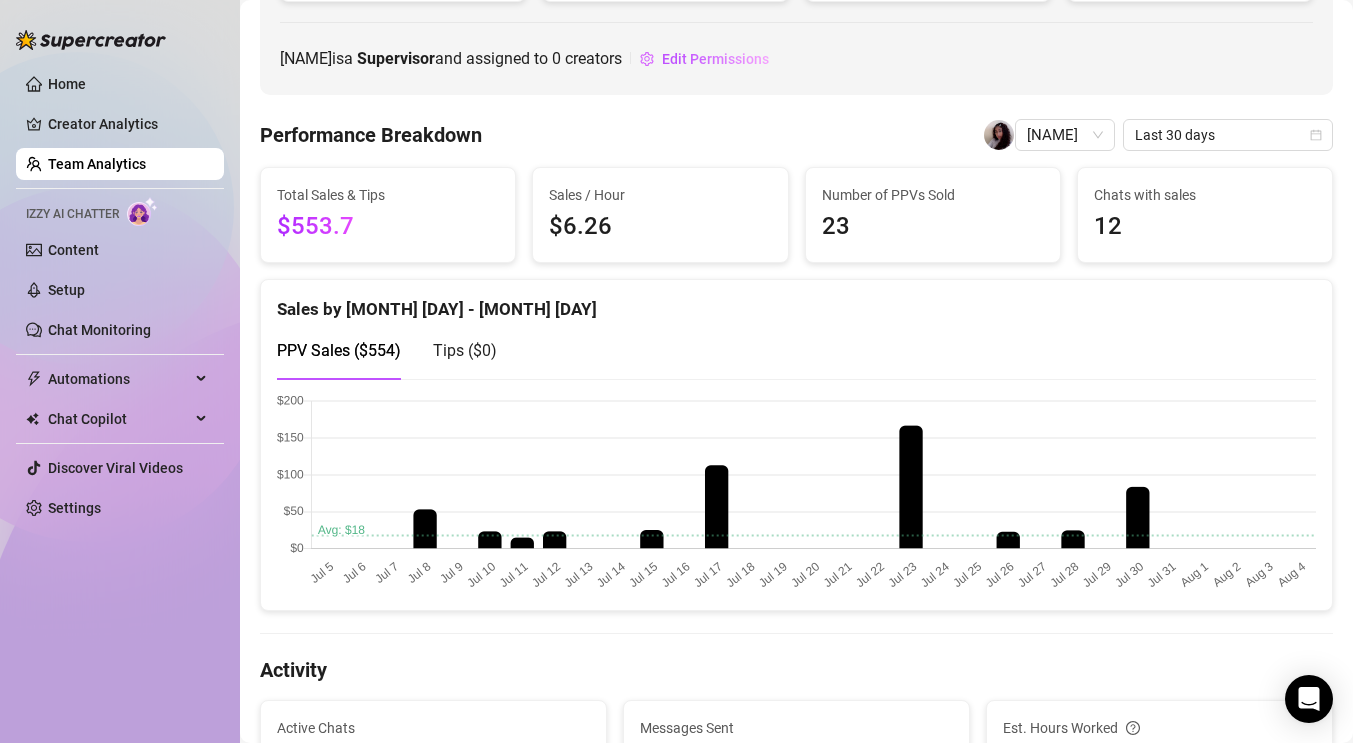 click on "Chats with sales 12" at bounding box center [1205, 215] 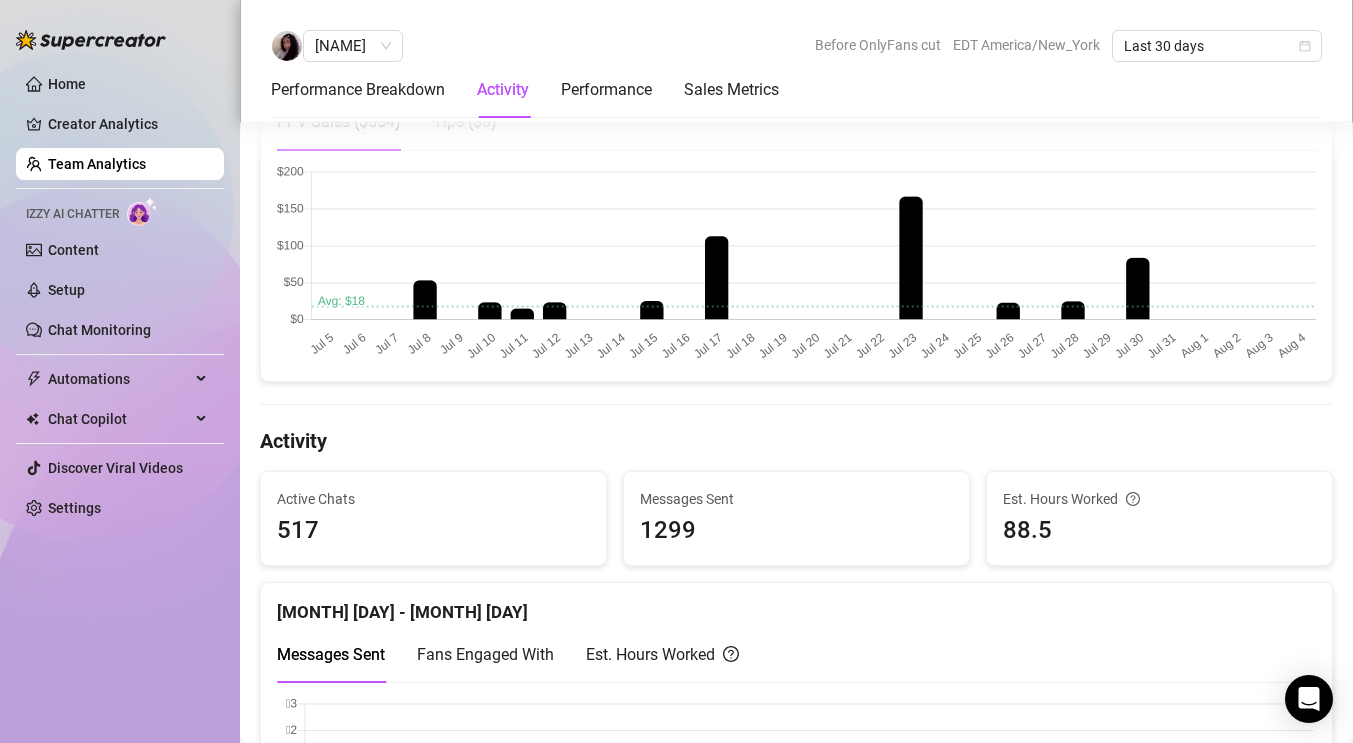 scroll, scrollTop: 0, scrollLeft: 0, axis: both 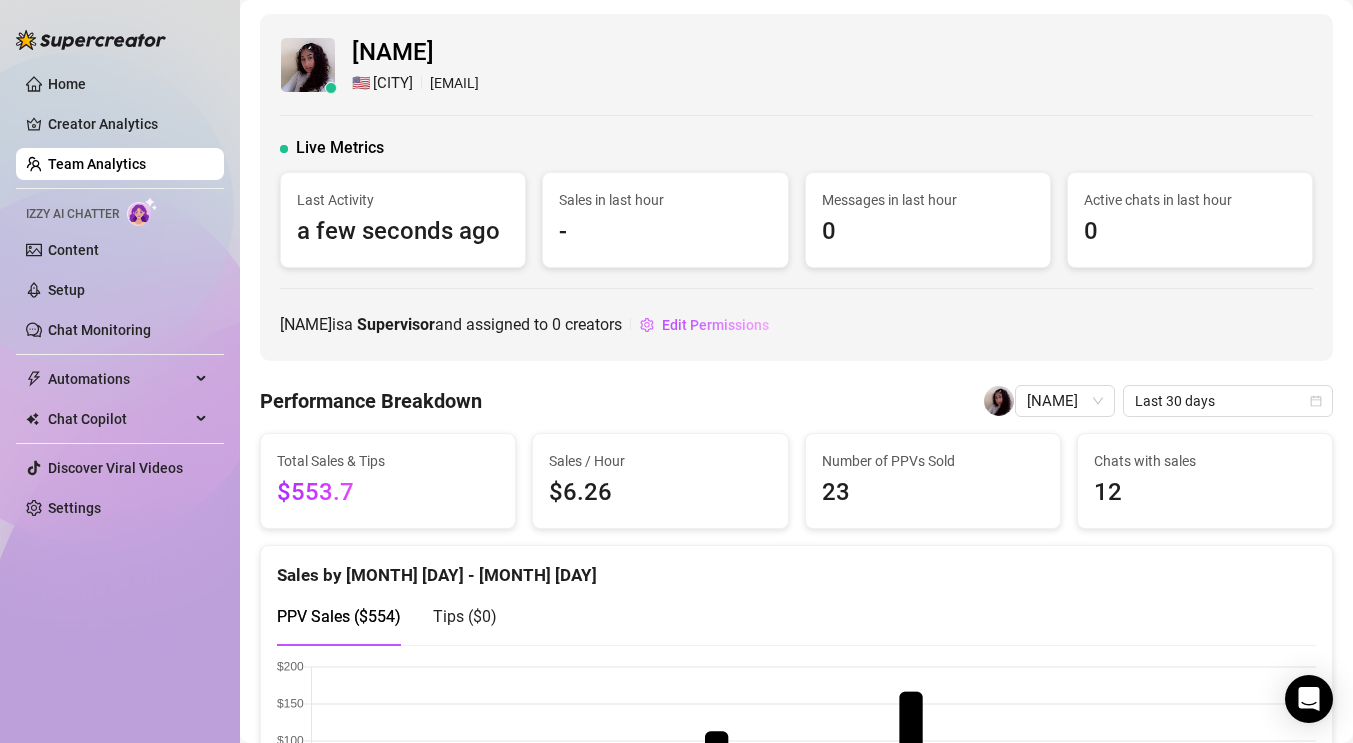 click on "$553.7" at bounding box center (388, 493) 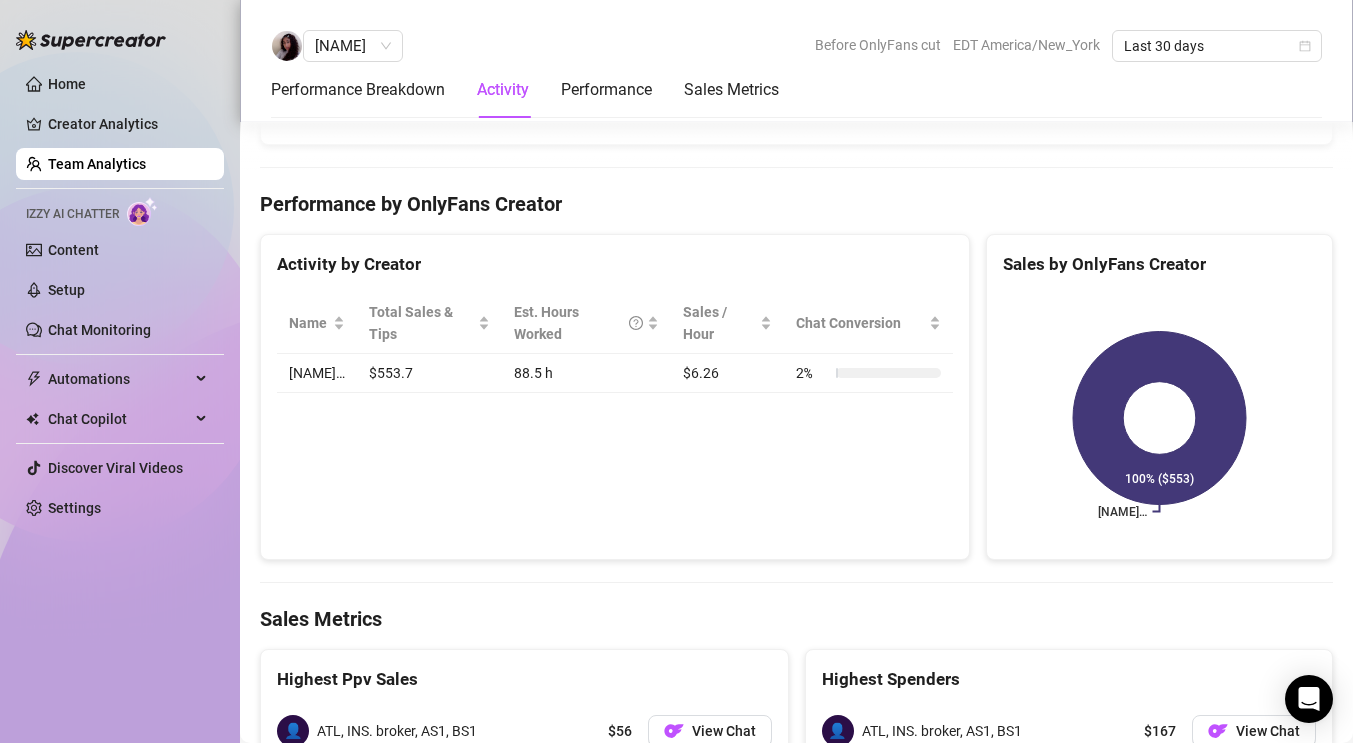 scroll, scrollTop: 2474, scrollLeft: 0, axis: vertical 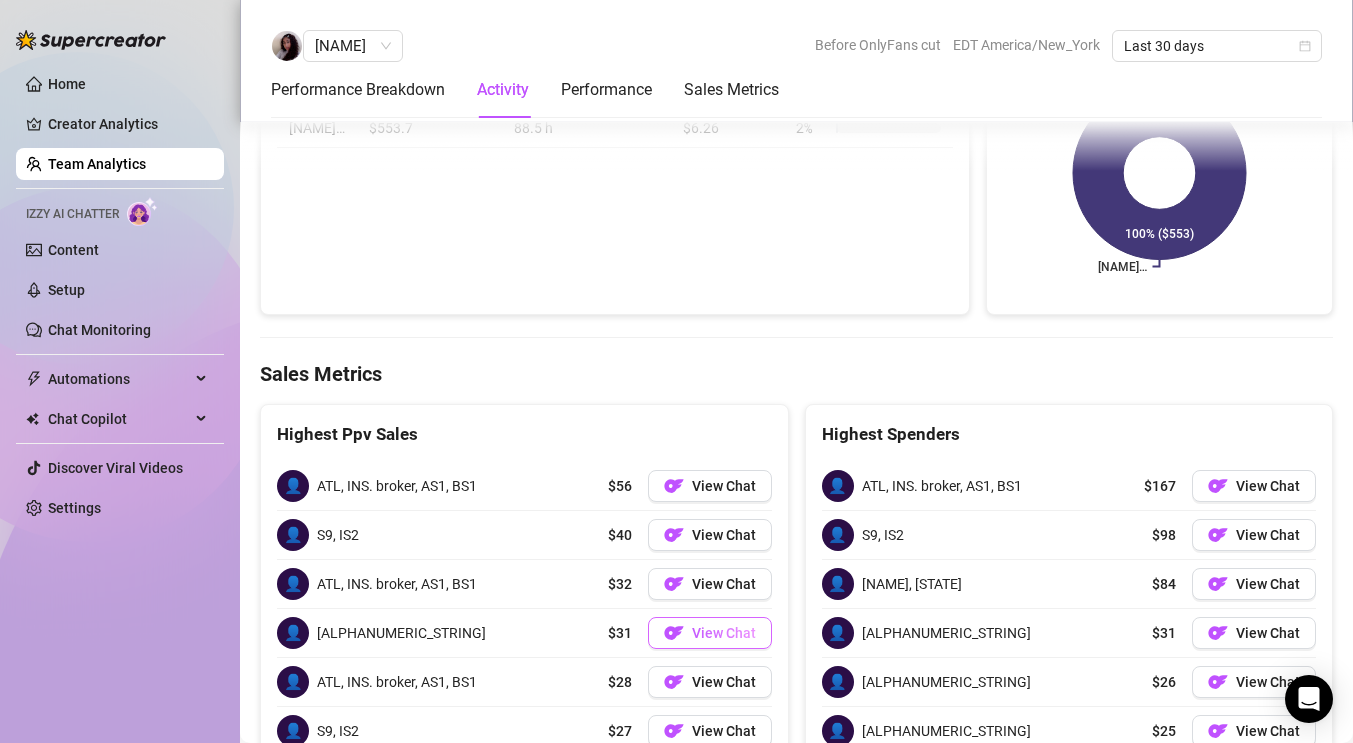 click on "View Chat" at bounding box center (724, 633) 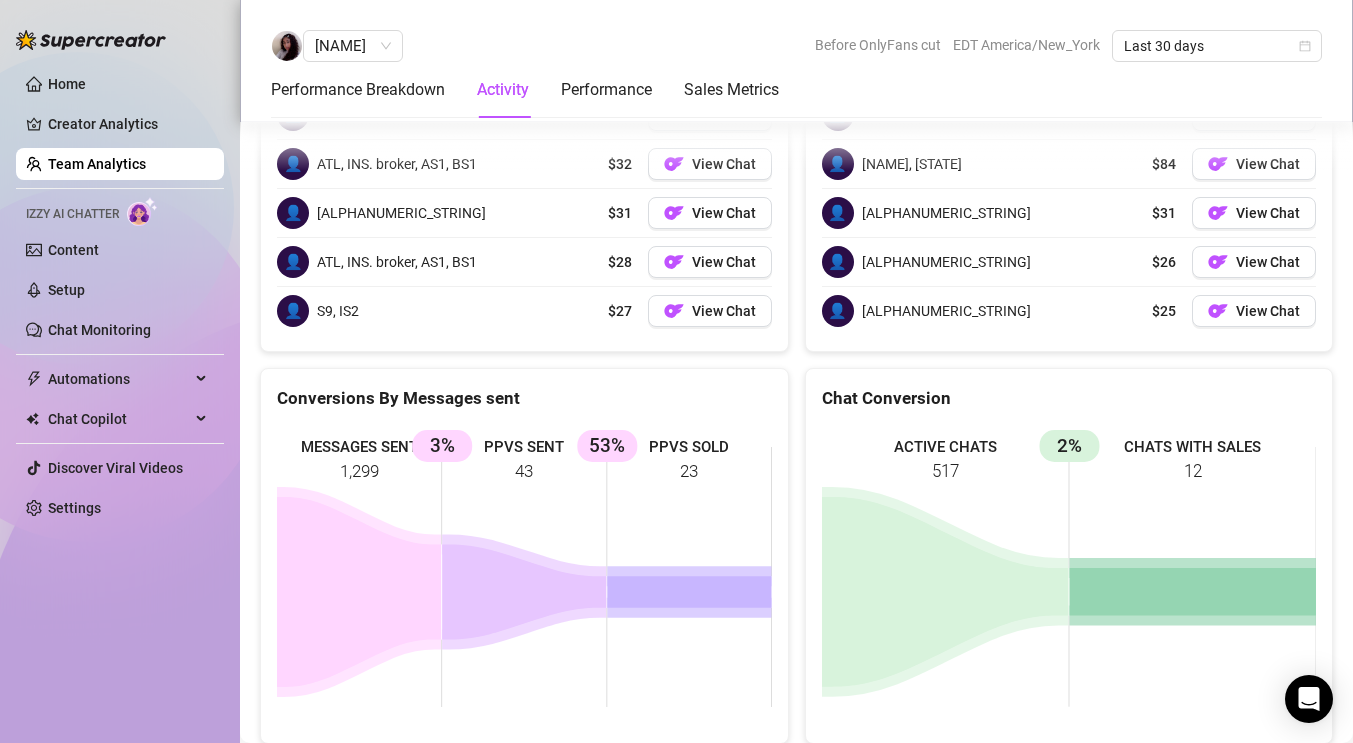 scroll, scrollTop: 2718, scrollLeft: 0, axis: vertical 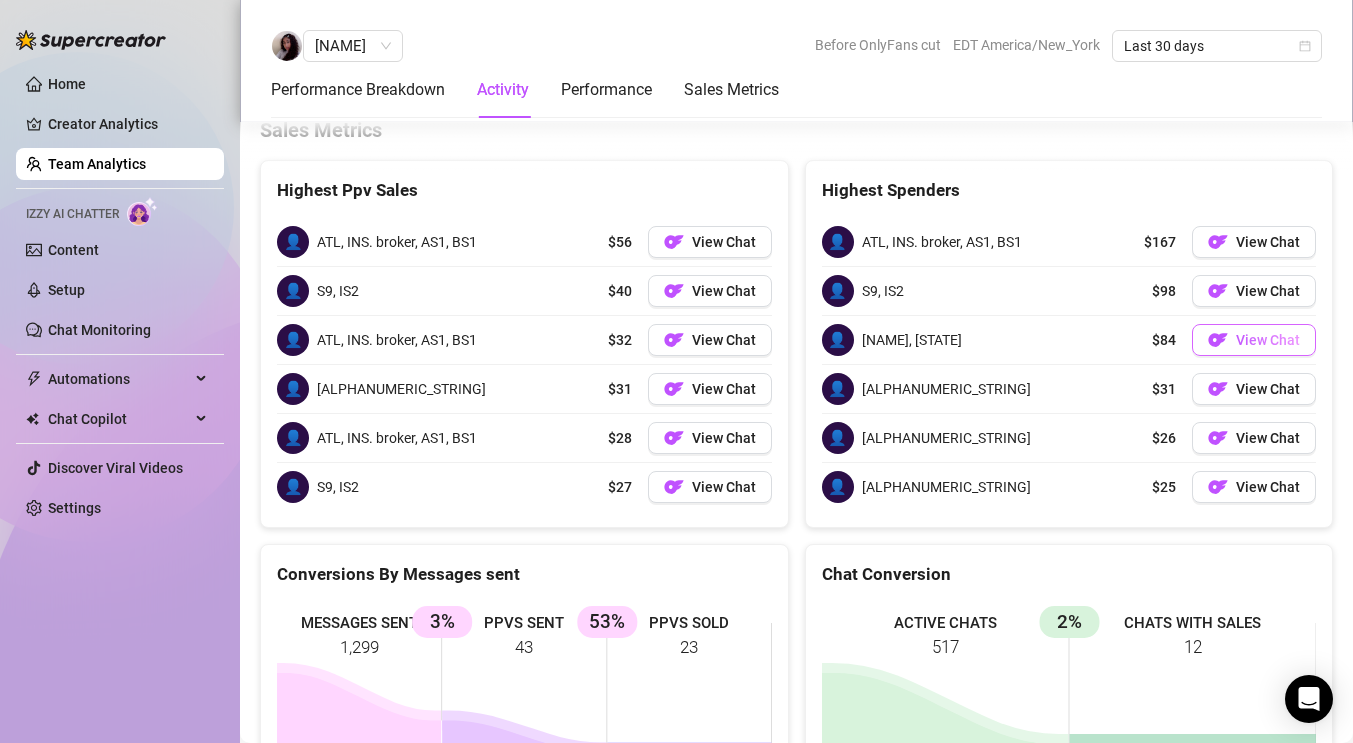 click at bounding box center [1218, 340] 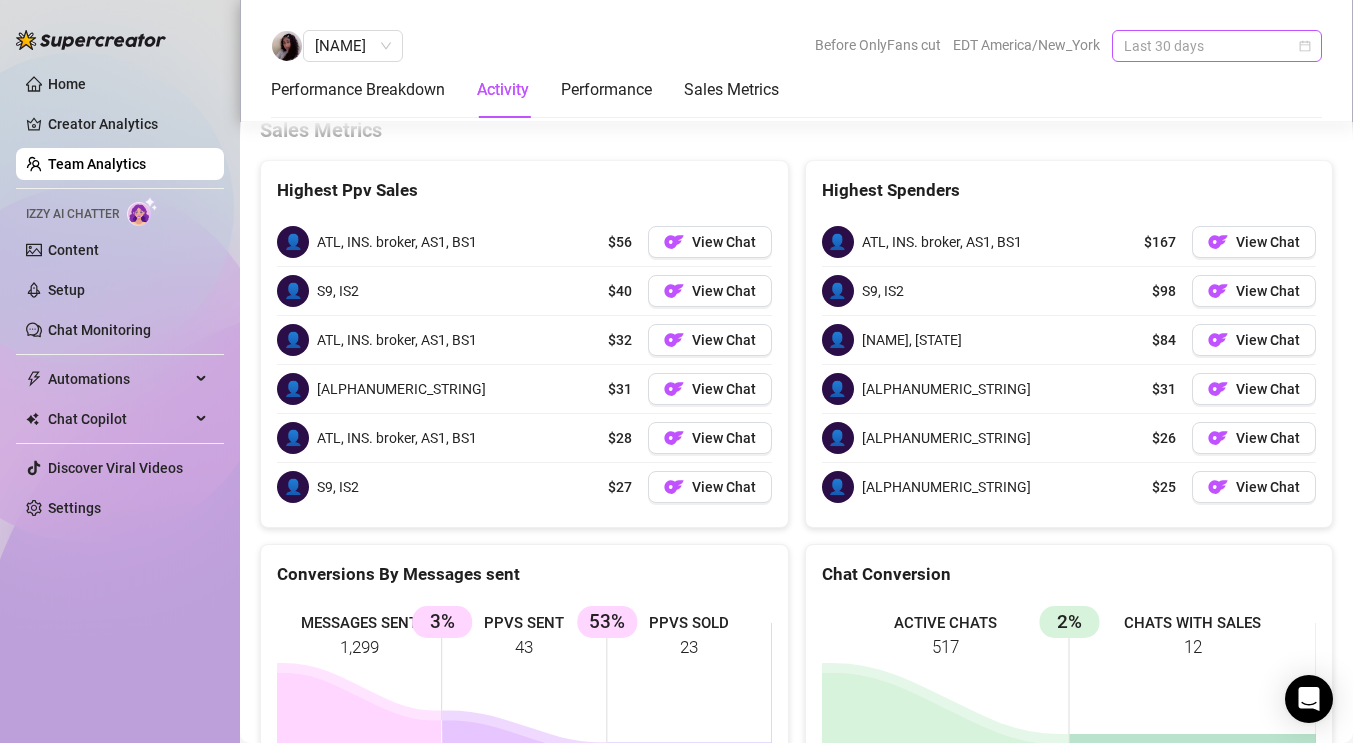 click on "Last 30 days" at bounding box center (1217, 46) 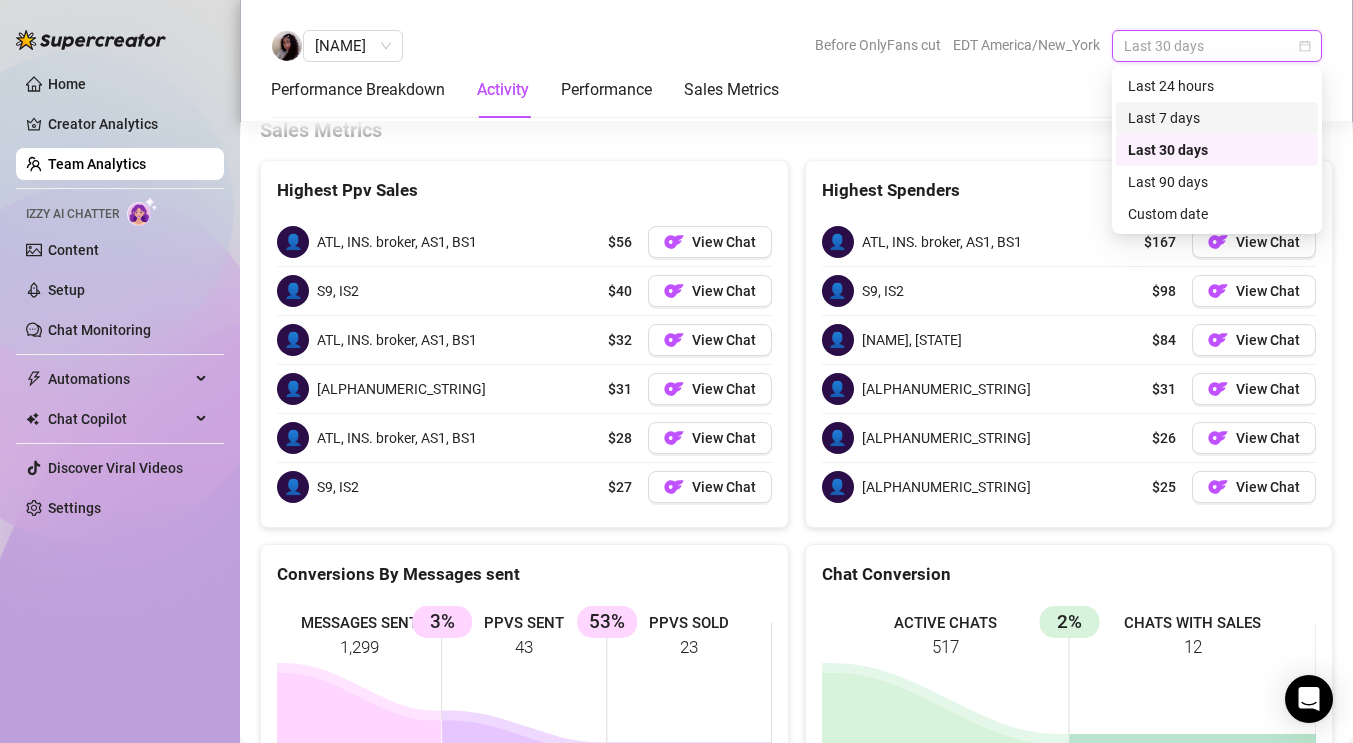 click on "Last 7 days" at bounding box center (1217, 118) 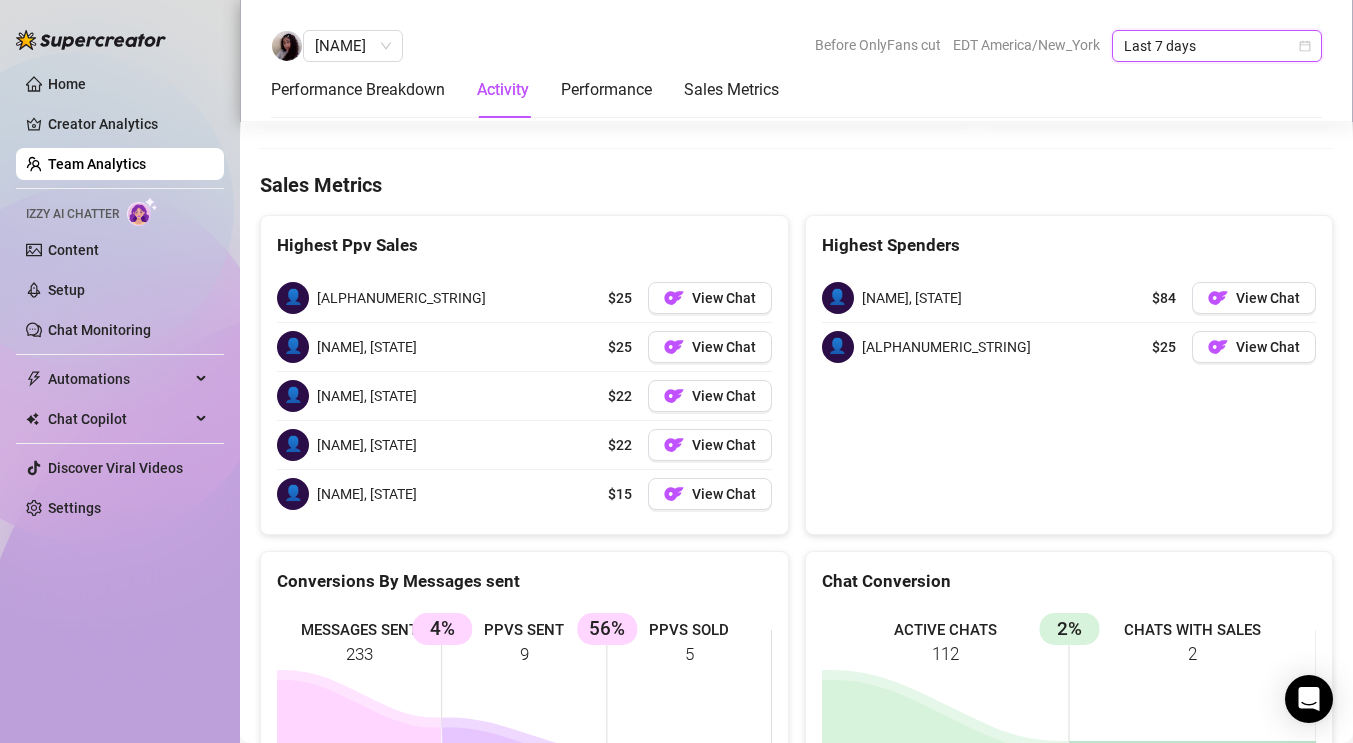scroll, scrollTop: 2697, scrollLeft: 0, axis: vertical 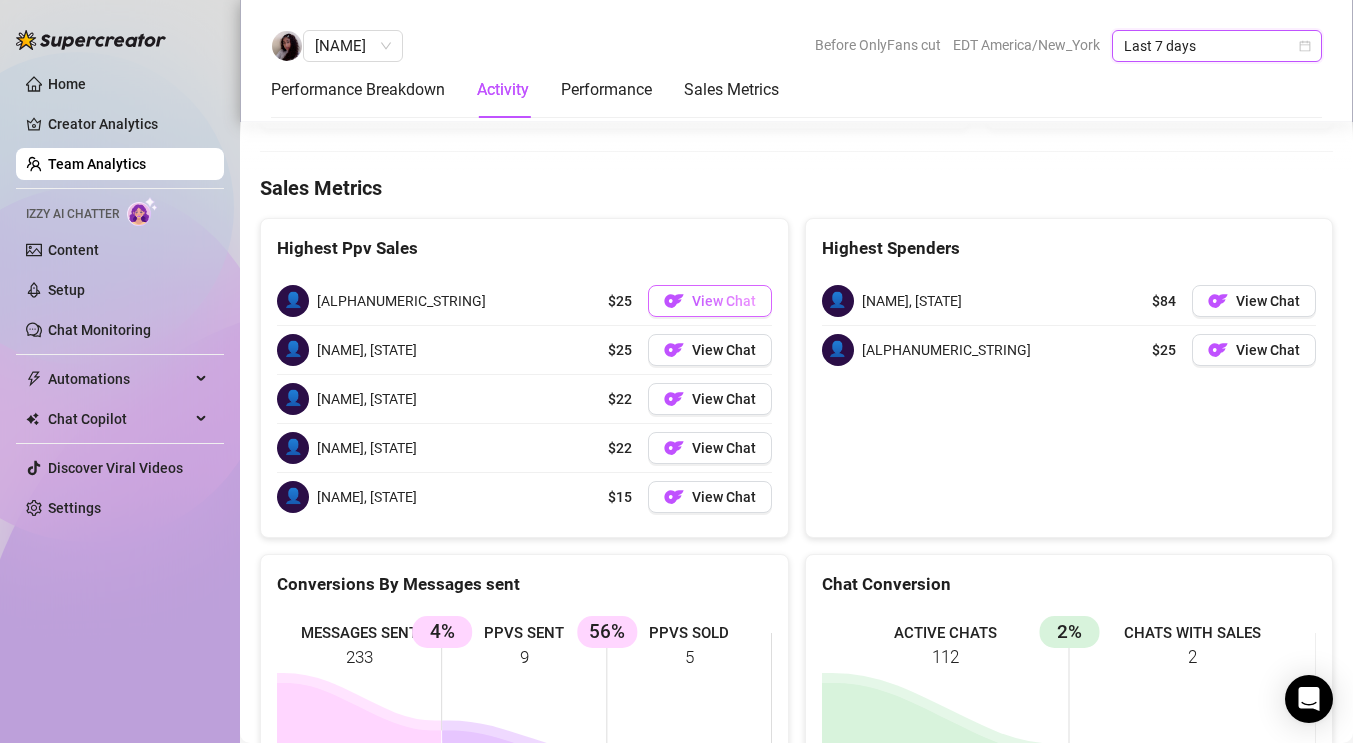 click on "View Chat" at bounding box center [724, 301] 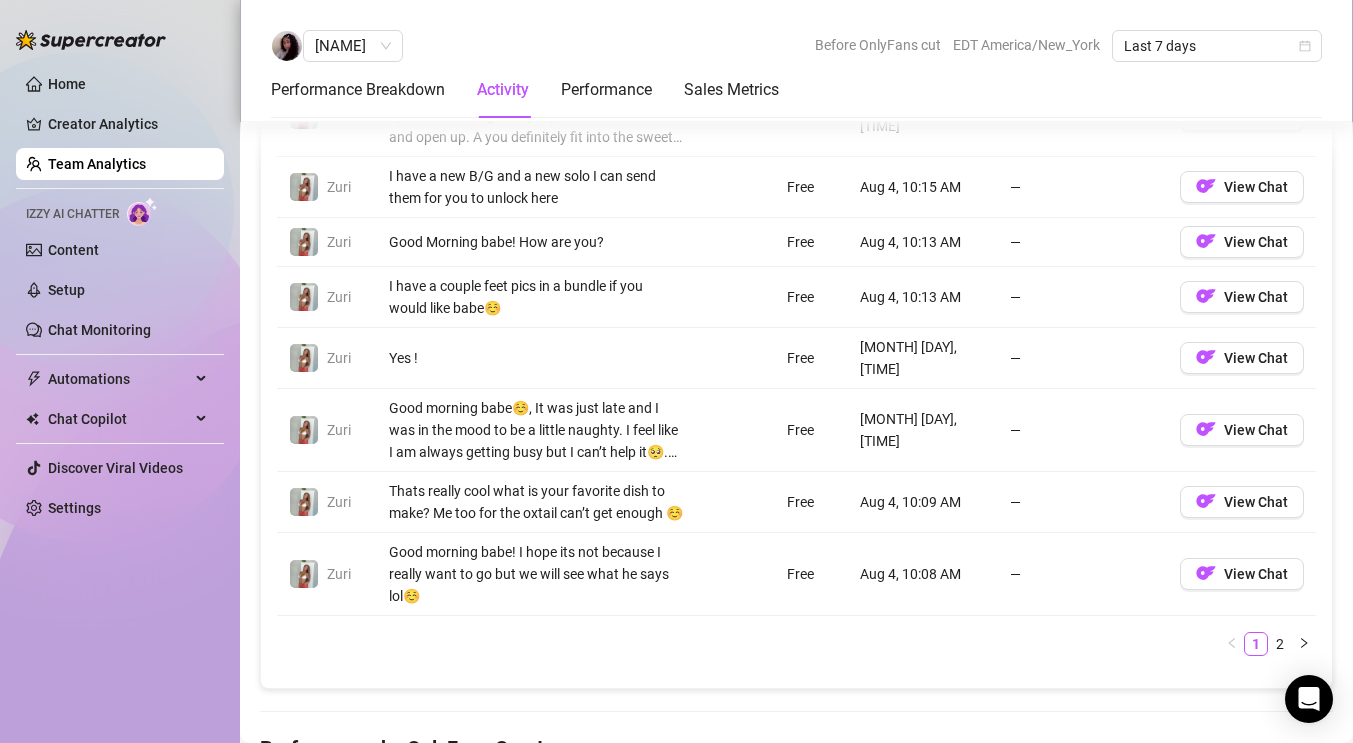 scroll, scrollTop: 1722, scrollLeft: 0, axis: vertical 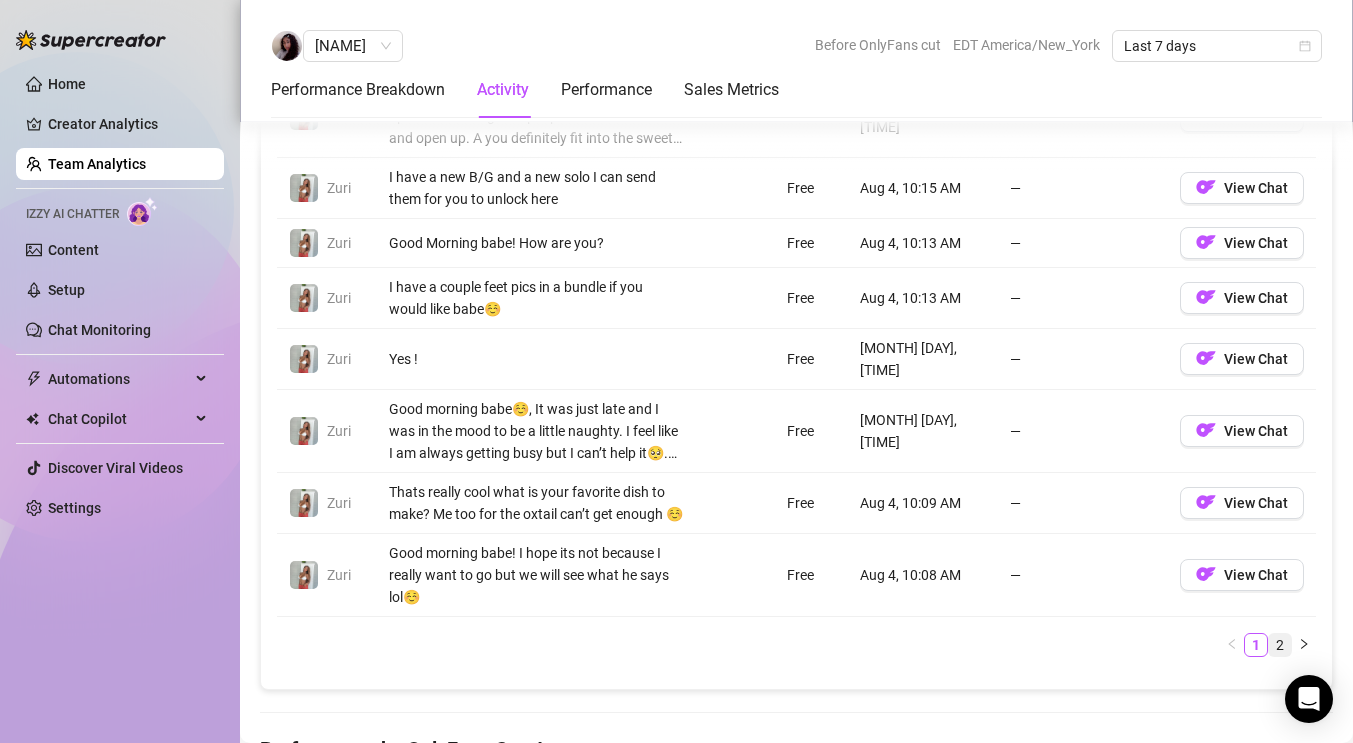 click on "2" at bounding box center (1280, 645) 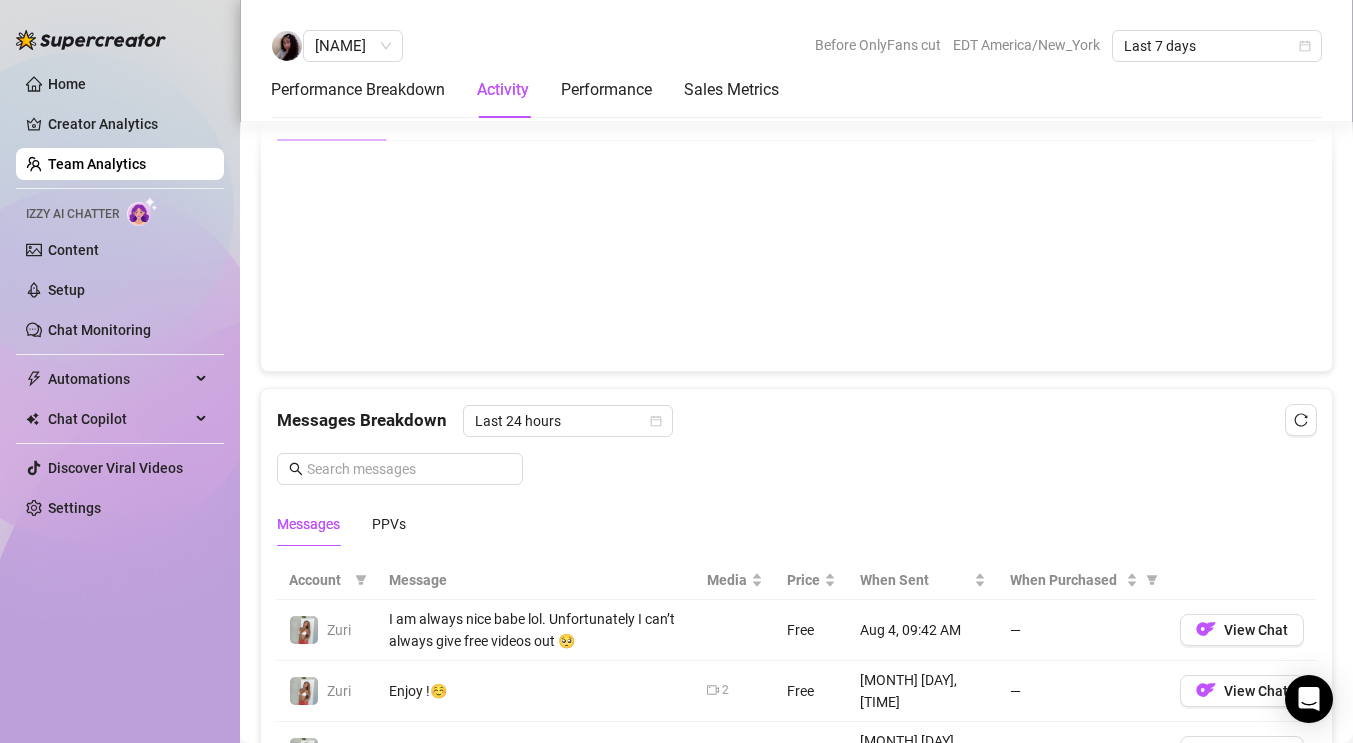 scroll, scrollTop: 1073, scrollLeft: 0, axis: vertical 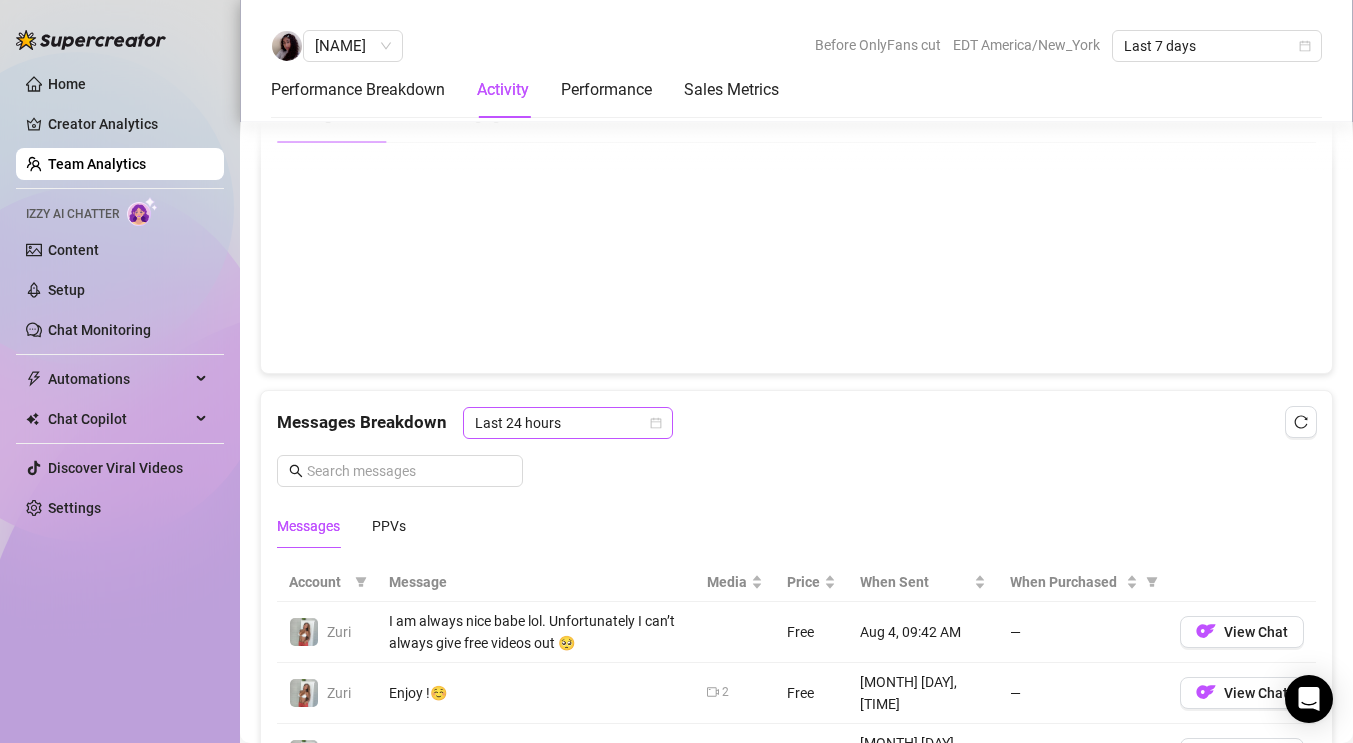 click on "Last 24 hours" at bounding box center (568, 423) 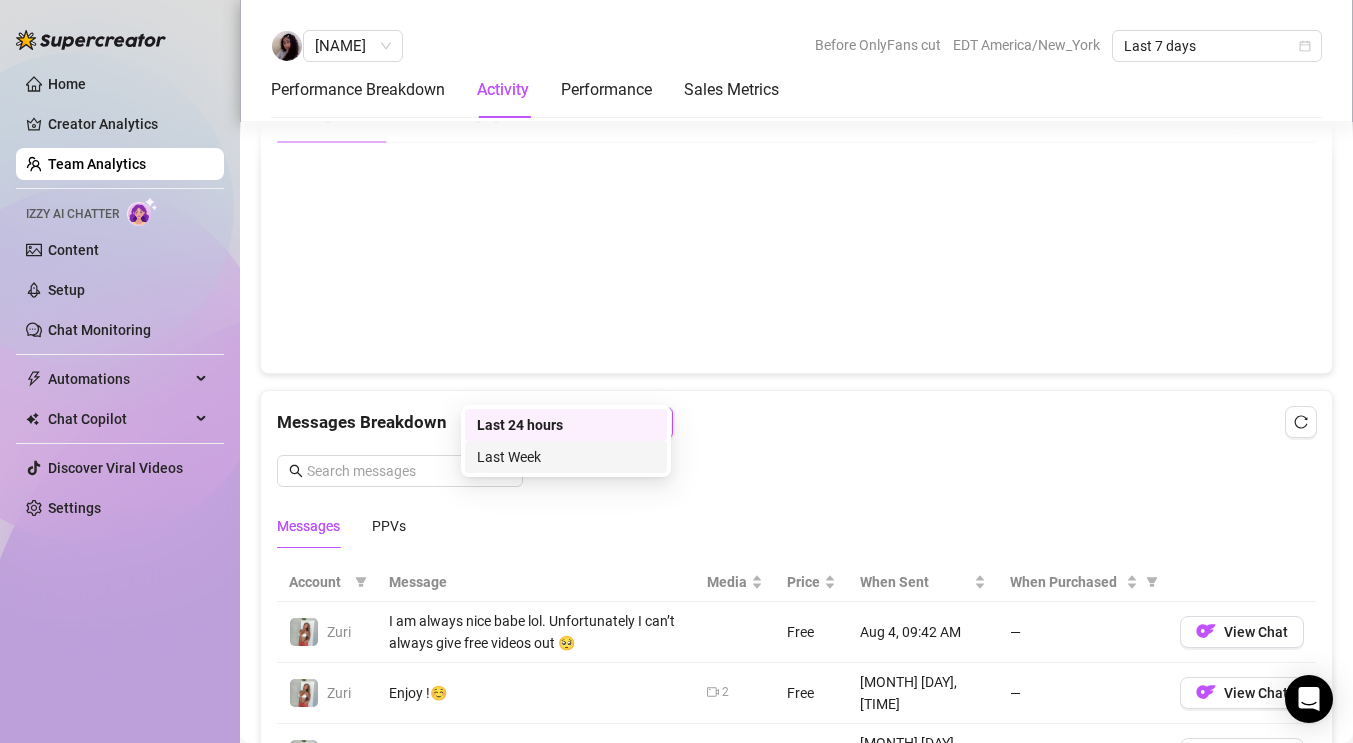 click on "Last Week" at bounding box center (566, 457) 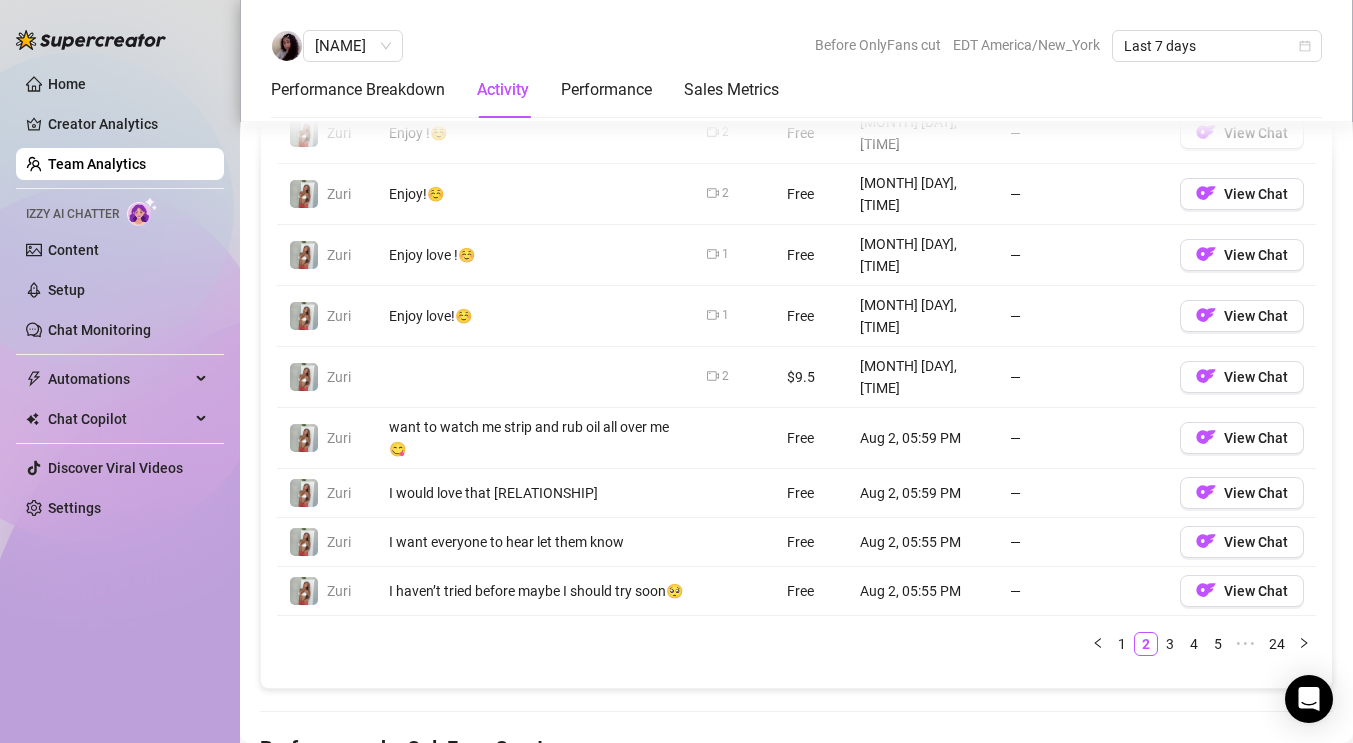 scroll, scrollTop: 1652, scrollLeft: 0, axis: vertical 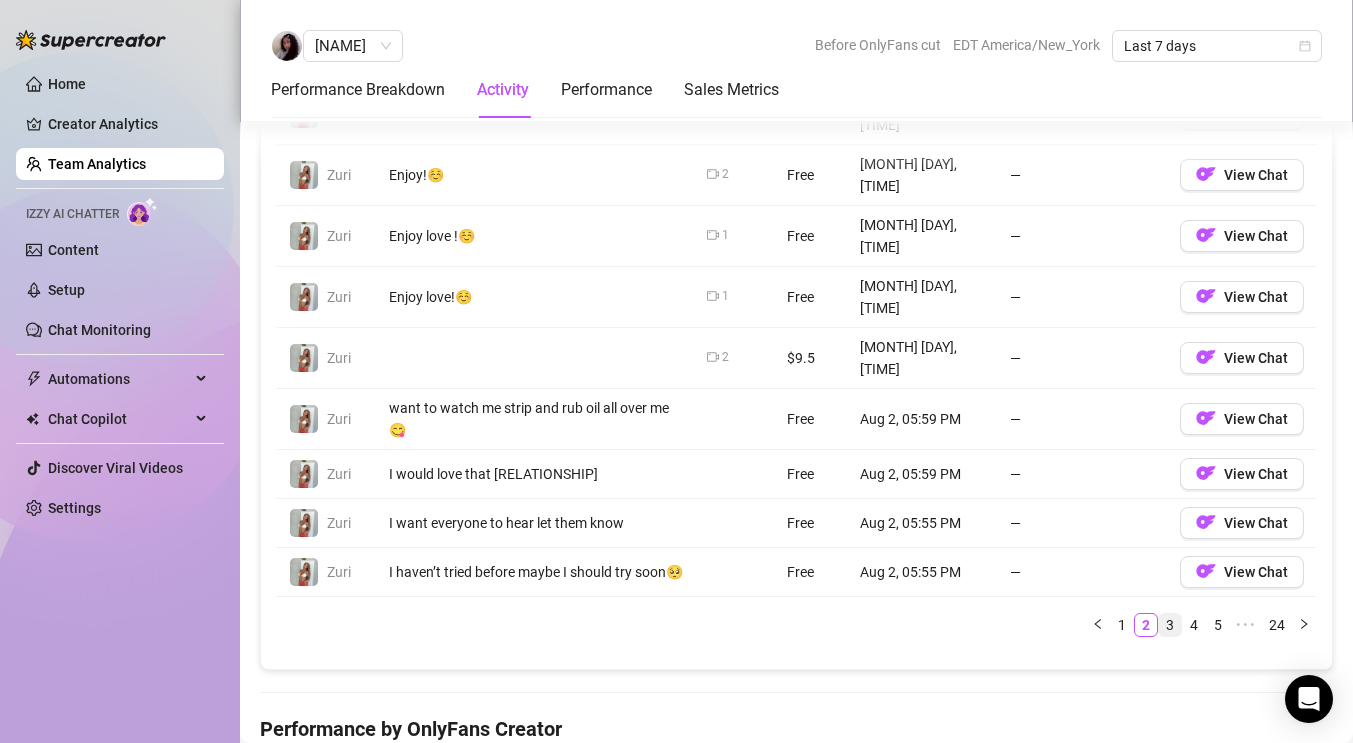 click on "3" at bounding box center [1170, 625] 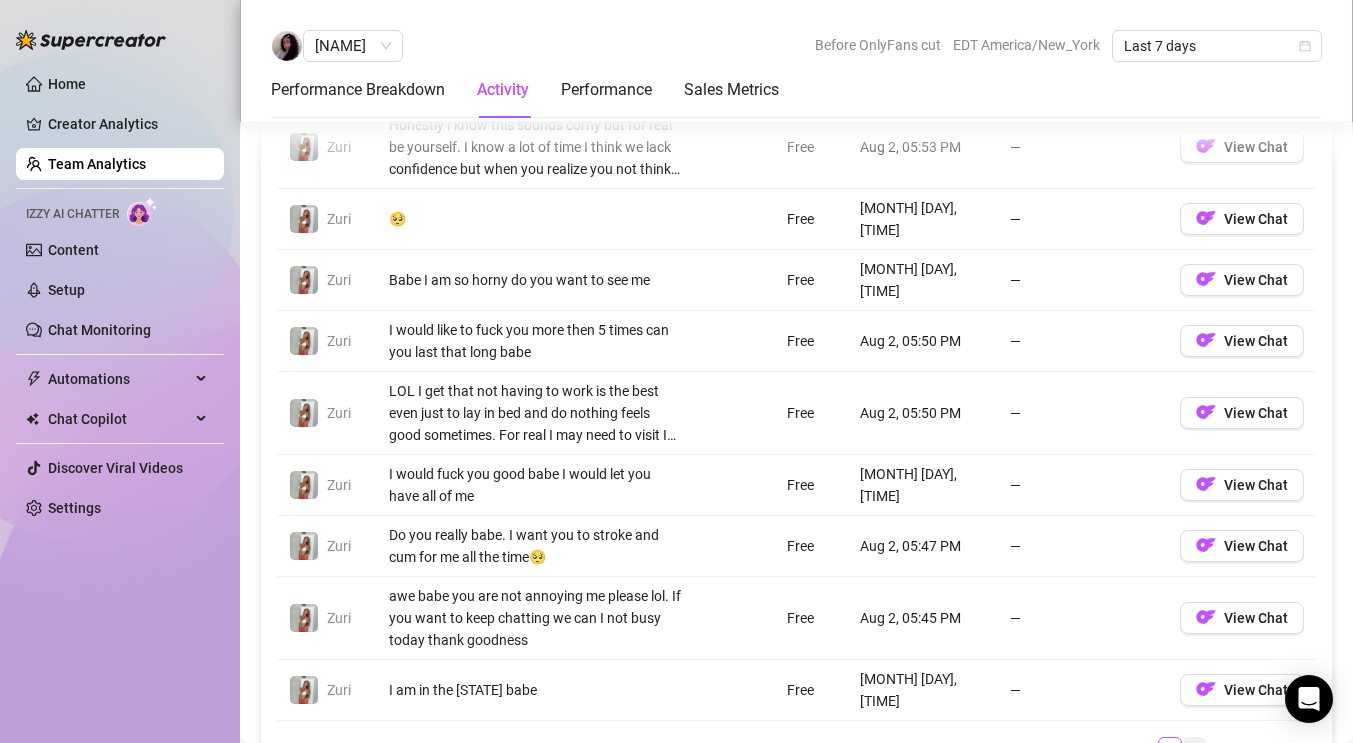click on "4" at bounding box center (1194, 749) 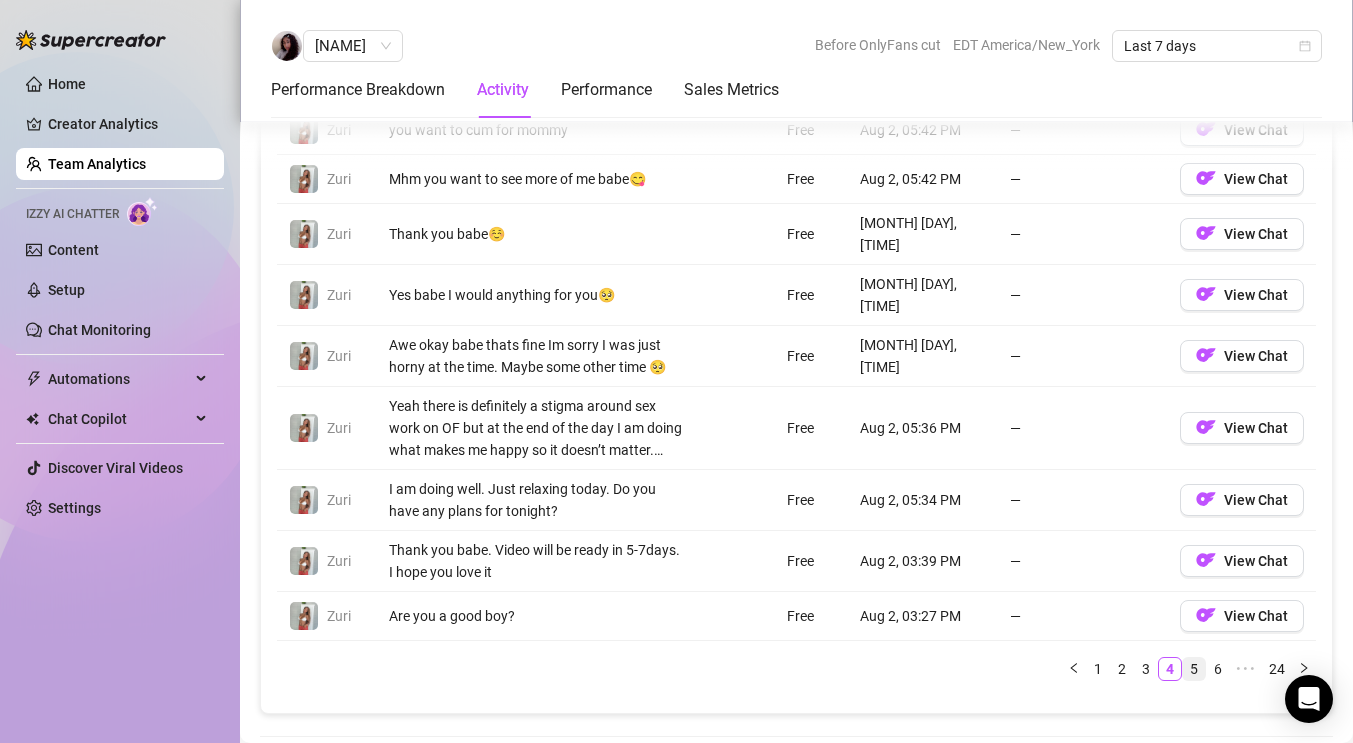 click on "5" at bounding box center [1194, 669] 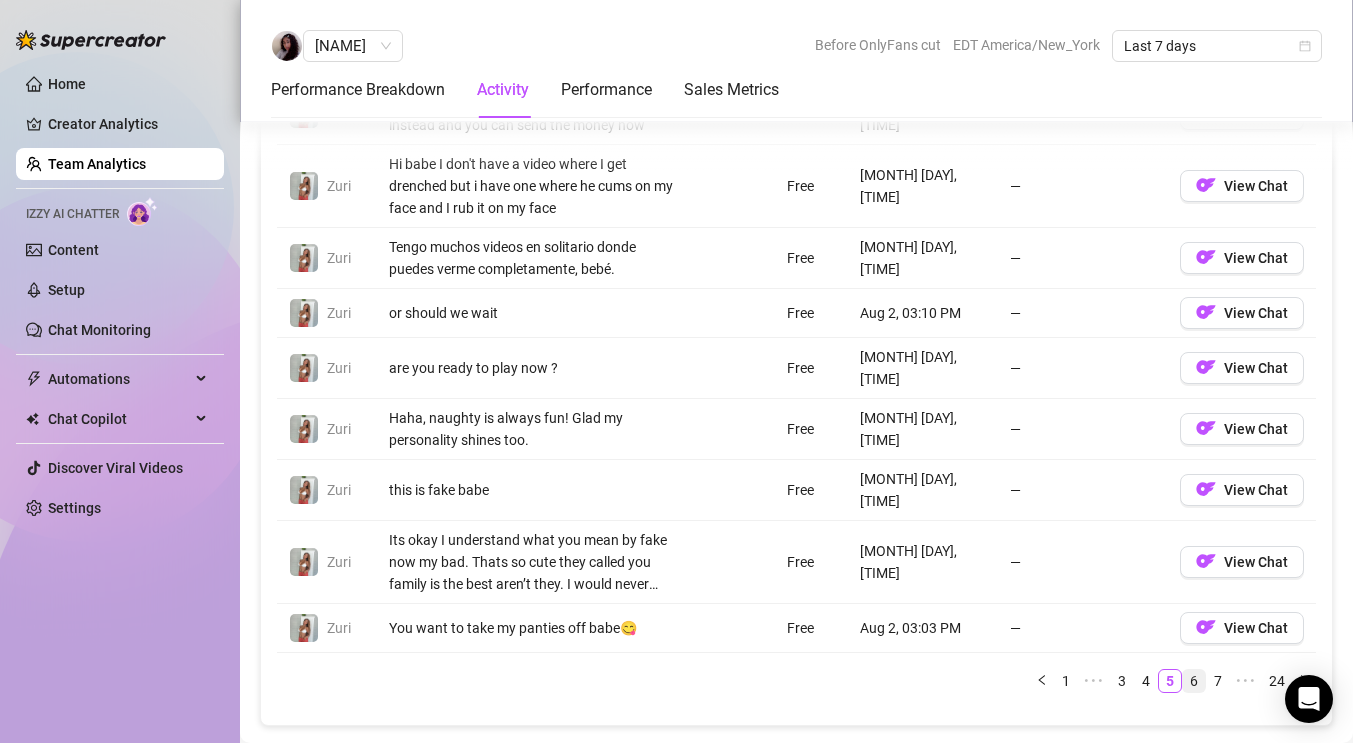 click on "6" at bounding box center (1194, 681) 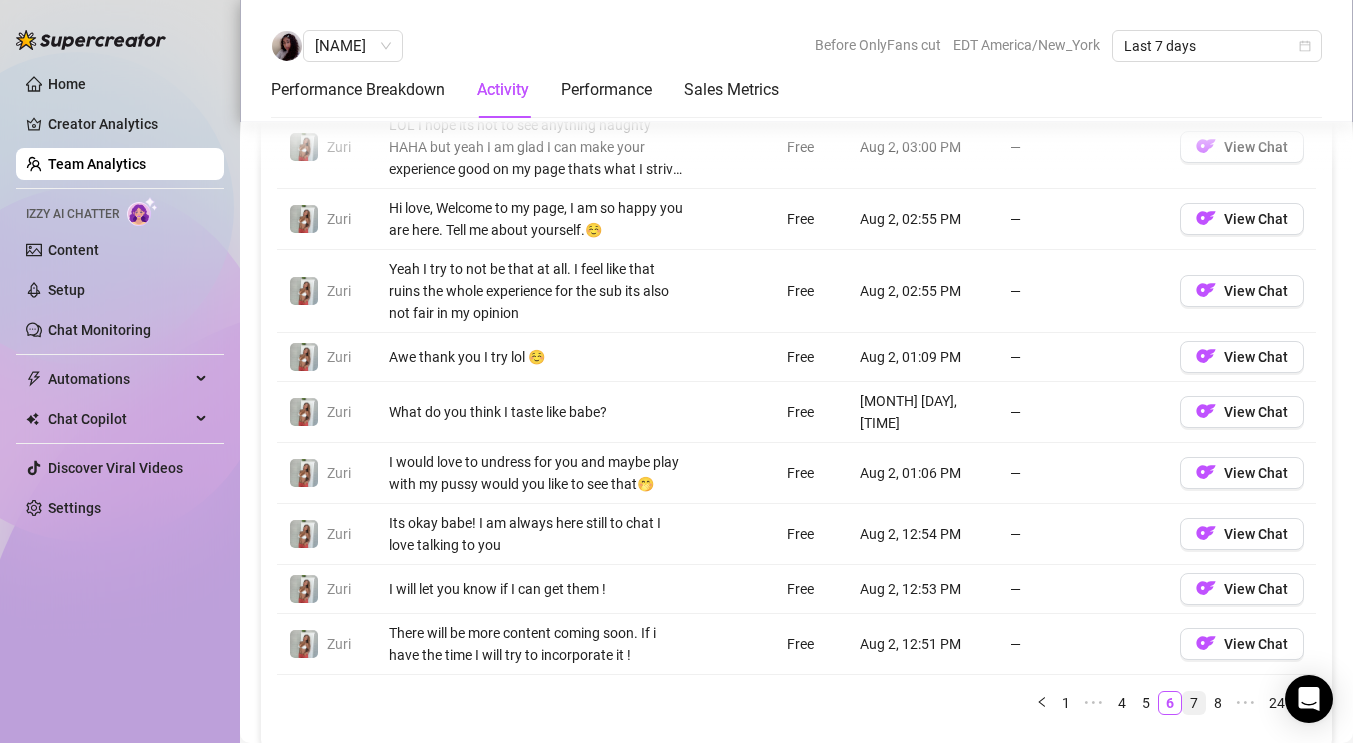 click on "7" at bounding box center (1194, 703) 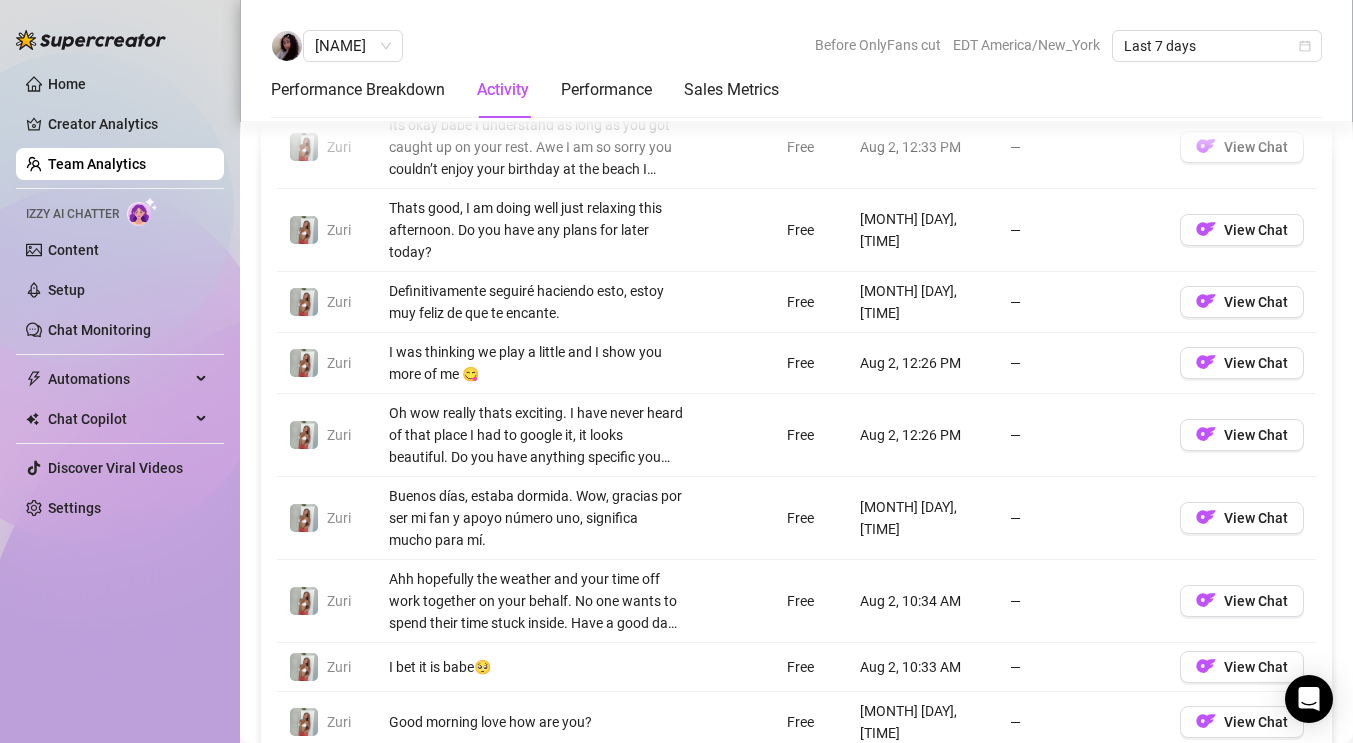 click on "8" at bounding box center [1194, 781] 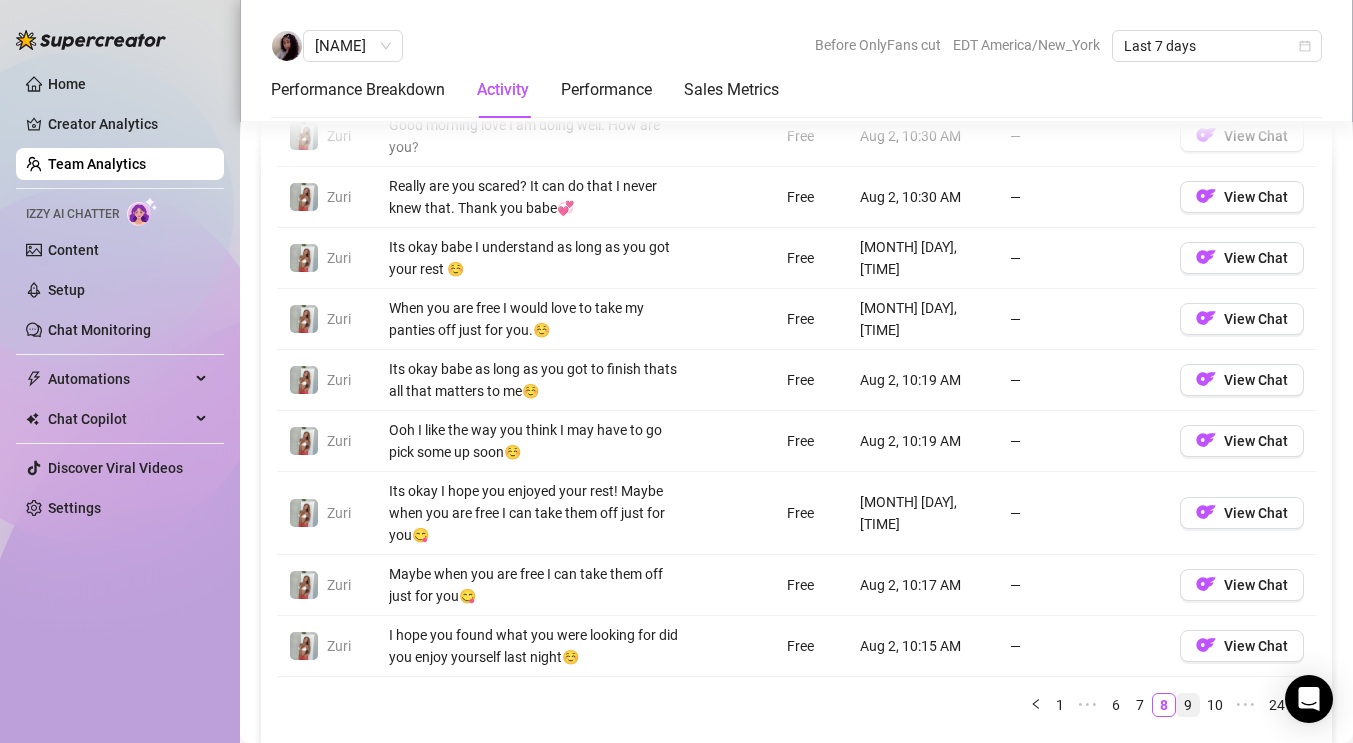 click on "9" at bounding box center (1188, 705) 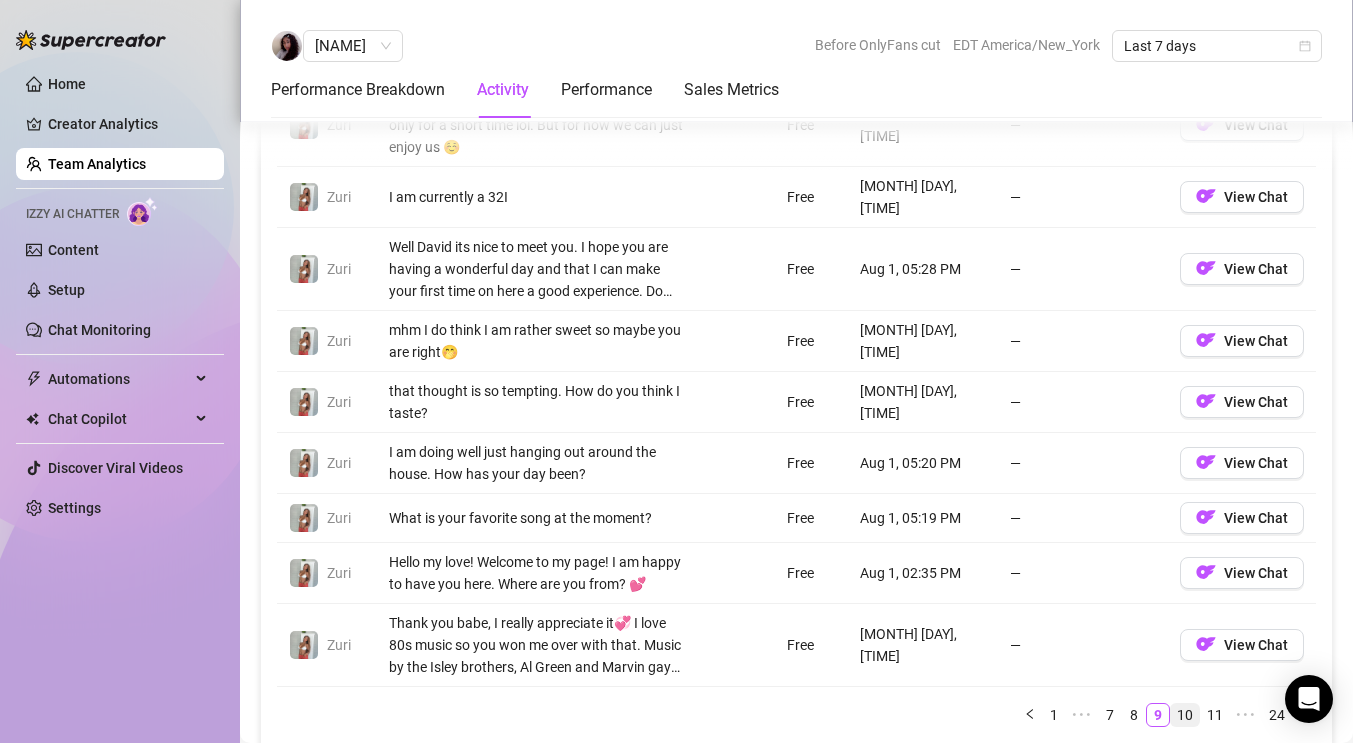 click on "10" at bounding box center [1185, 715] 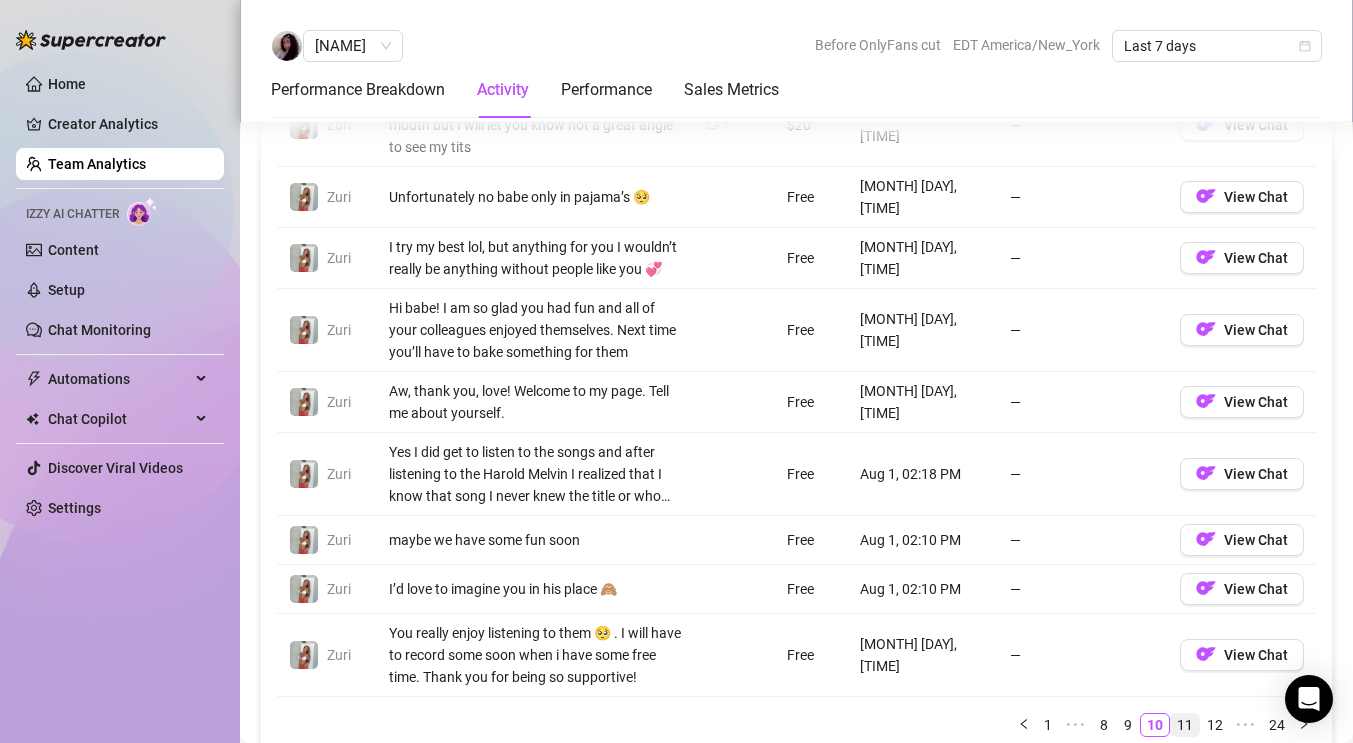 click on "11" at bounding box center [1185, 725] 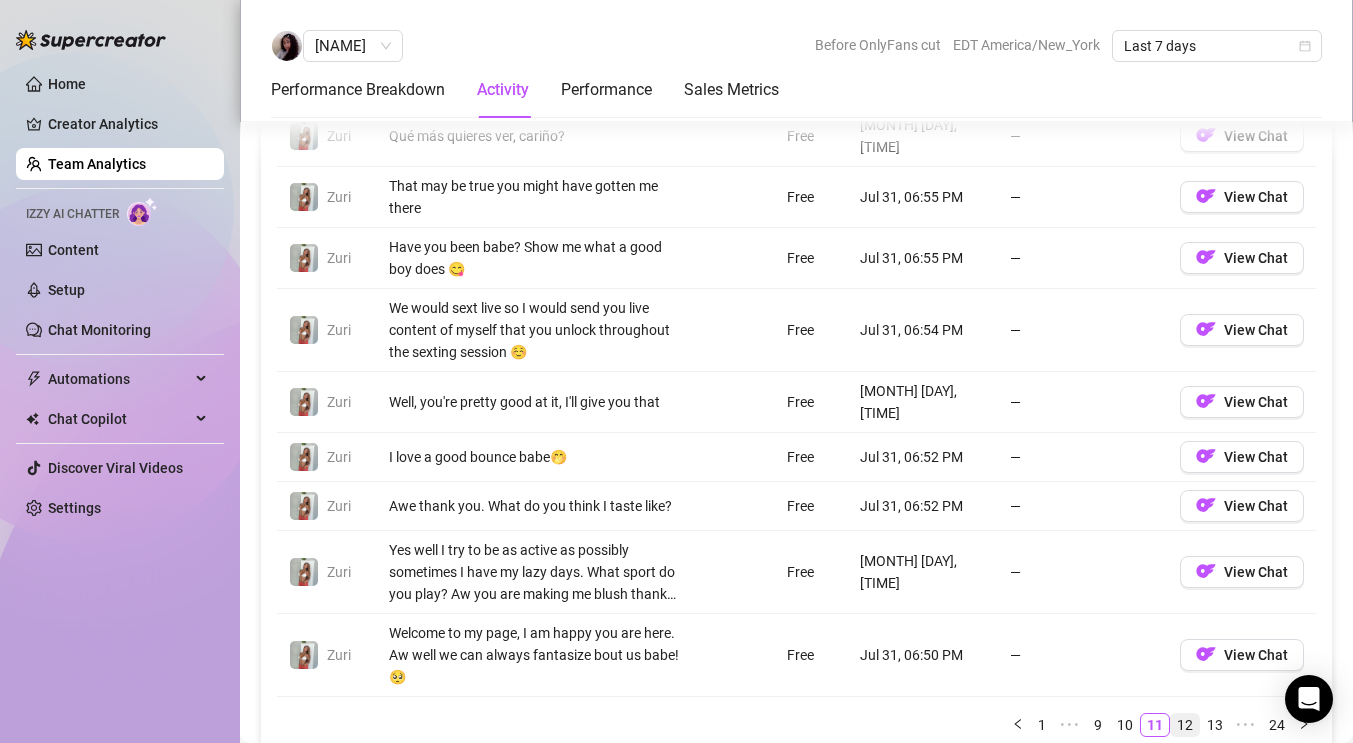 click on "12" at bounding box center (1185, 725) 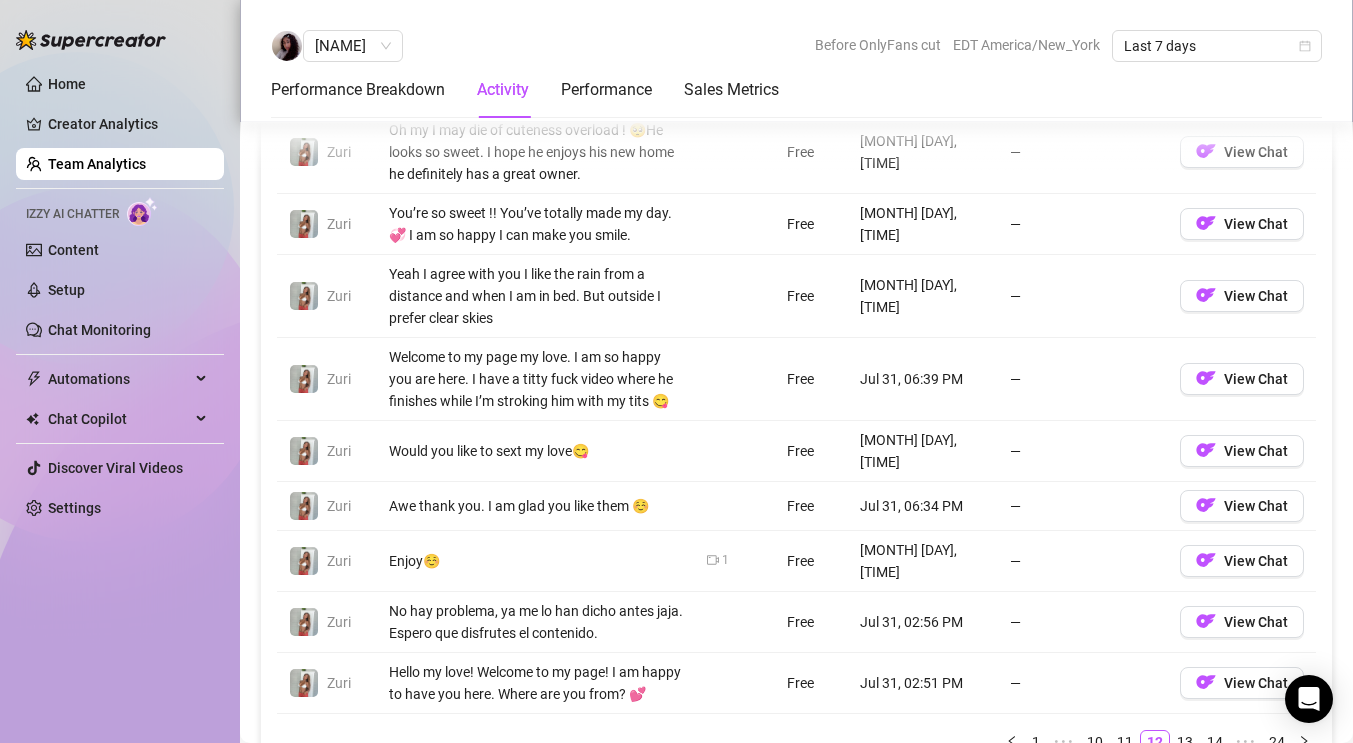 scroll, scrollTop: 1619, scrollLeft: 0, axis: vertical 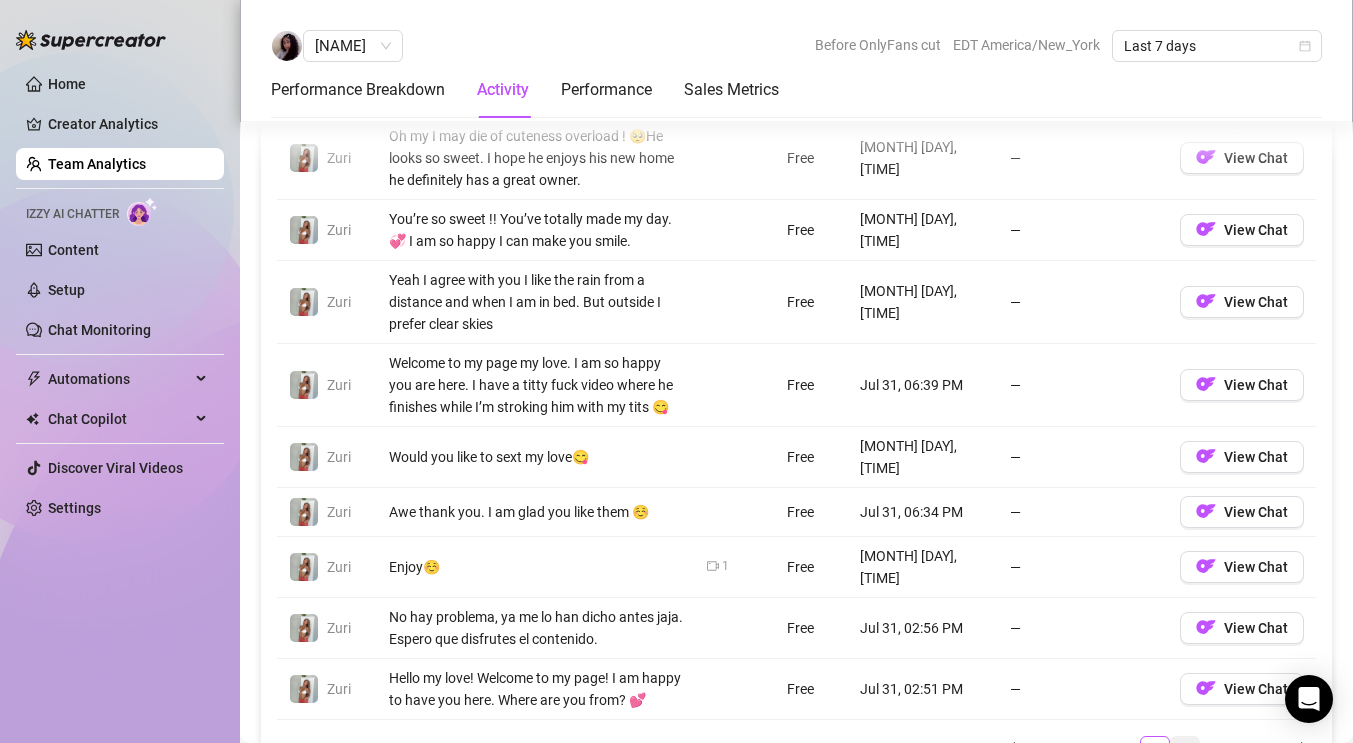 click on "13" at bounding box center (1185, 748) 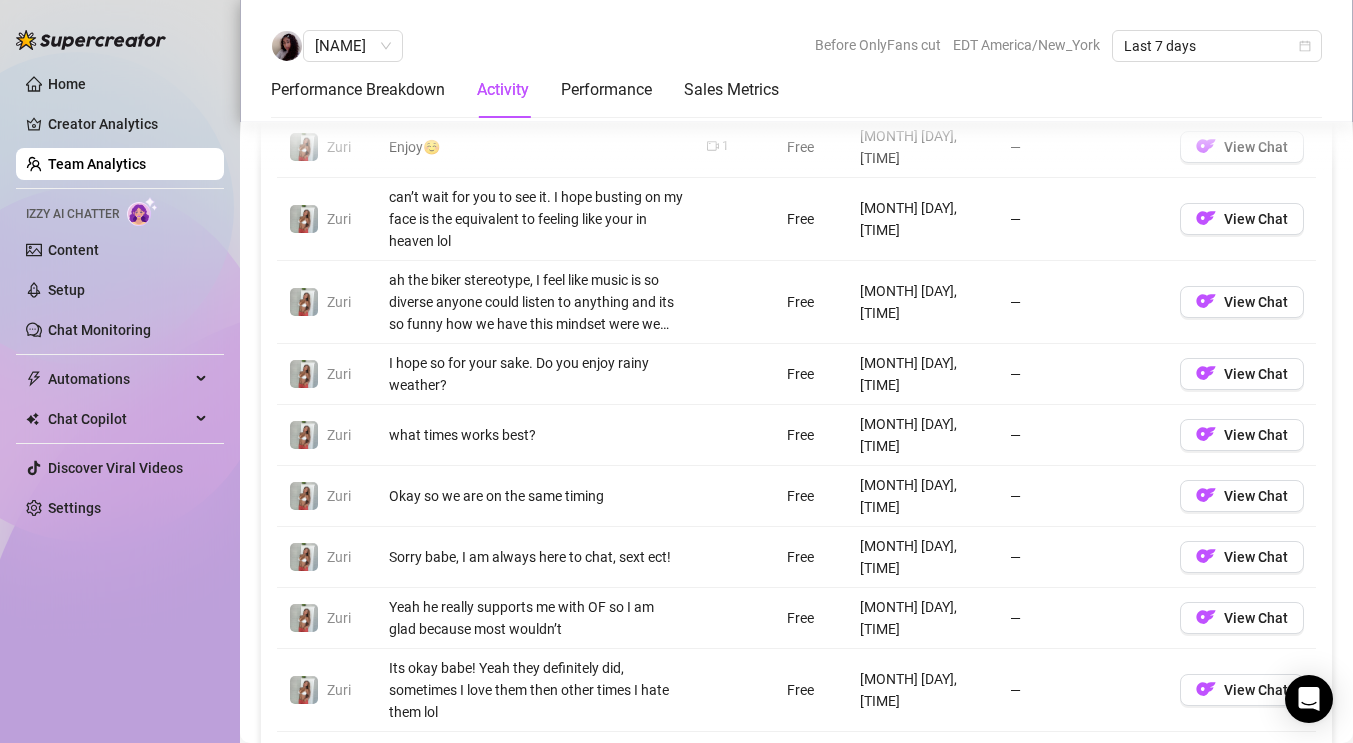 click on "14" at bounding box center [1185, 760] 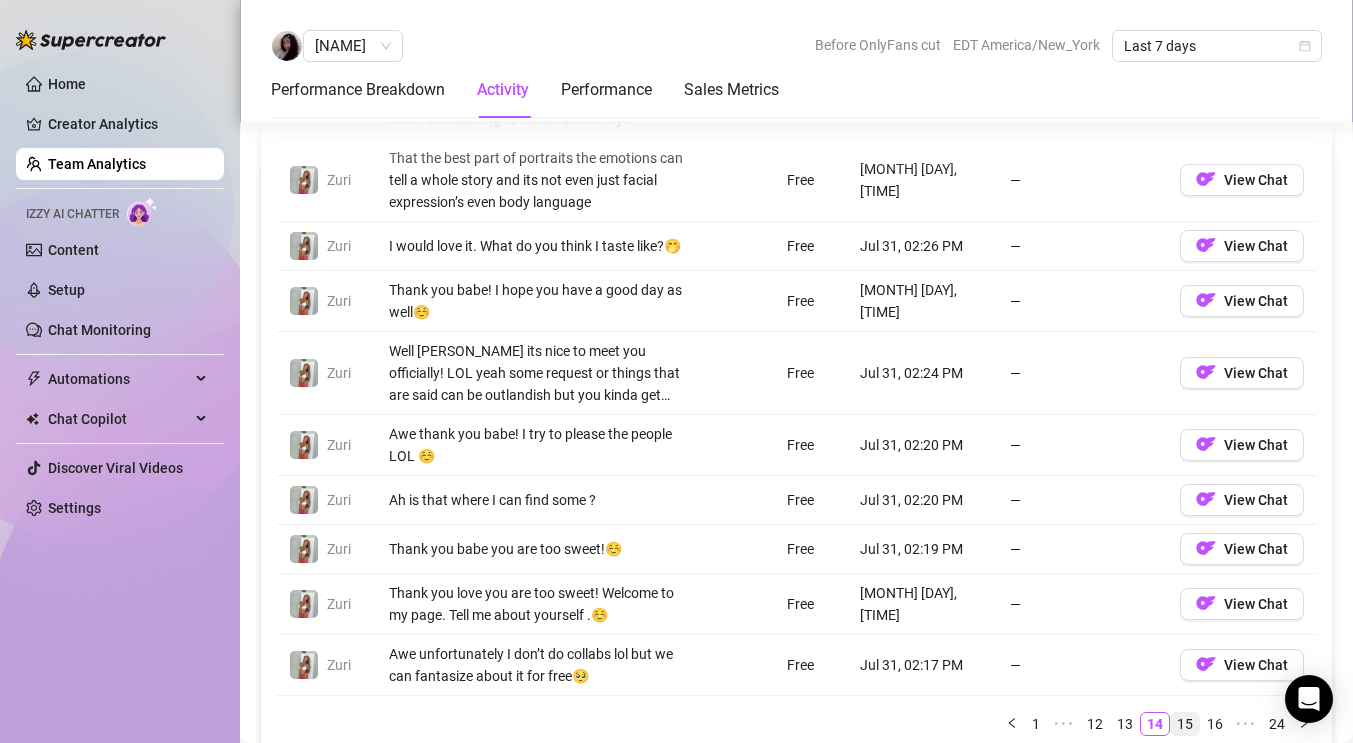 click on "15" at bounding box center (1185, 724) 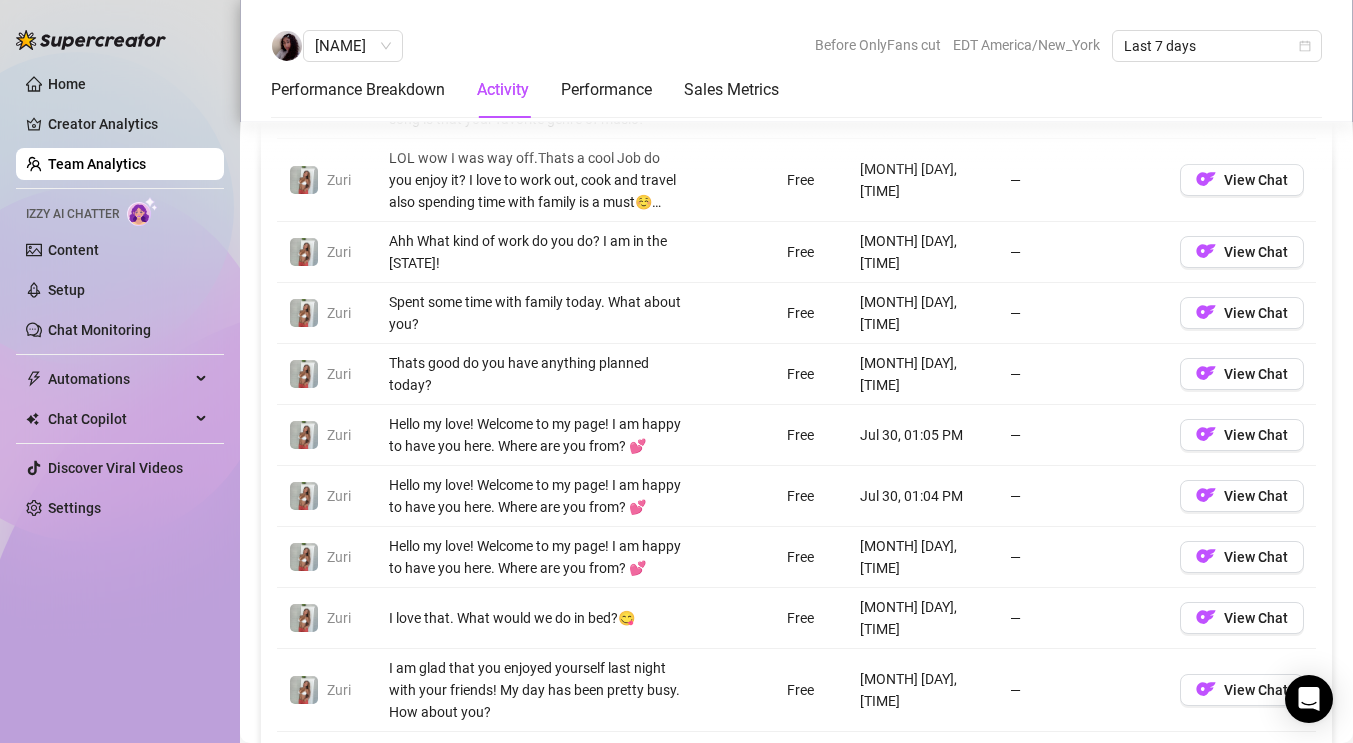 click on "16" at bounding box center [1185, 760] 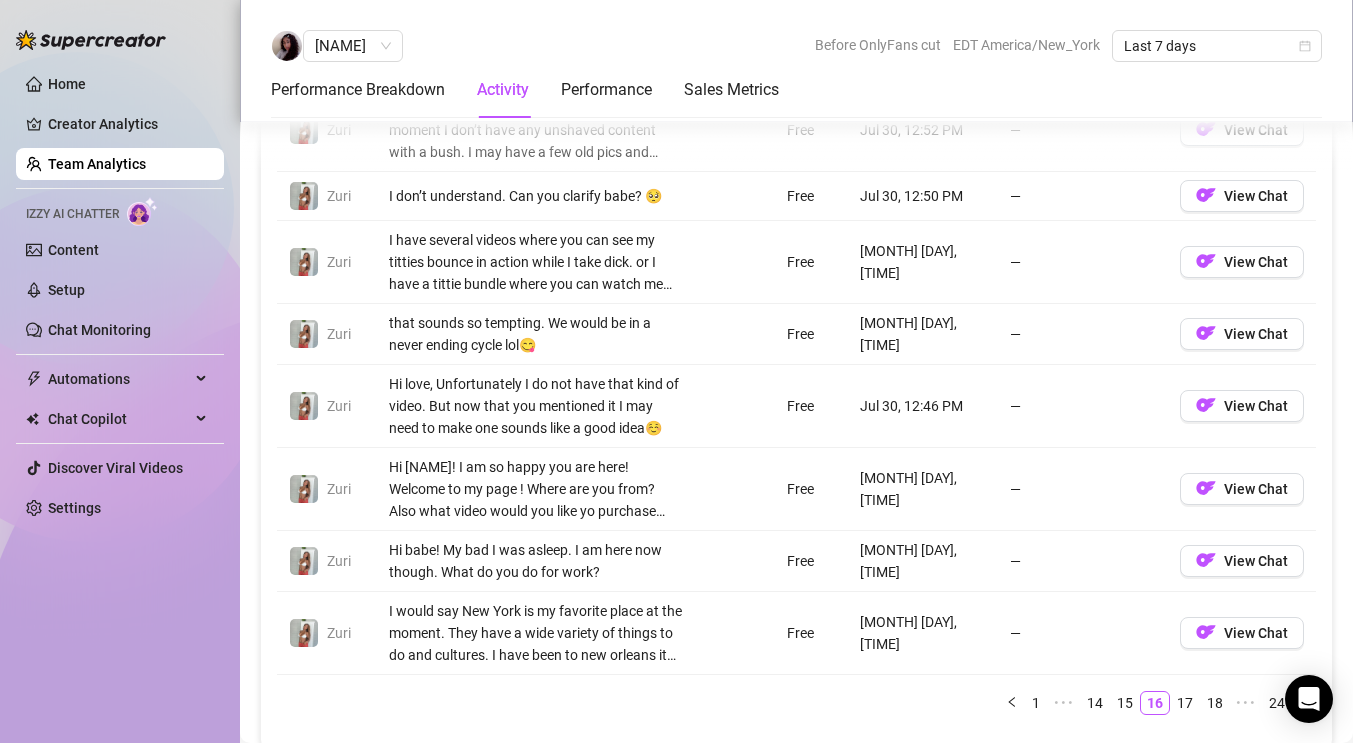 scroll, scrollTop: 1709, scrollLeft: 0, axis: vertical 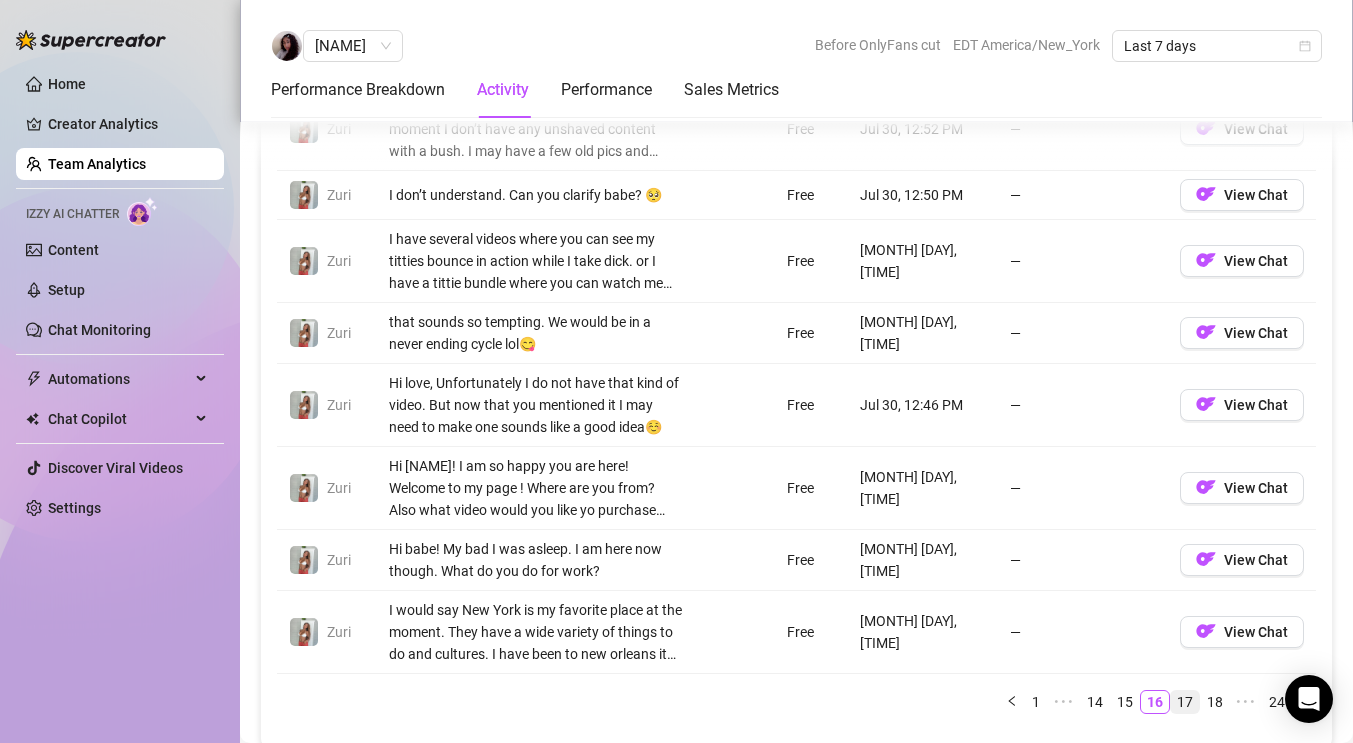 click on "17" at bounding box center [1185, 702] 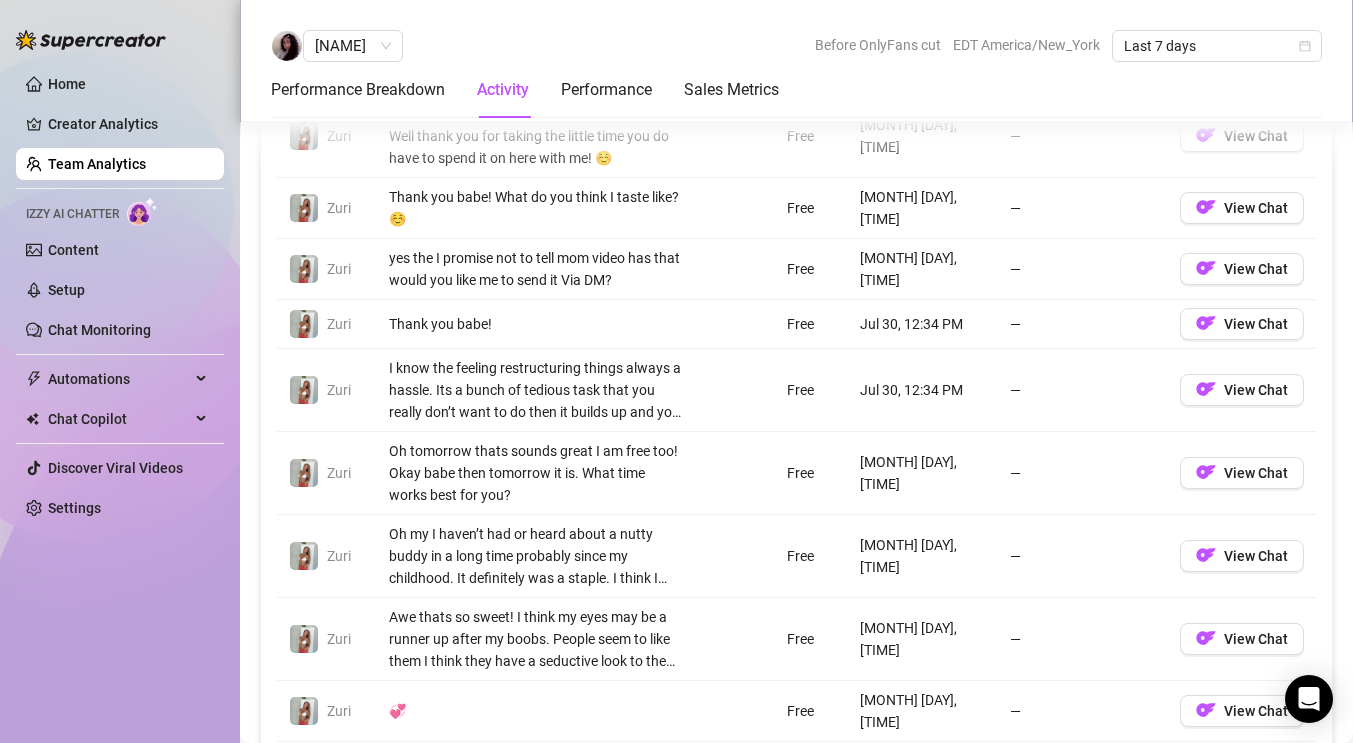scroll, scrollTop: 1639, scrollLeft: 0, axis: vertical 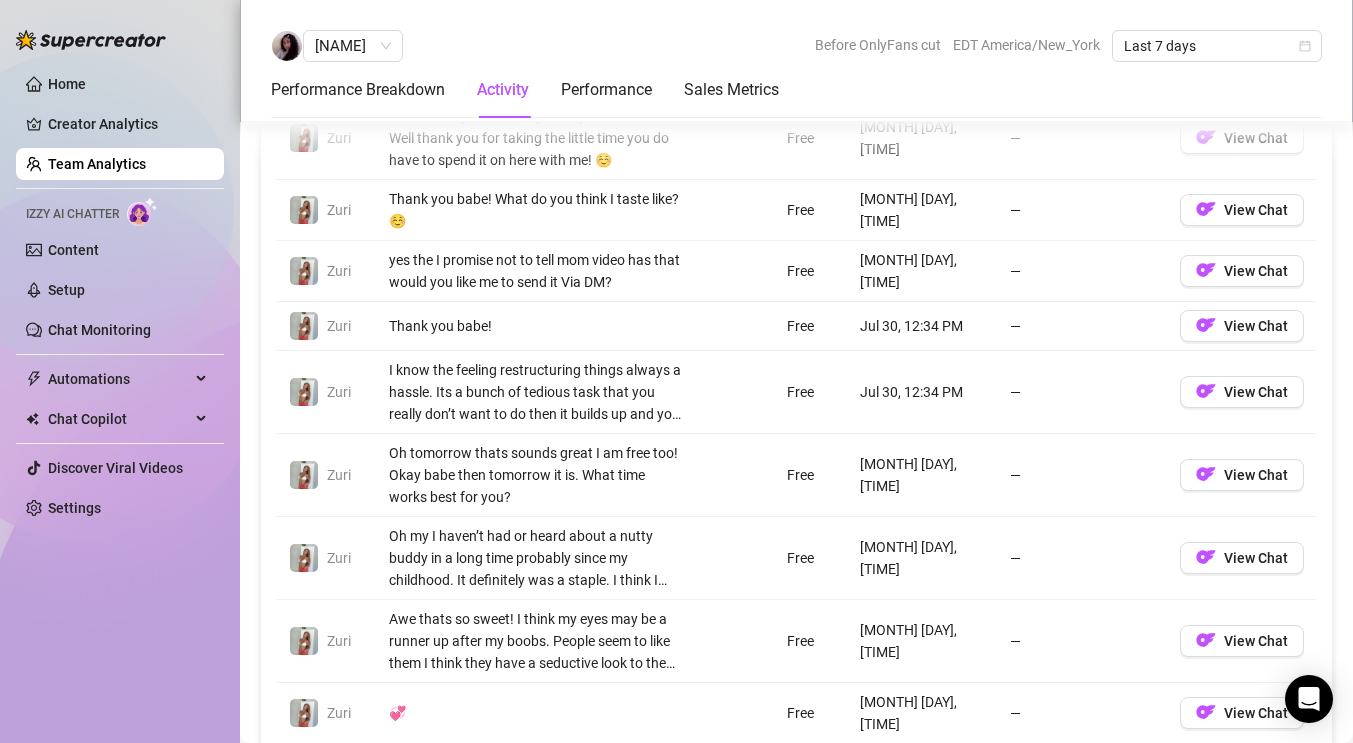 click on "18" at bounding box center (1185, 772) 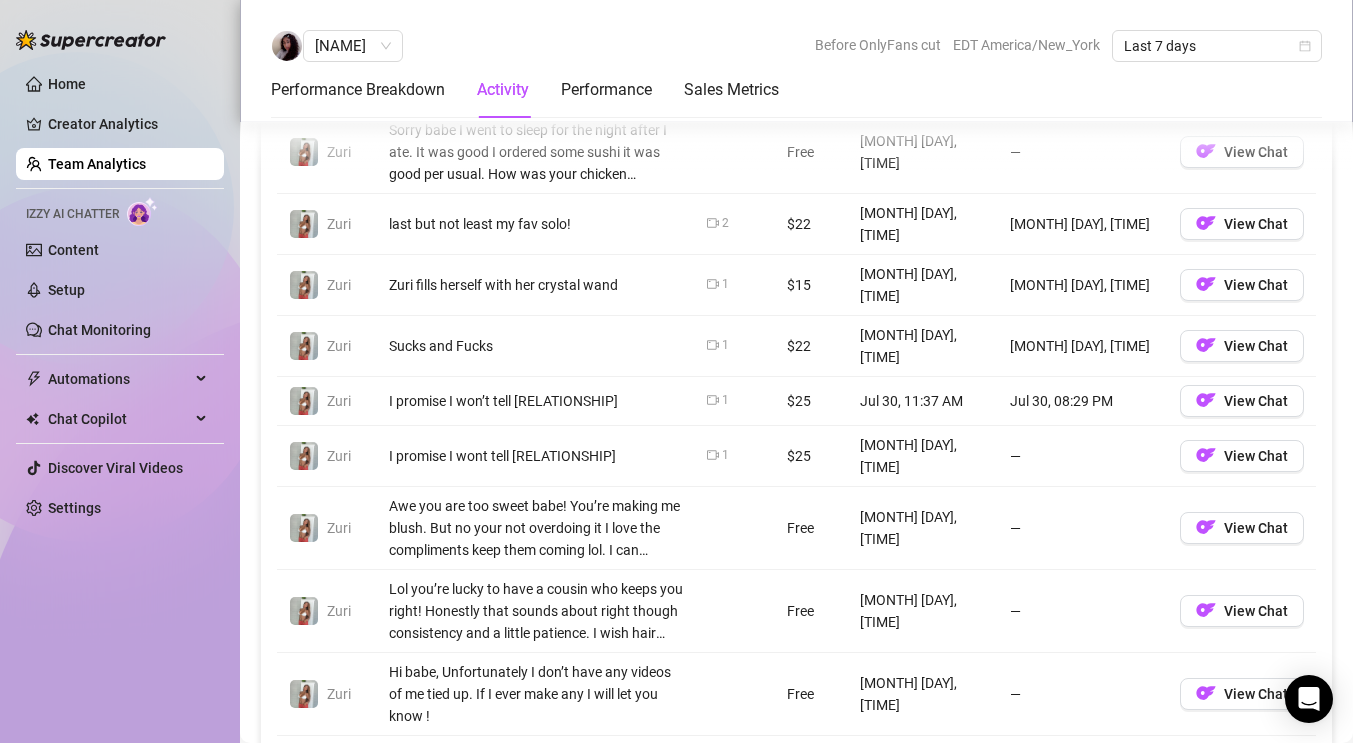 scroll, scrollTop: 1650, scrollLeft: 0, axis: vertical 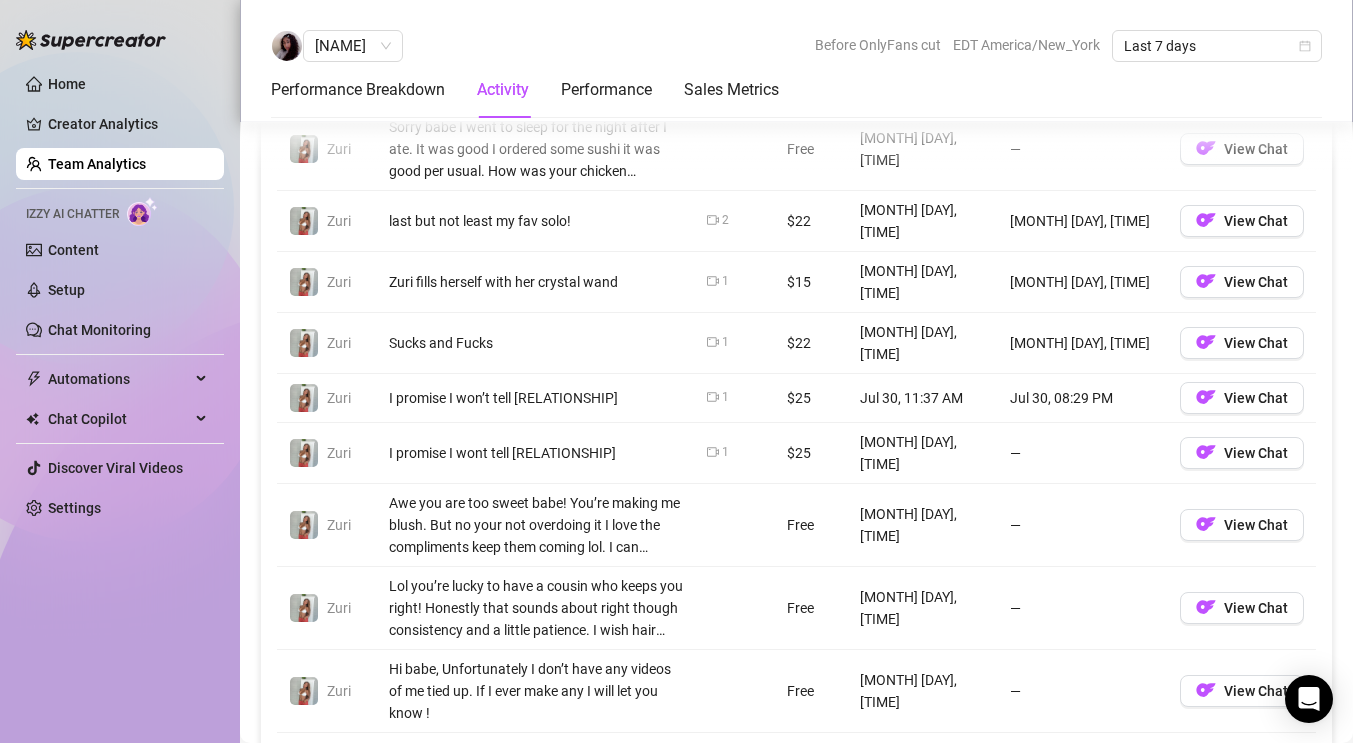 click on "19" at bounding box center [1185, 761] 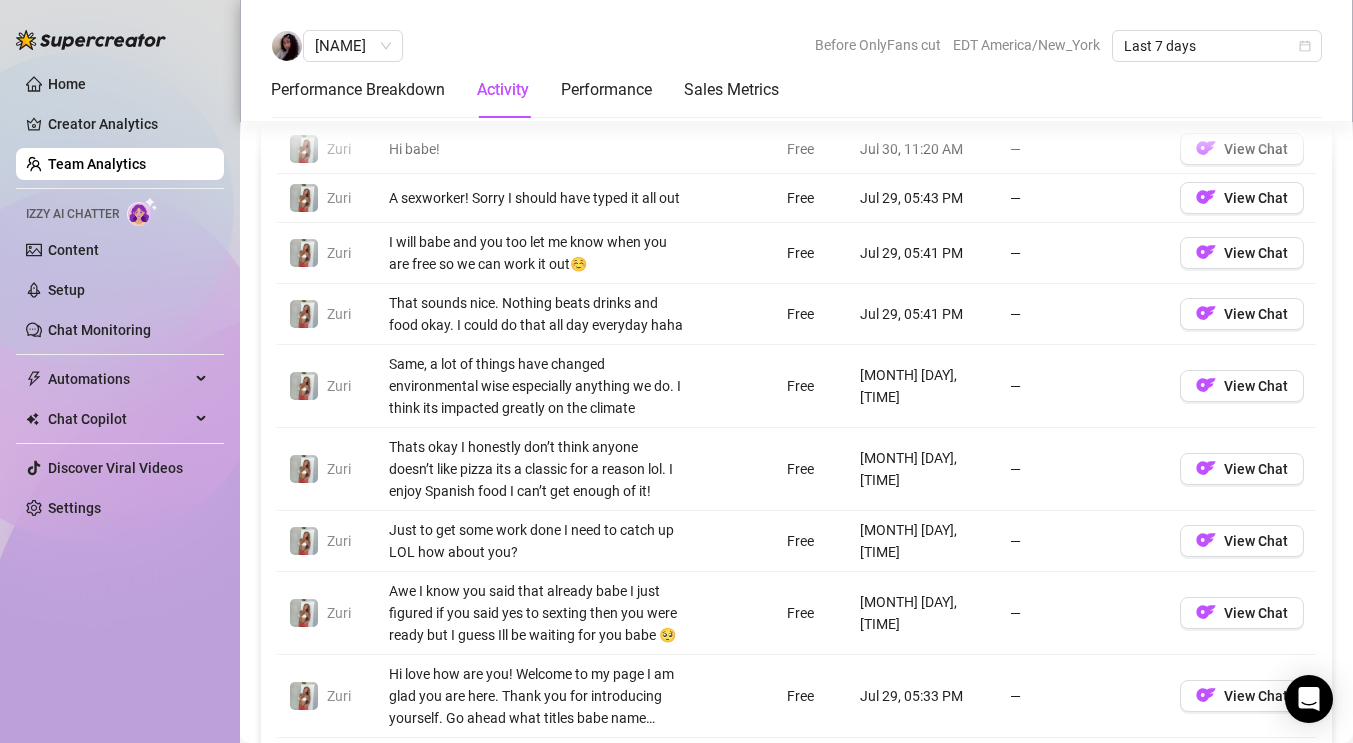 scroll, scrollTop: 1614, scrollLeft: 0, axis: vertical 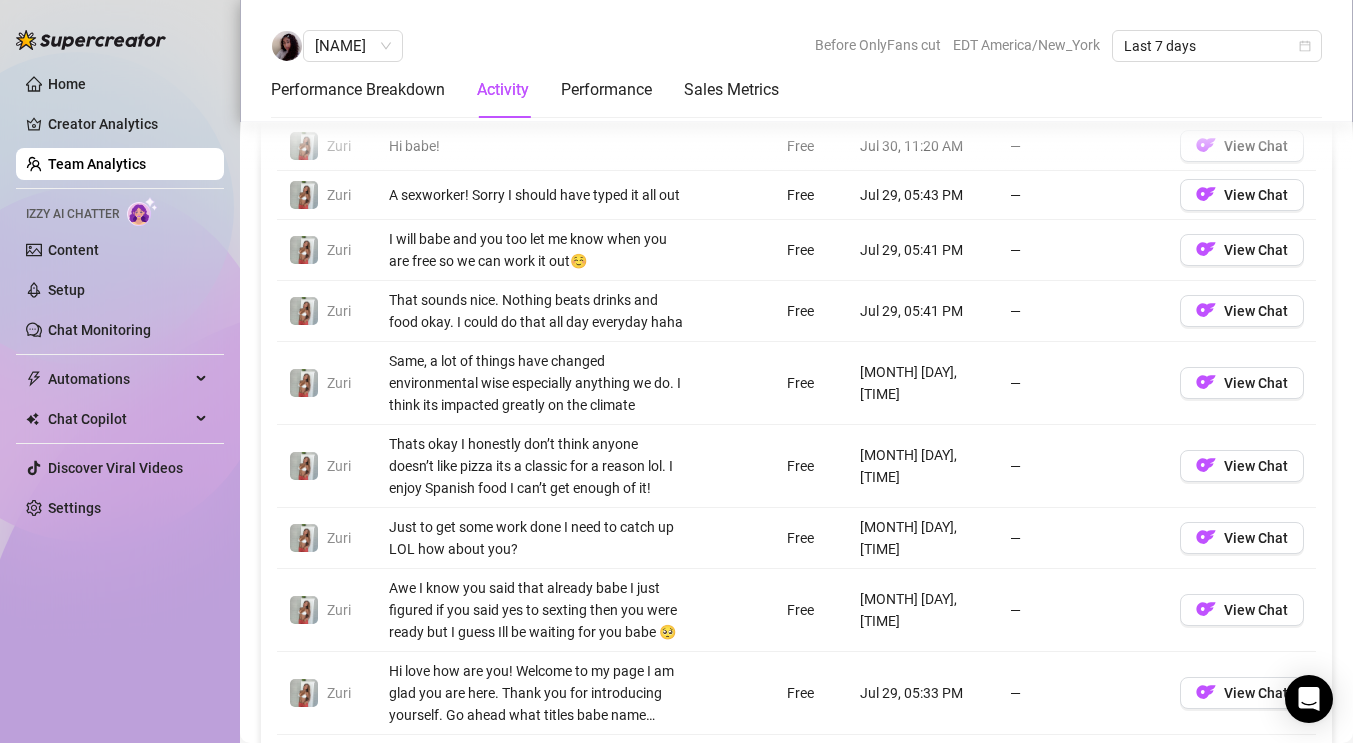 click on "20" at bounding box center [1185, 763] 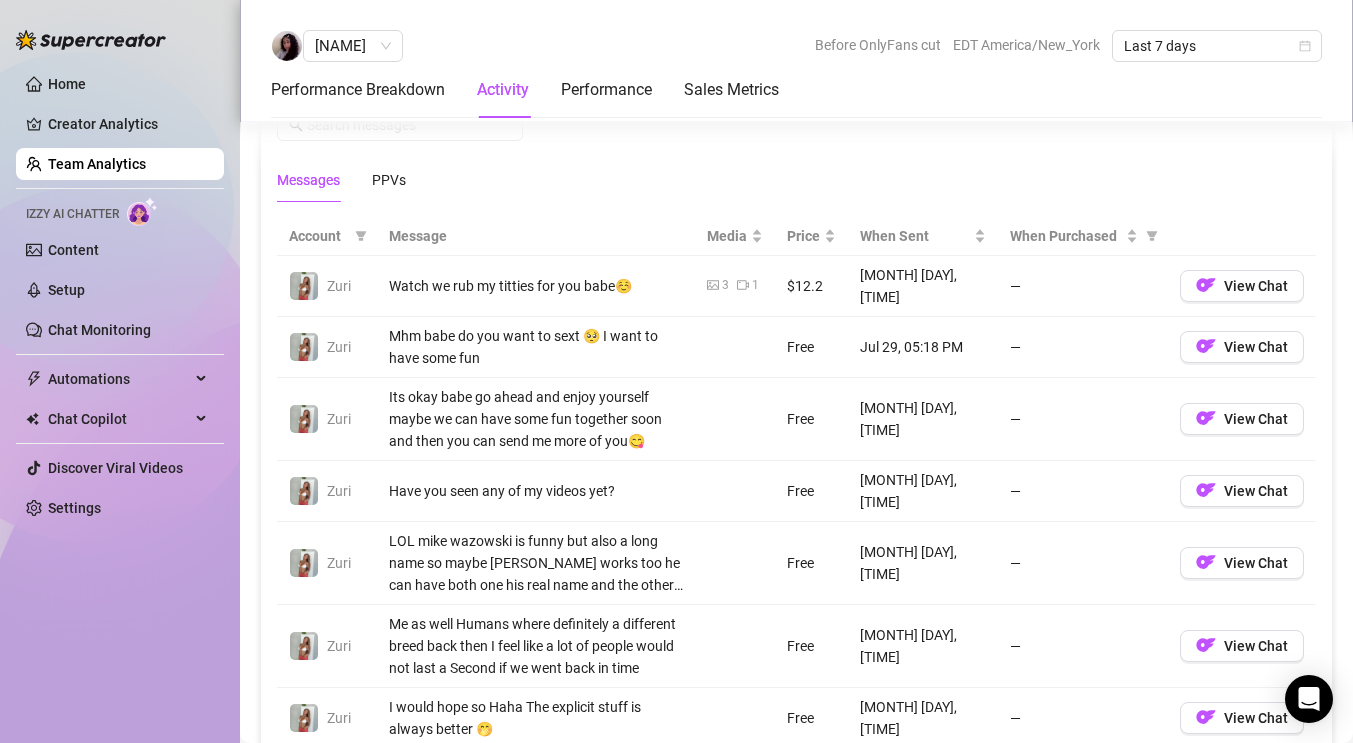scroll, scrollTop: 1416, scrollLeft: 0, axis: vertical 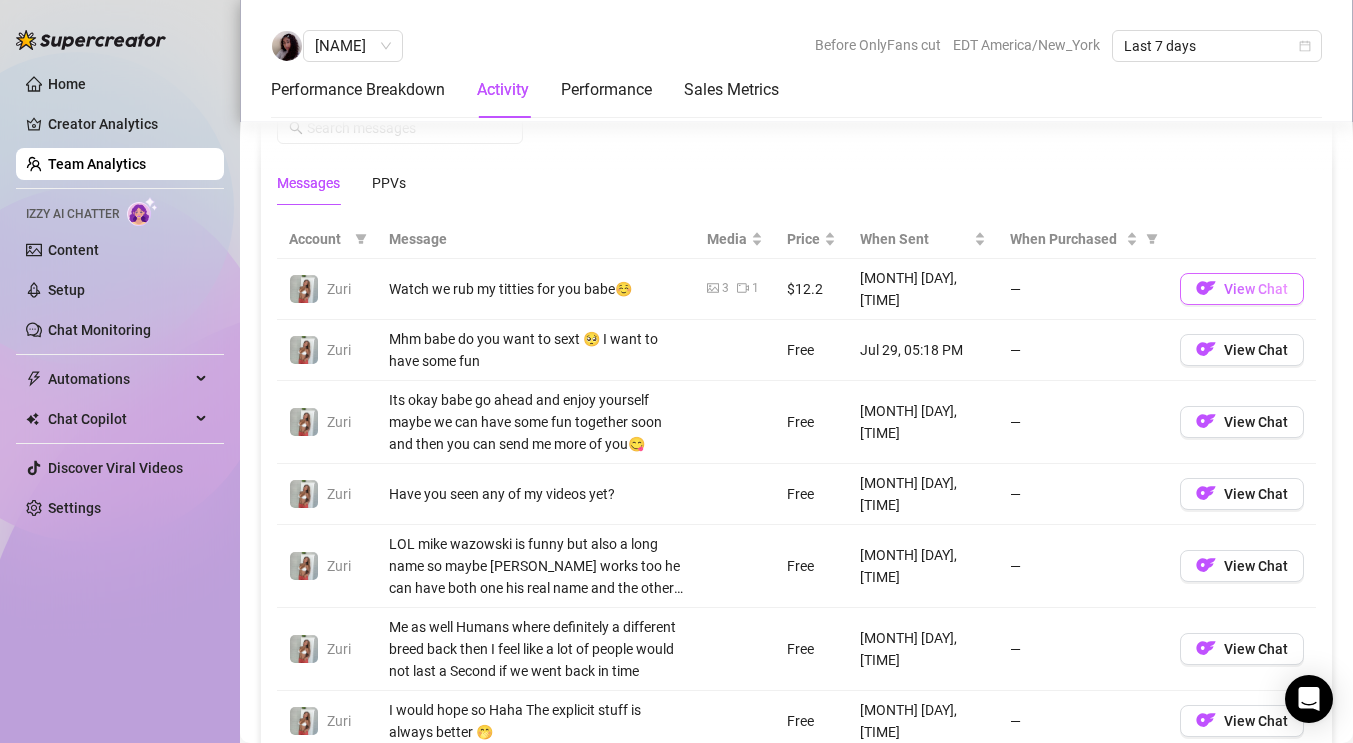 click on "View Chat" at bounding box center [1256, 289] 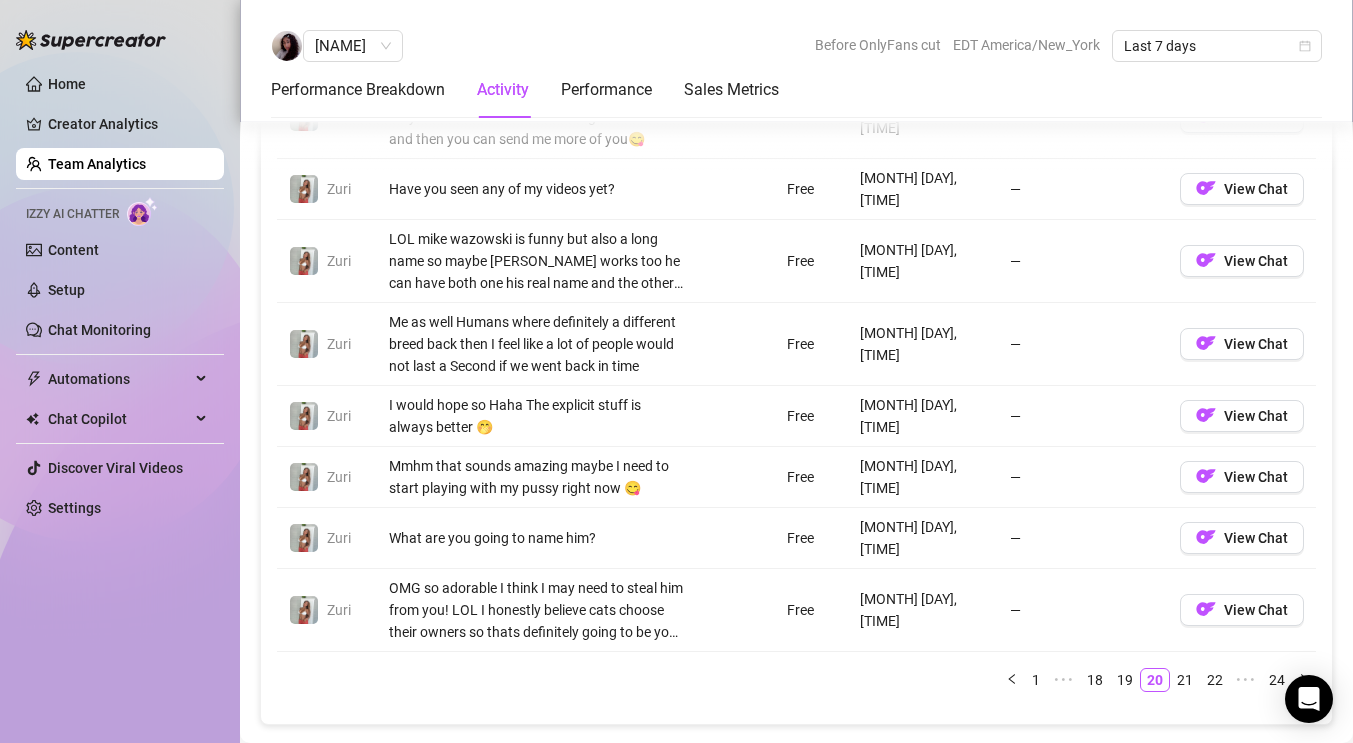 scroll, scrollTop: 1790, scrollLeft: 0, axis: vertical 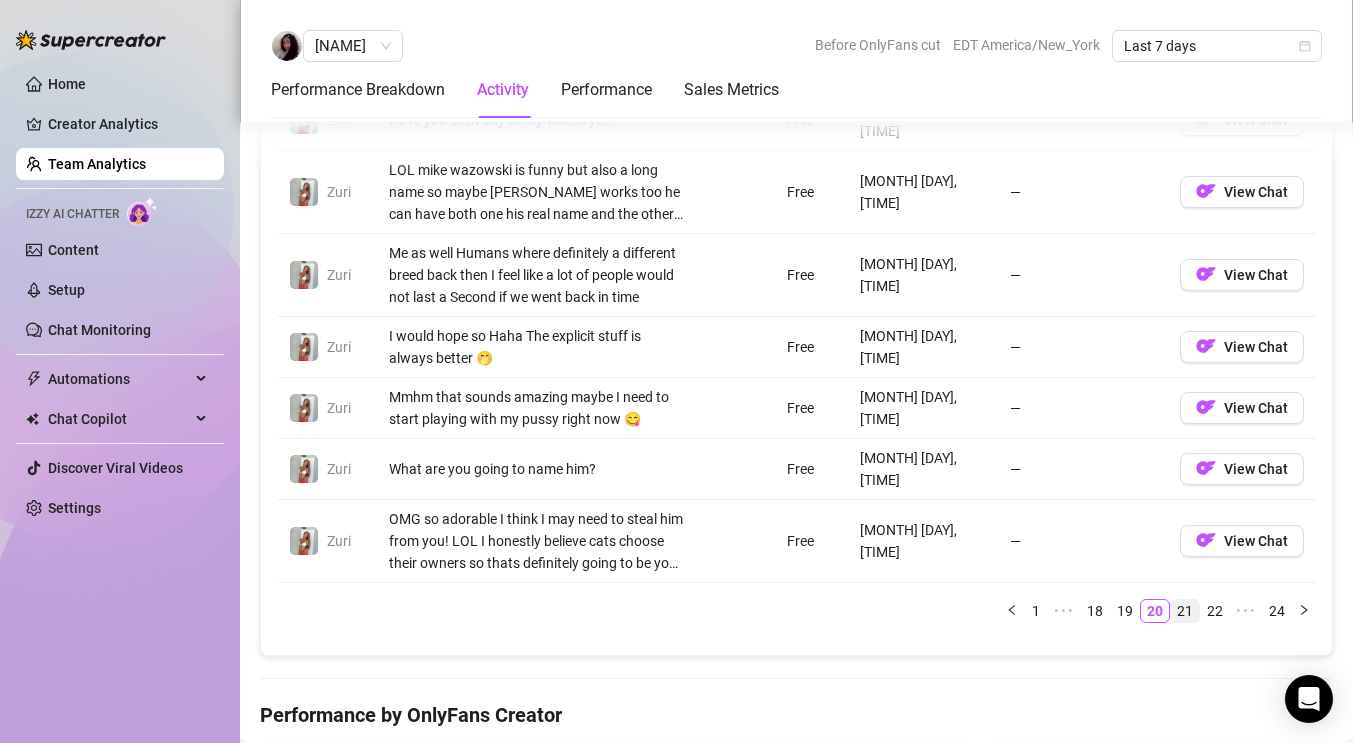 click on "21" at bounding box center [1185, 611] 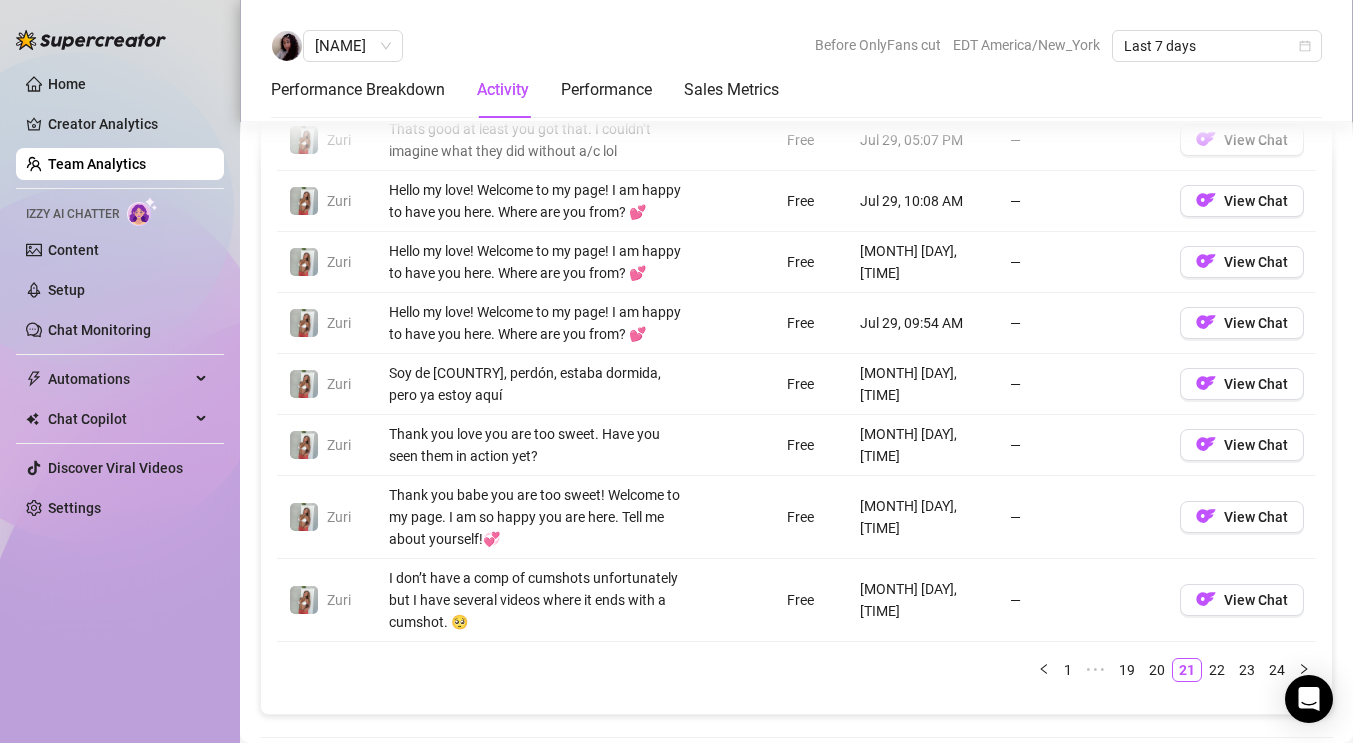 scroll, scrollTop: 1715, scrollLeft: 0, axis: vertical 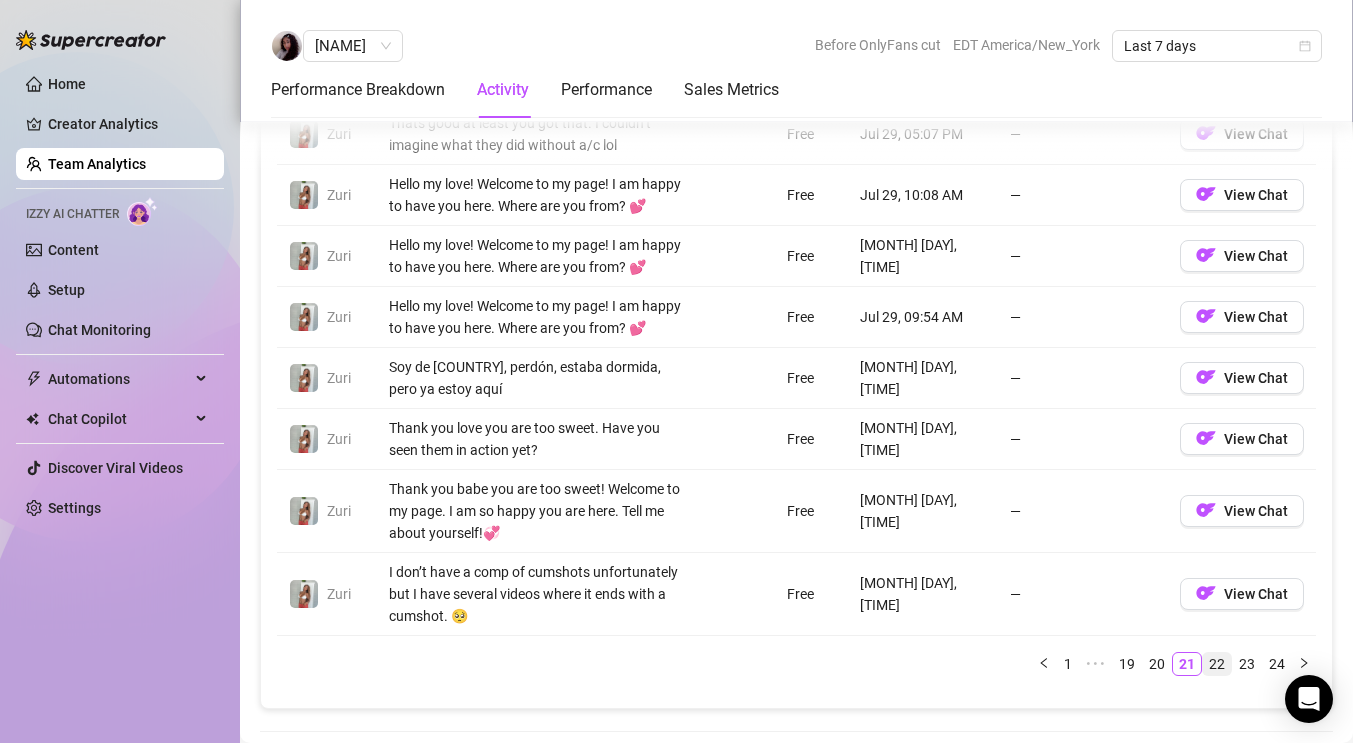 click on "22" at bounding box center (1217, 664) 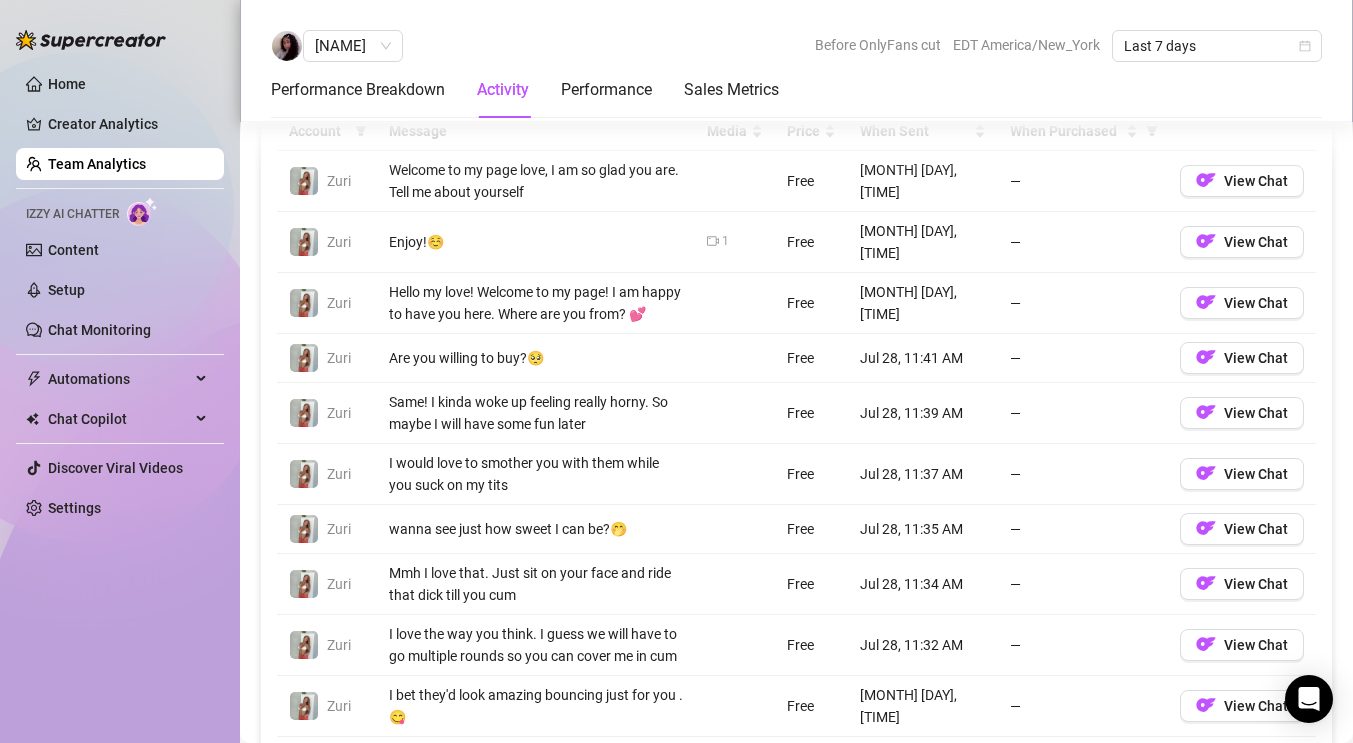 scroll, scrollTop: 1691, scrollLeft: 0, axis: vertical 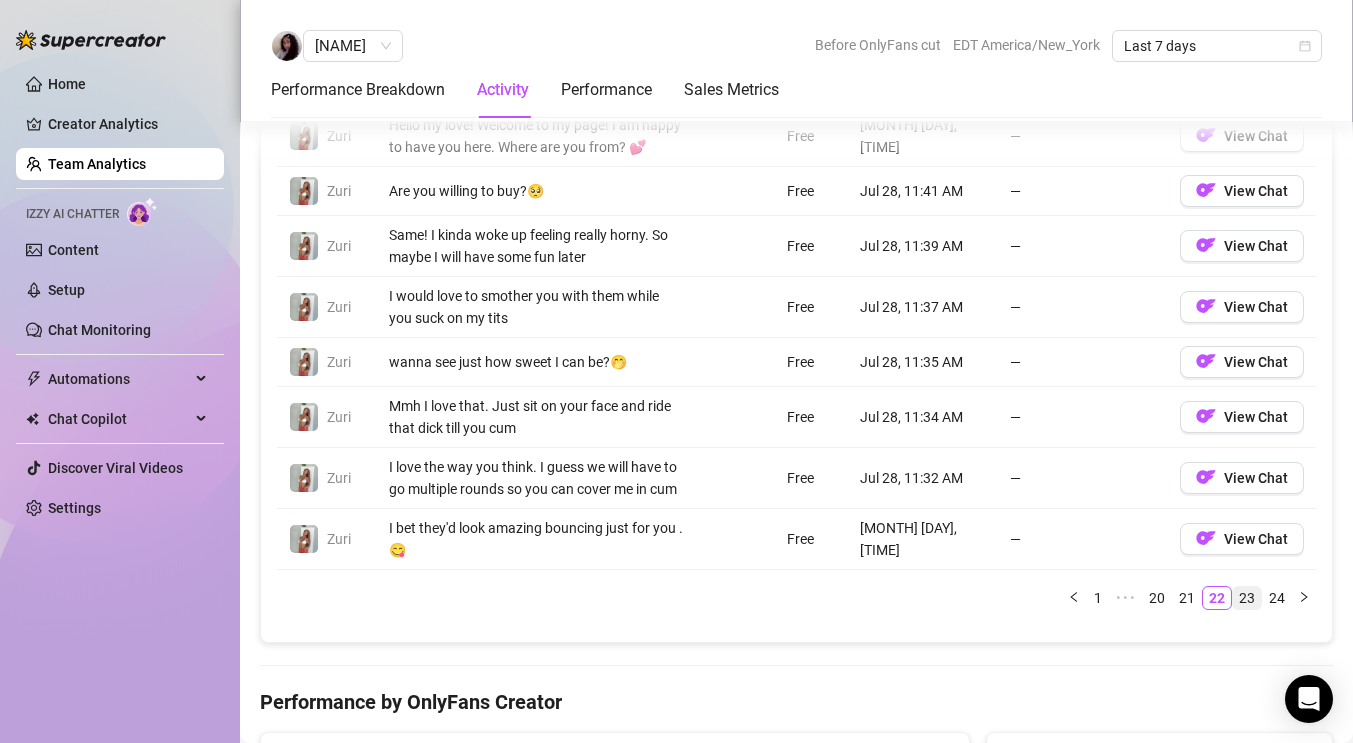 click on "23" at bounding box center (1247, 598) 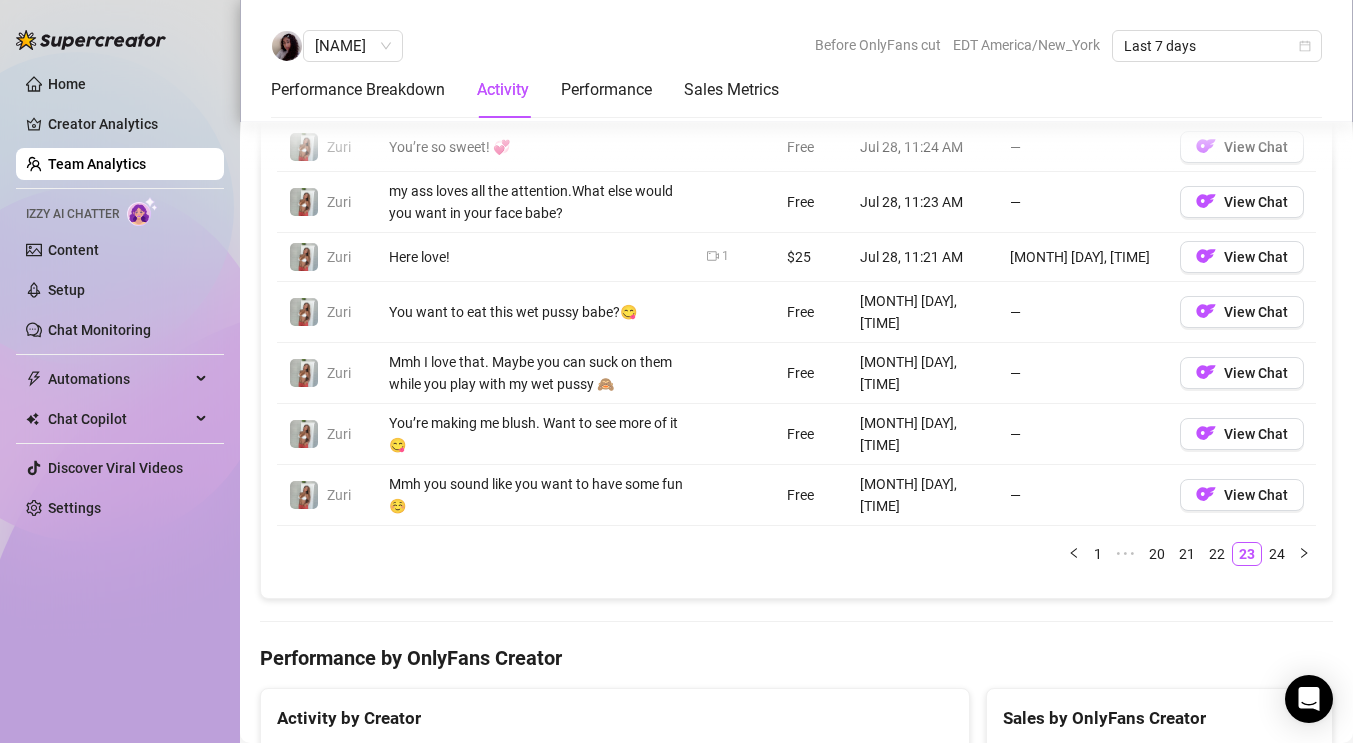 scroll, scrollTop: 1691, scrollLeft: 0, axis: vertical 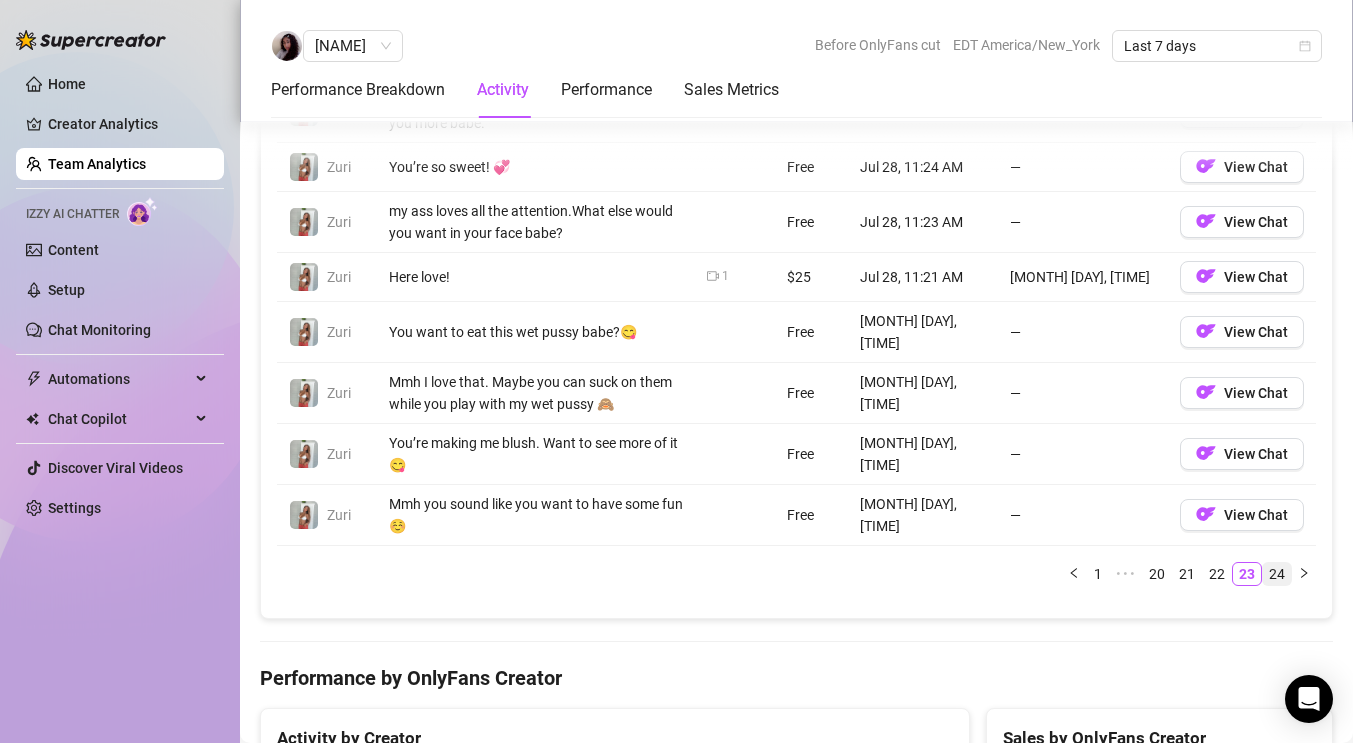 click on "24" at bounding box center [1277, 574] 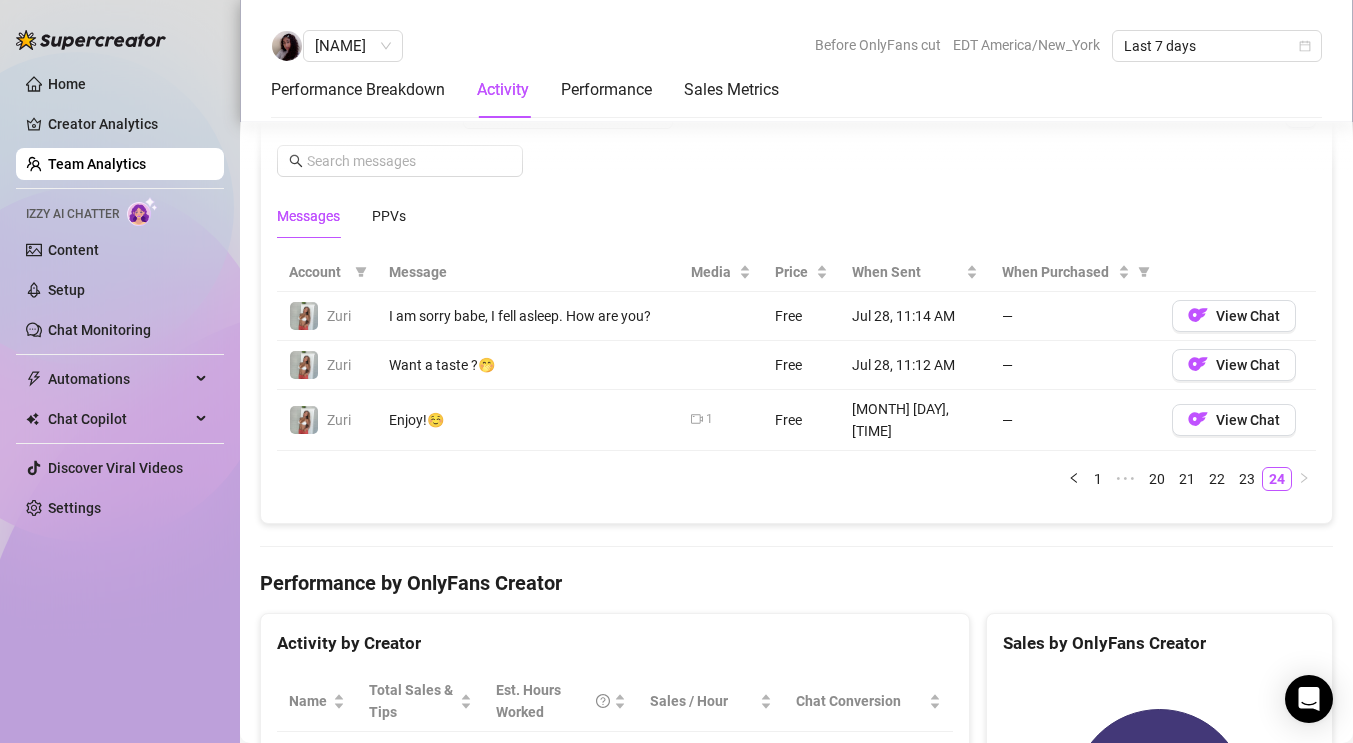 scroll, scrollTop: 1379, scrollLeft: 0, axis: vertical 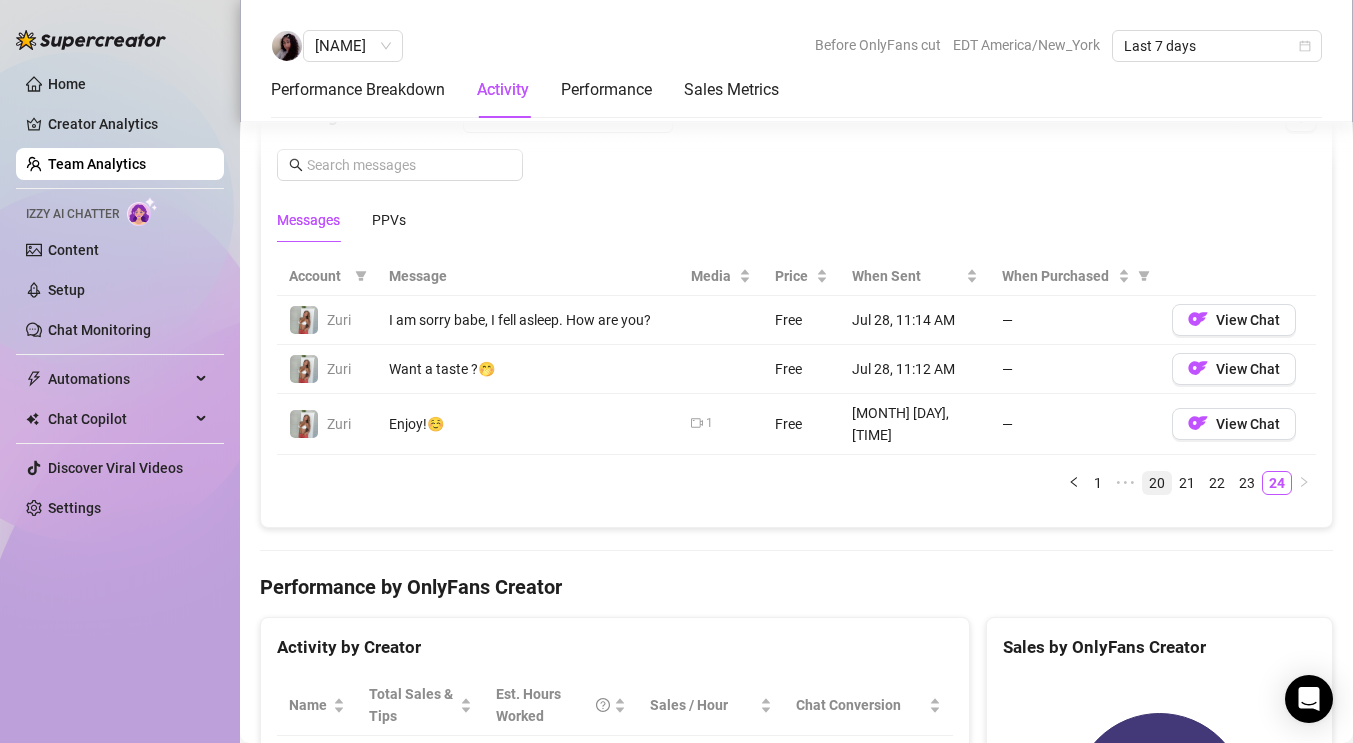 click on "20" at bounding box center [1157, 483] 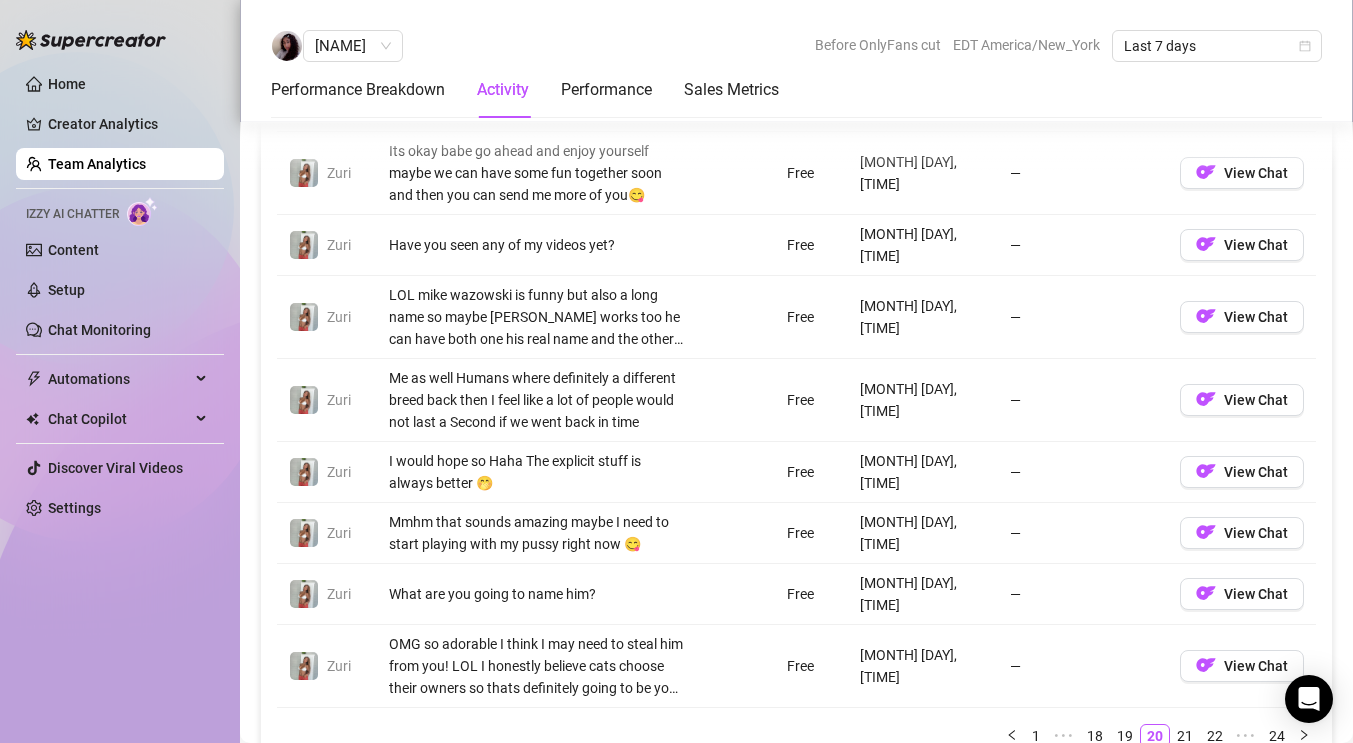 scroll, scrollTop: 2023, scrollLeft: 0, axis: vertical 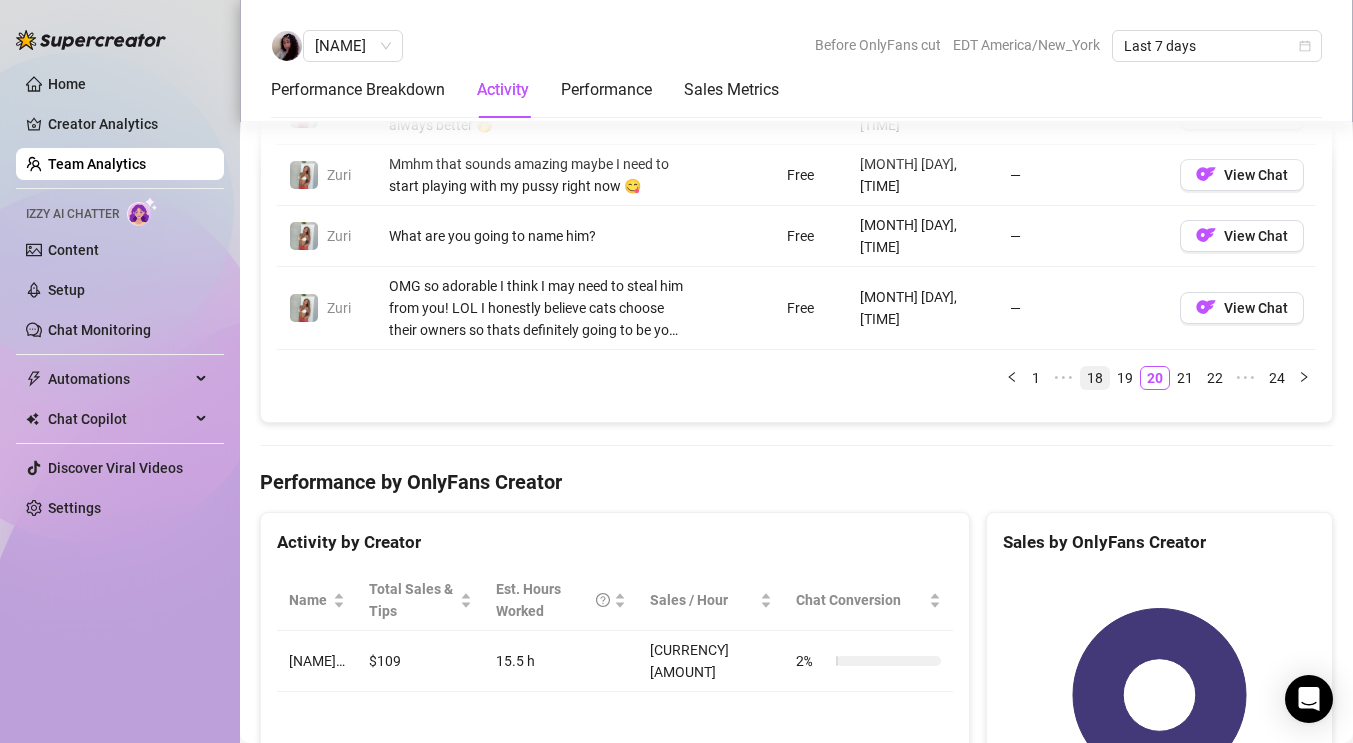 click on "18" at bounding box center (1095, 378) 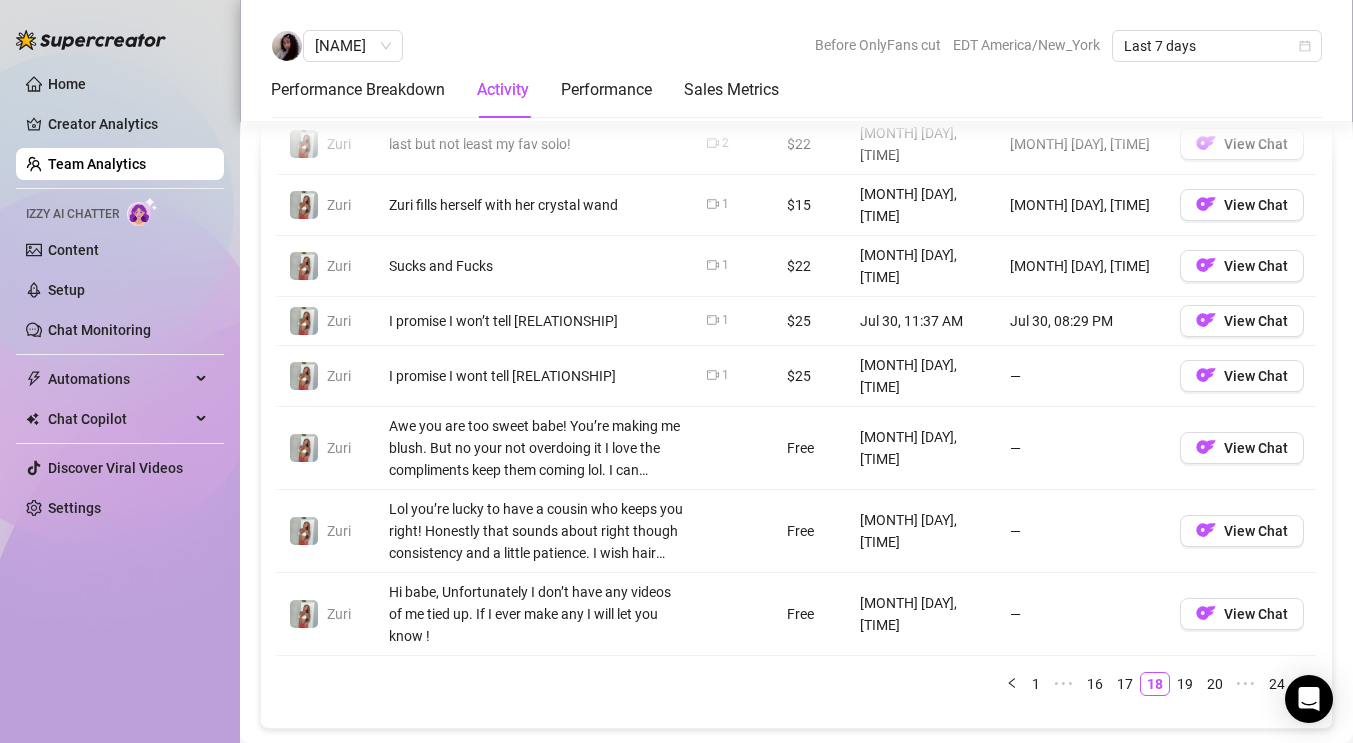 scroll, scrollTop: 1779, scrollLeft: 0, axis: vertical 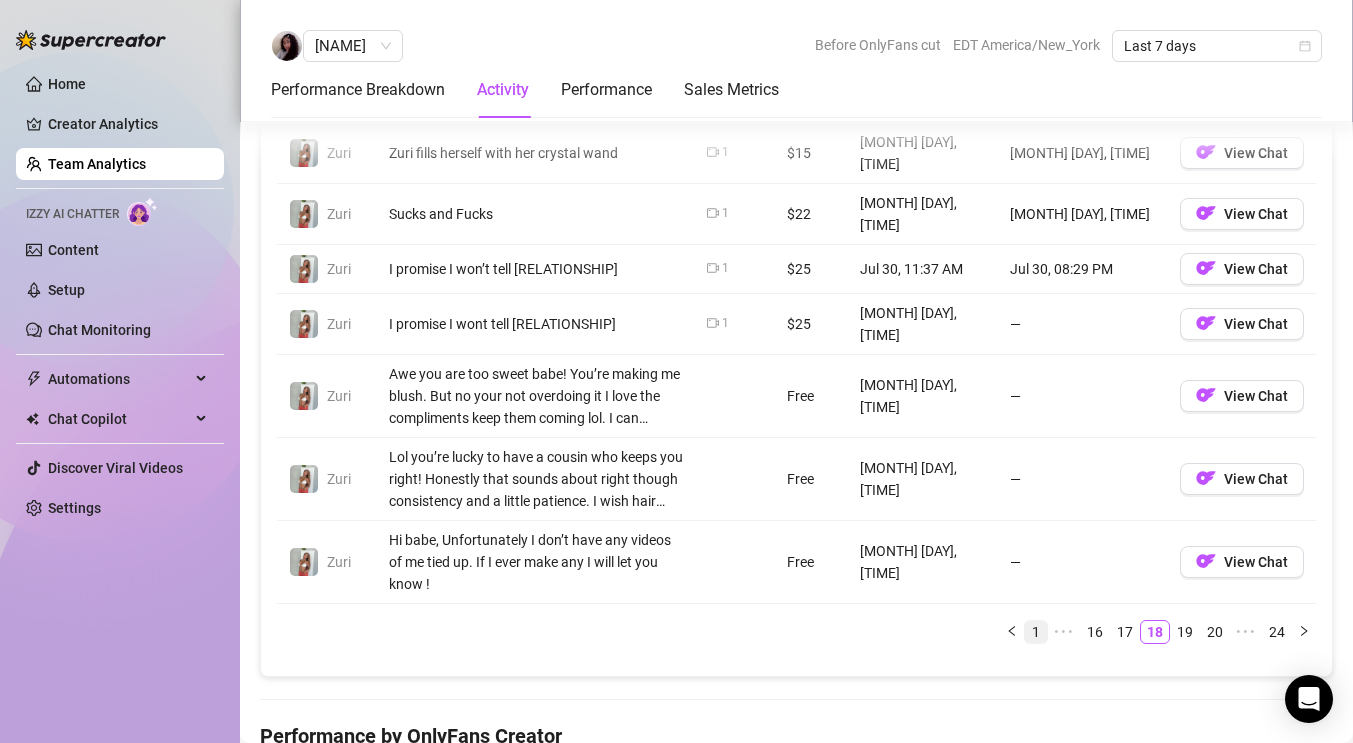 click on "1" at bounding box center [1036, 632] 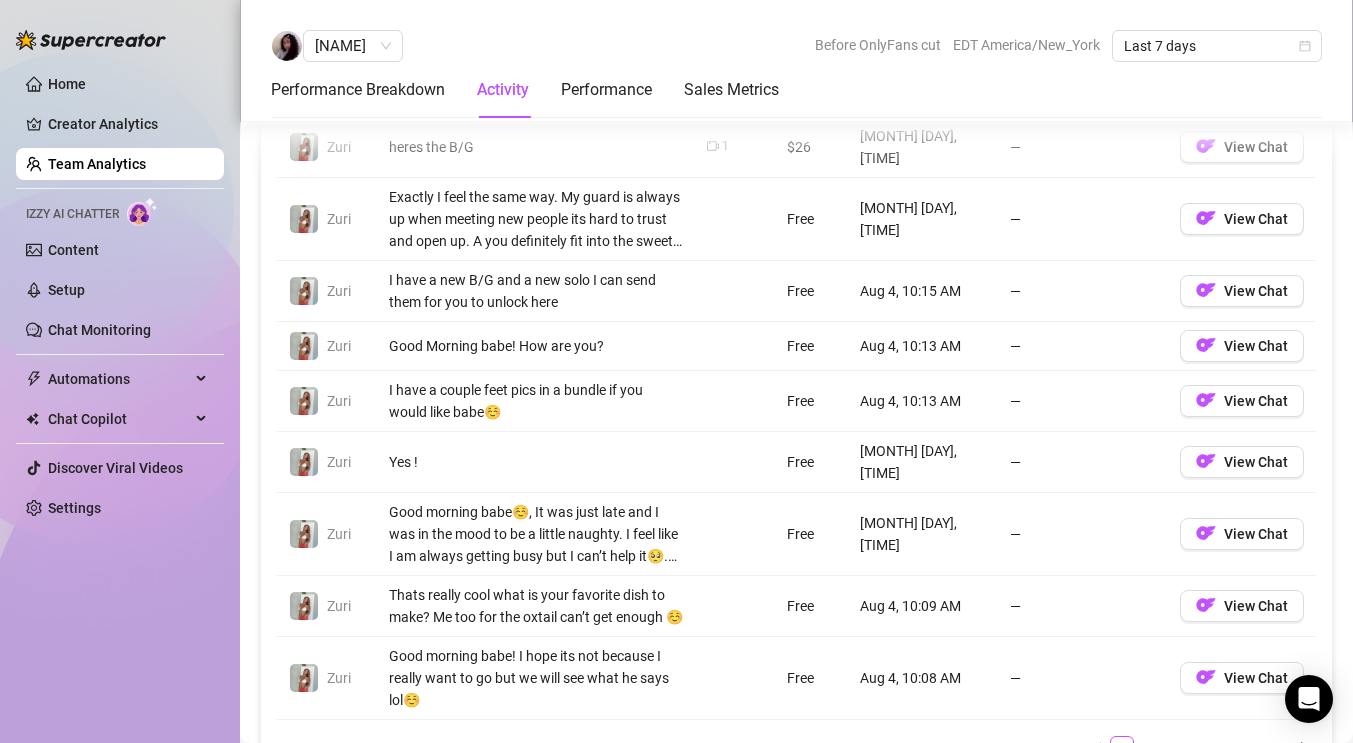 scroll, scrollTop: 1625, scrollLeft: 0, axis: vertical 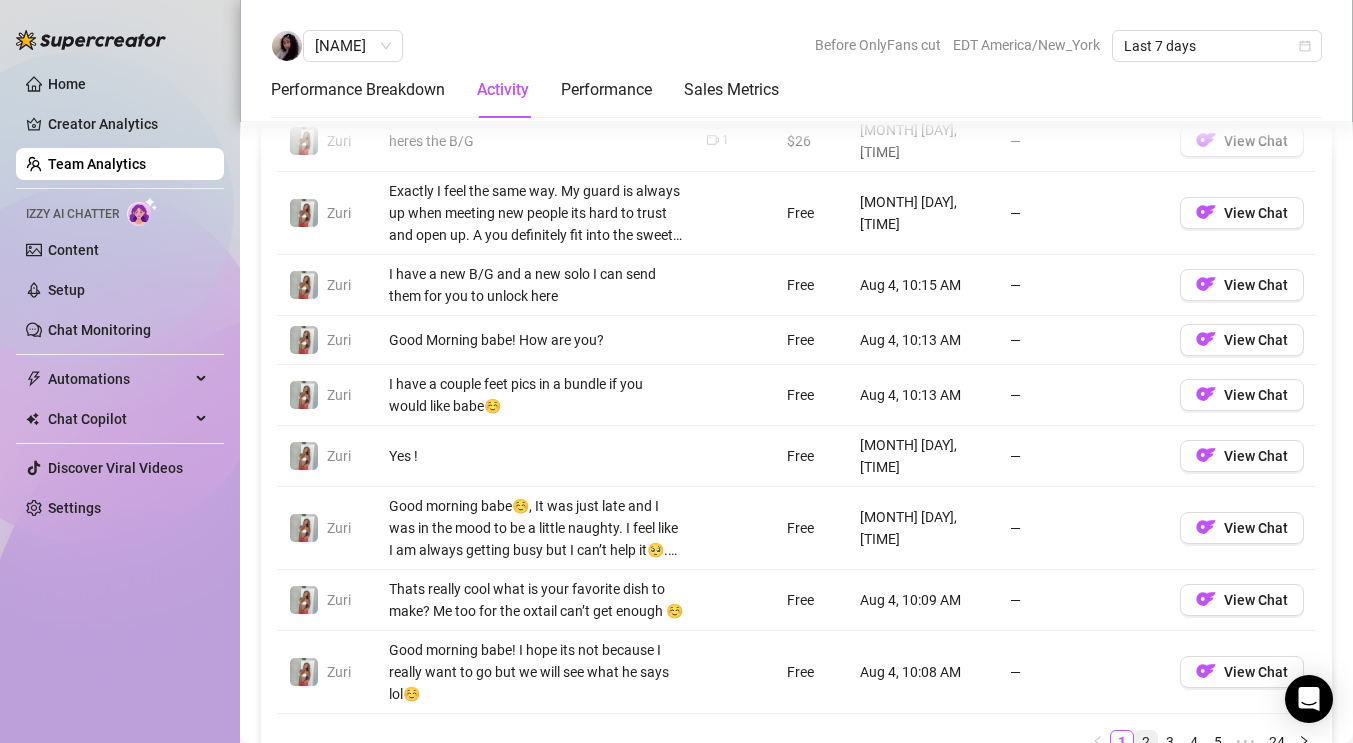 click on "2" at bounding box center [1146, 742] 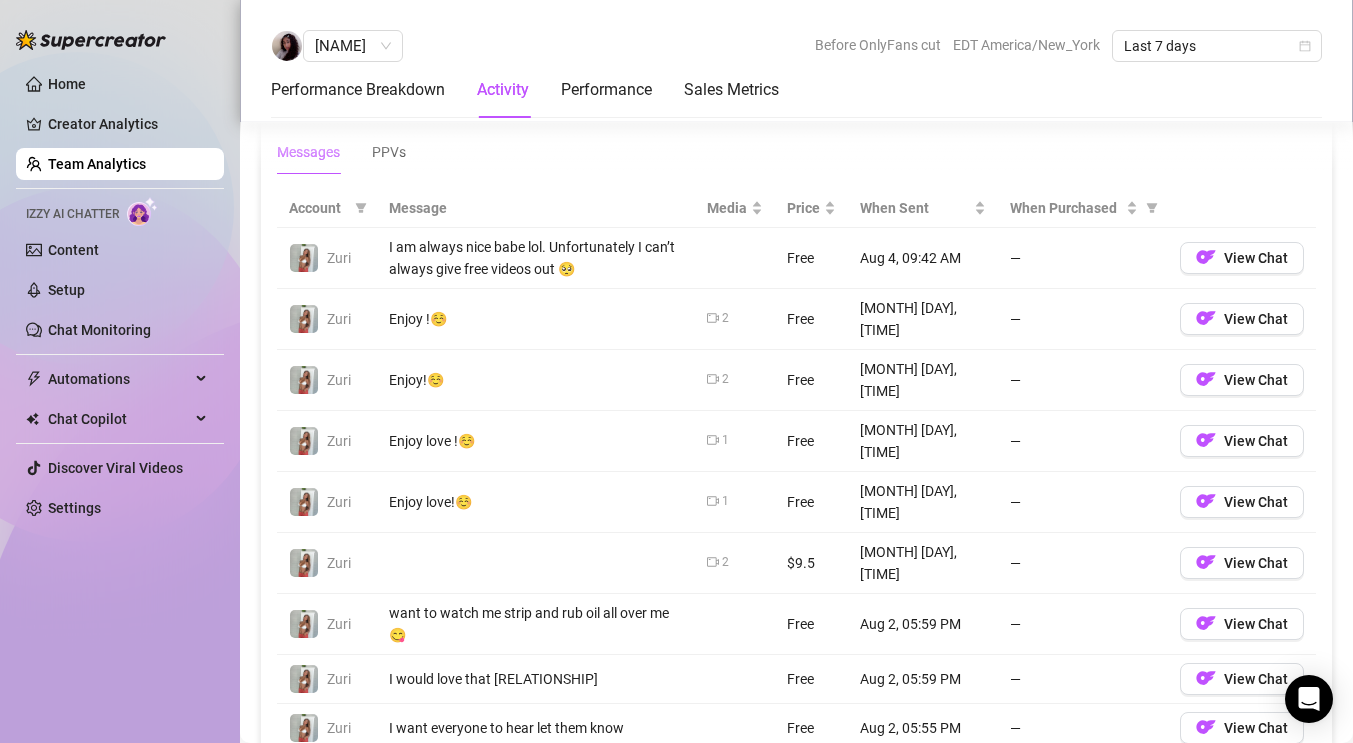 scroll, scrollTop: 1446, scrollLeft: 0, axis: vertical 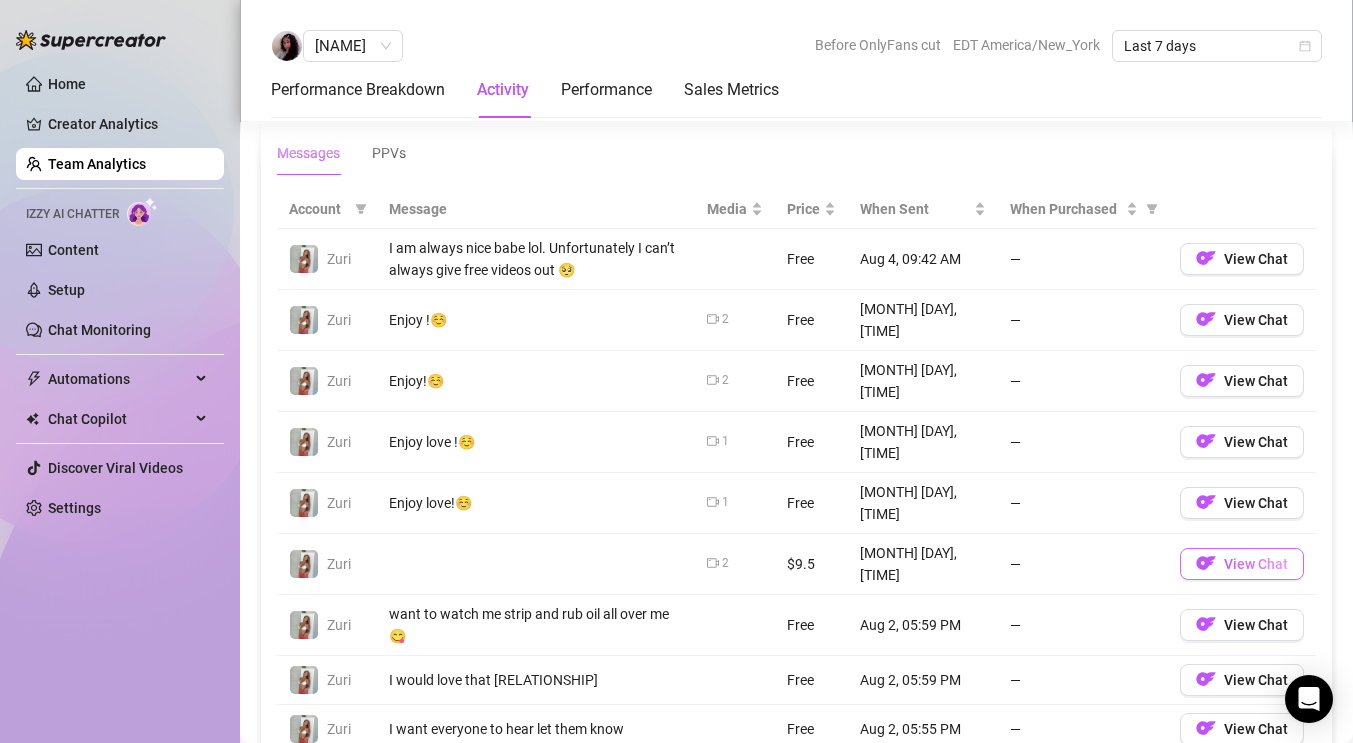 click at bounding box center (1206, 563) 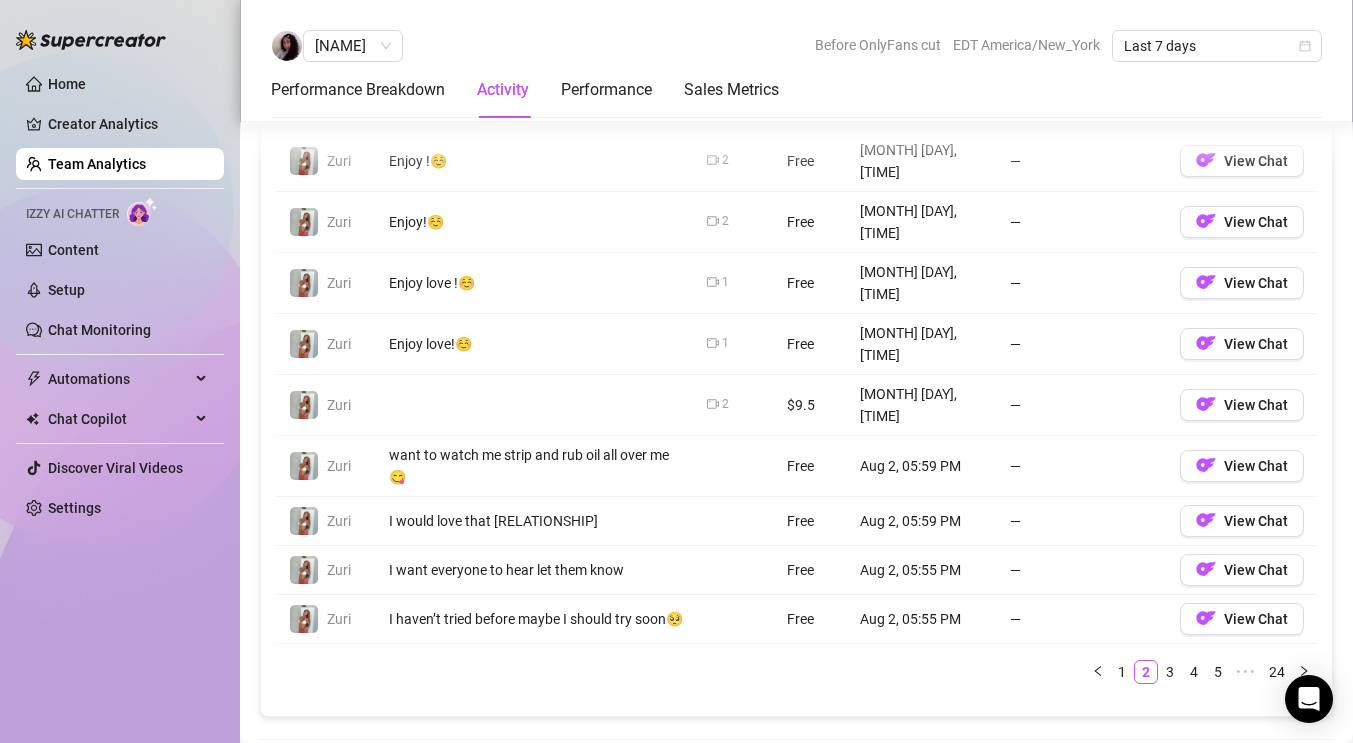 scroll, scrollTop: 1646, scrollLeft: 0, axis: vertical 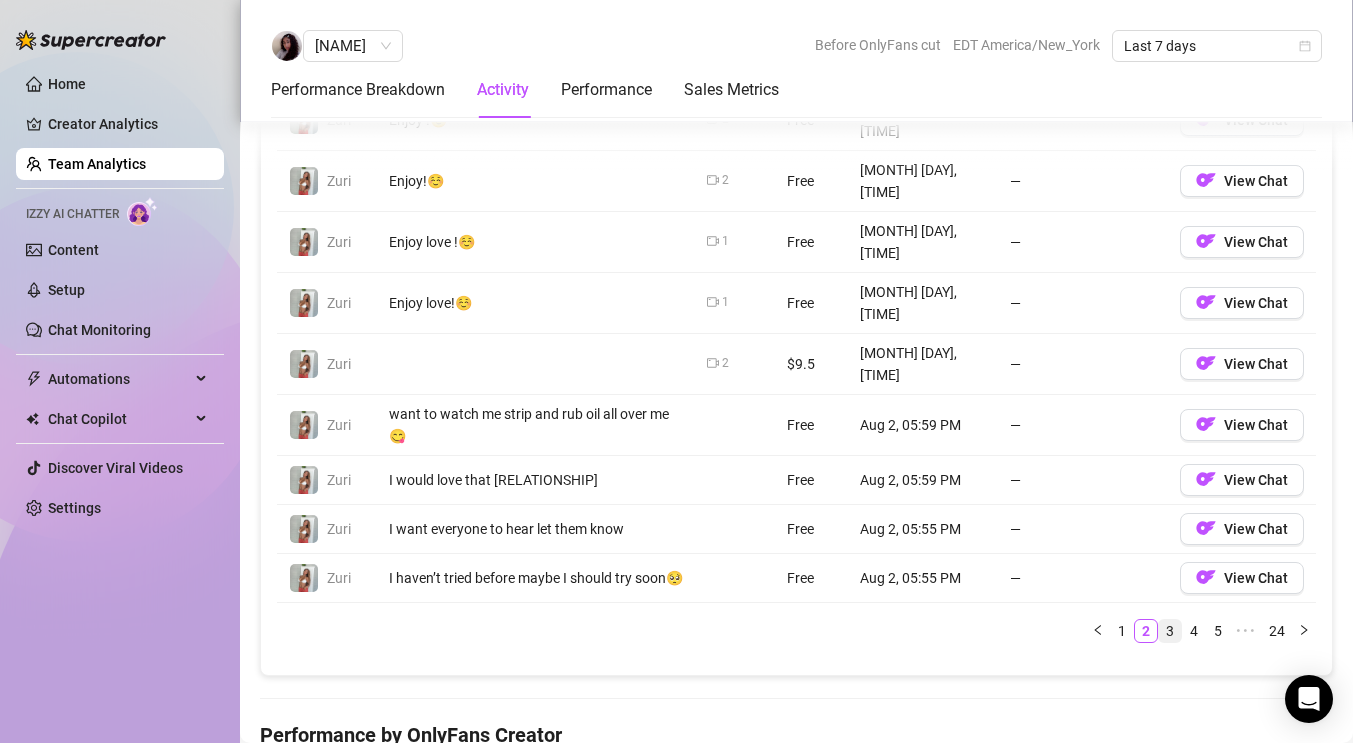 click on "3" at bounding box center (1170, 631) 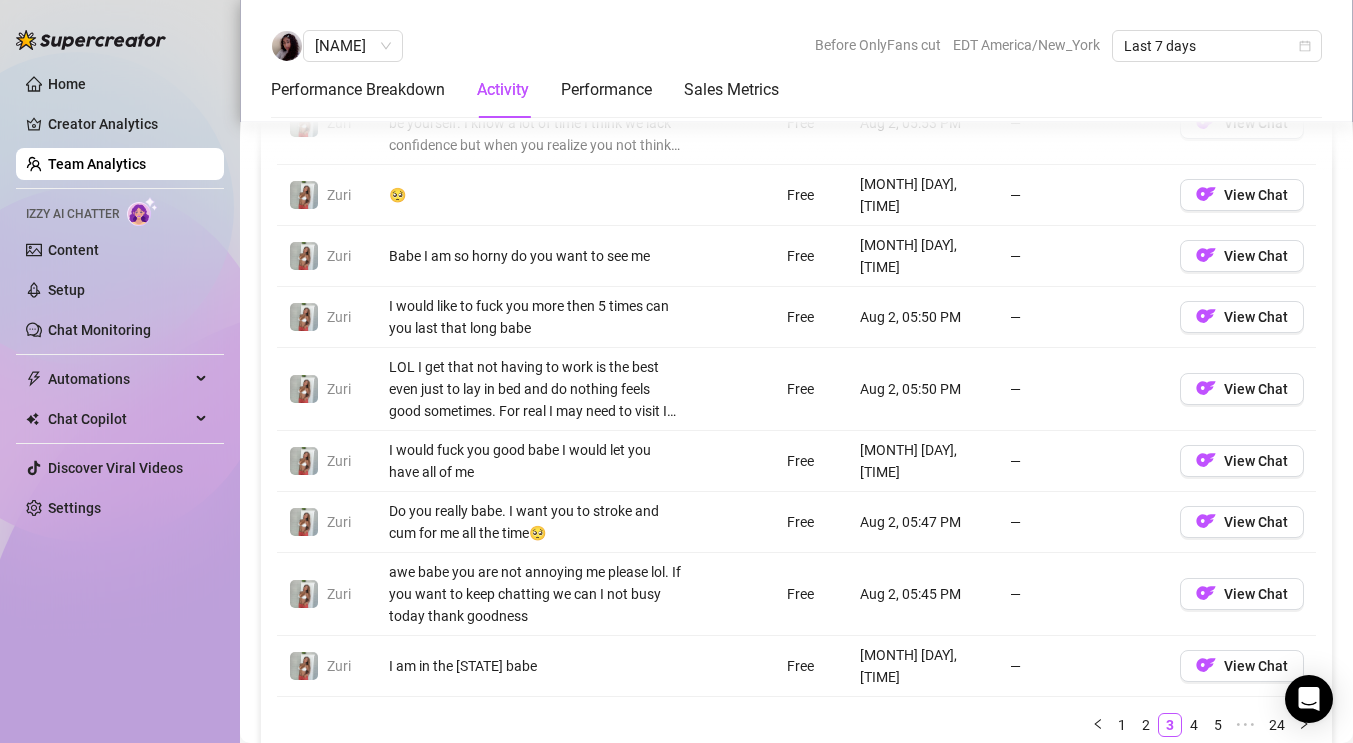 scroll, scrollTop: 1708, scrollLeft: 0, axis: vertical 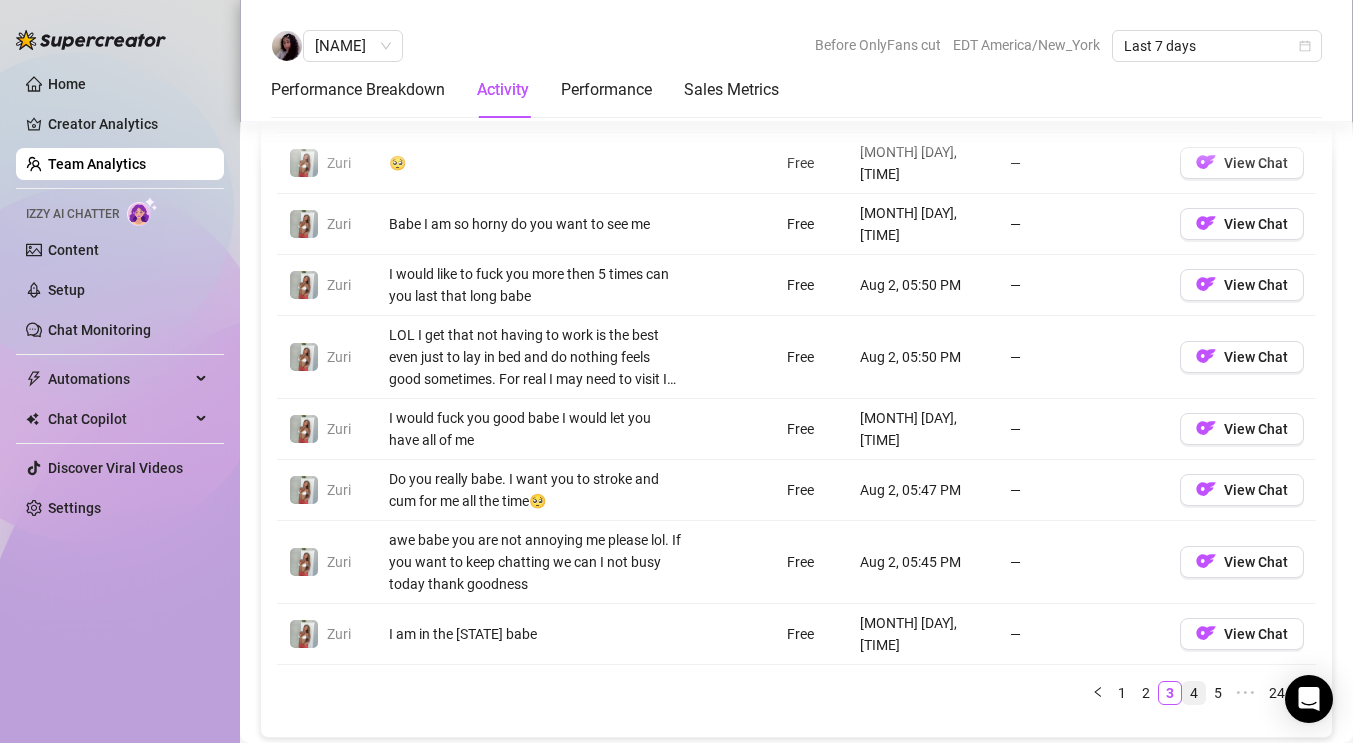 click on "4" at bounding box center [1194, 693] 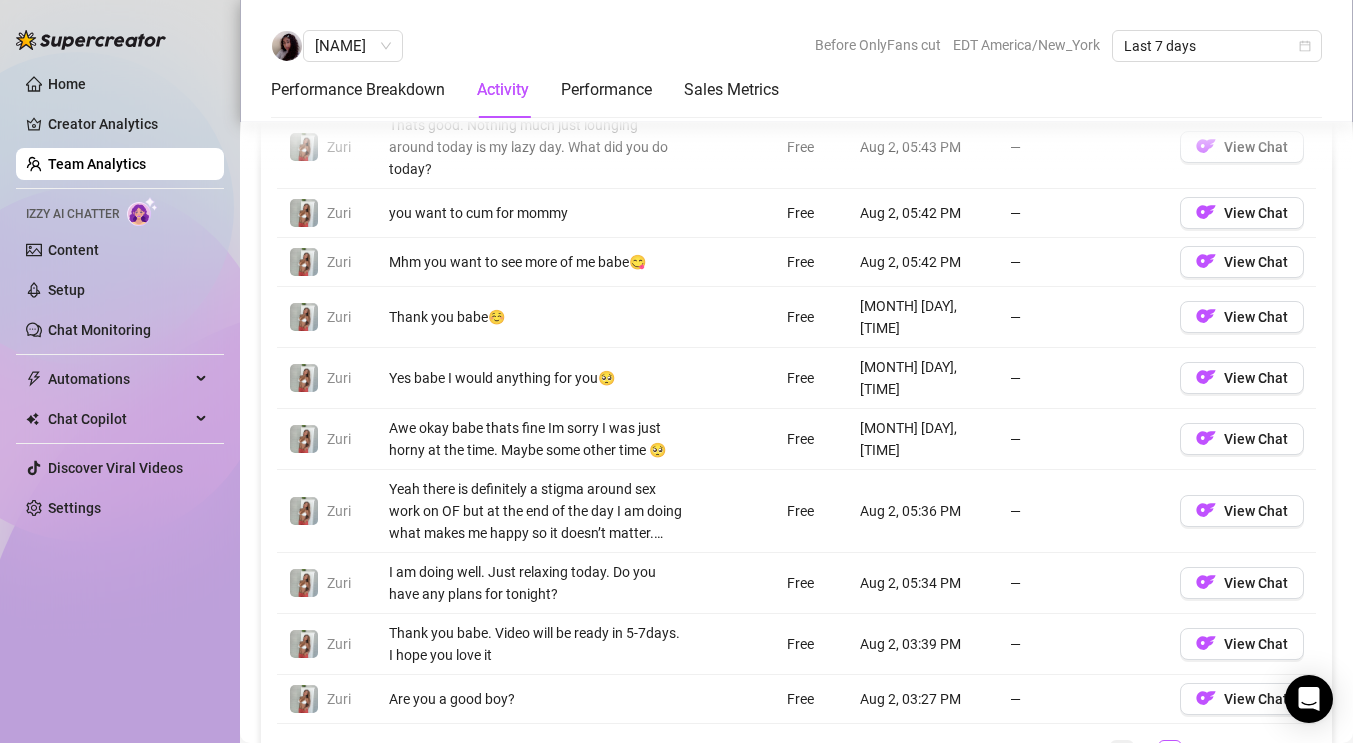 scroll, scrollTop: 1592, scrollLeft: 0, axis: vertical 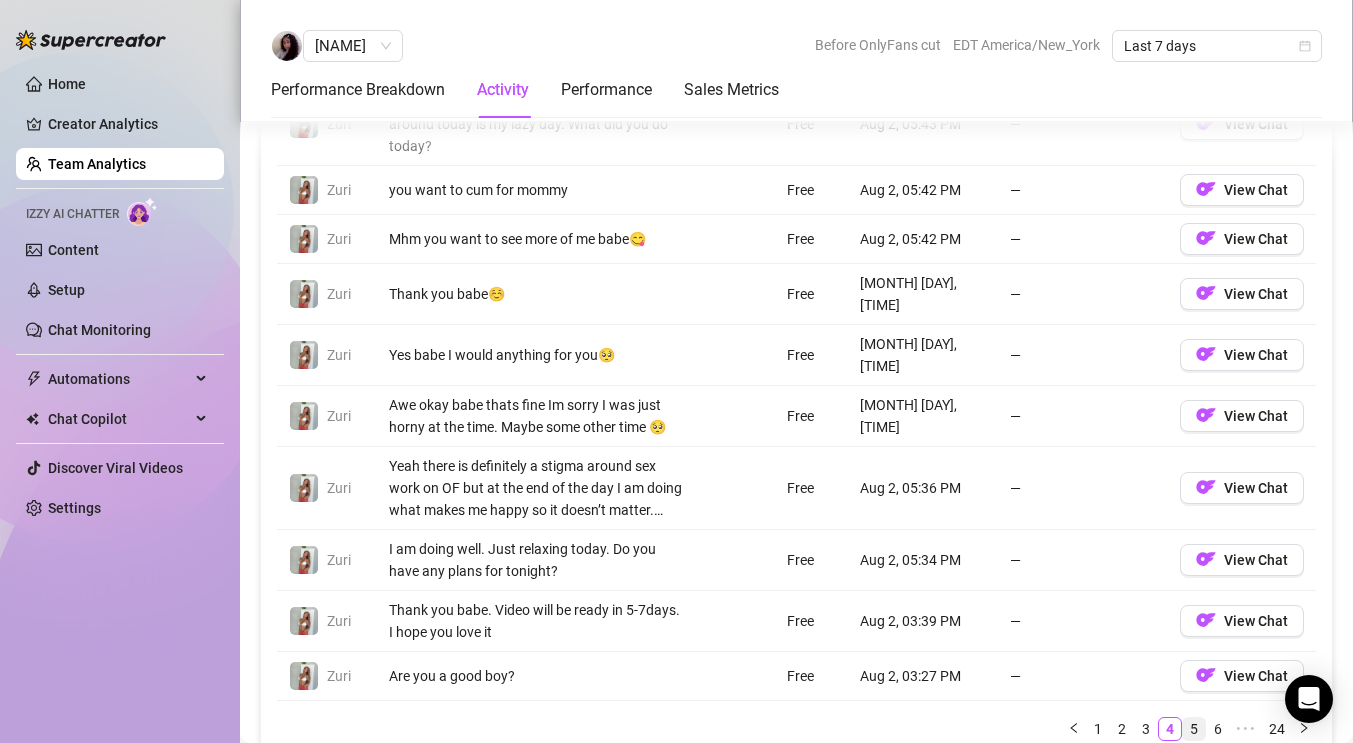 click on "5" at bounding box center (1194, 729) 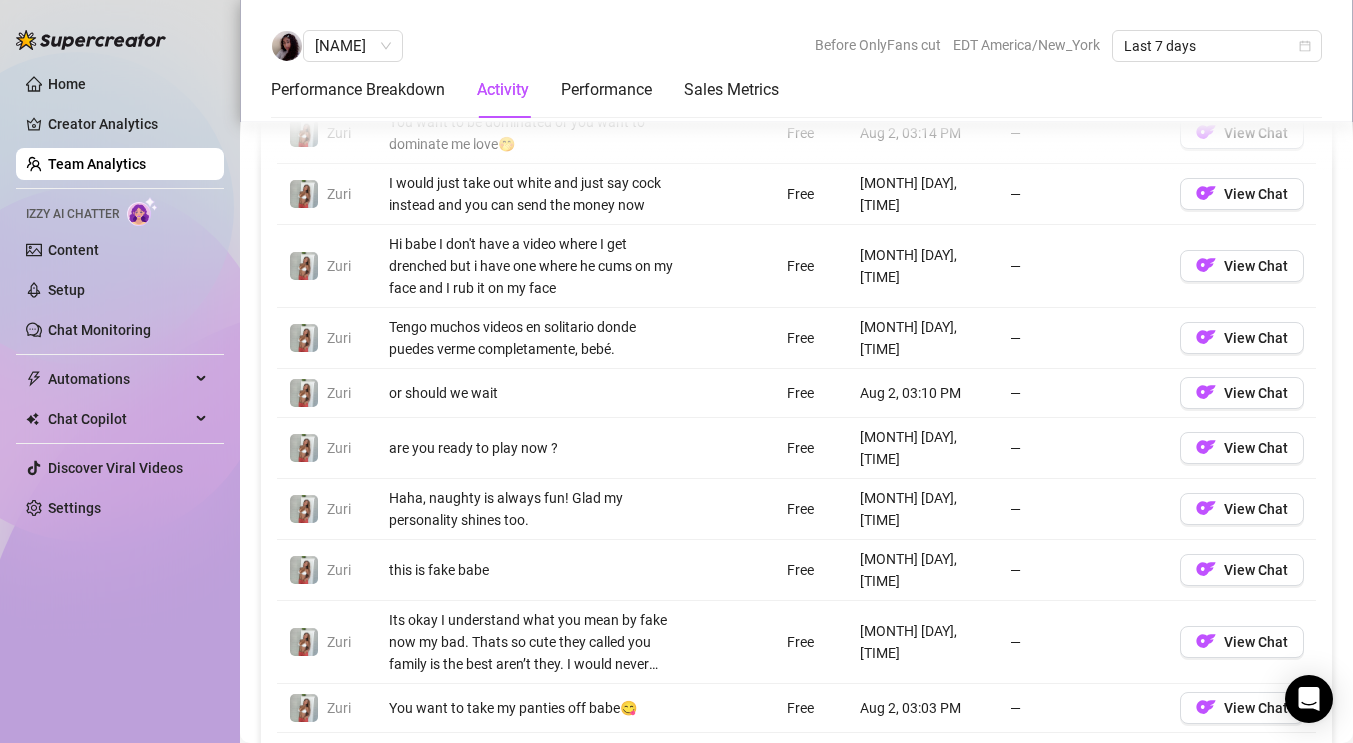 scroll, scrollTop: 1575, scrollLeft: 0, axis: vertical 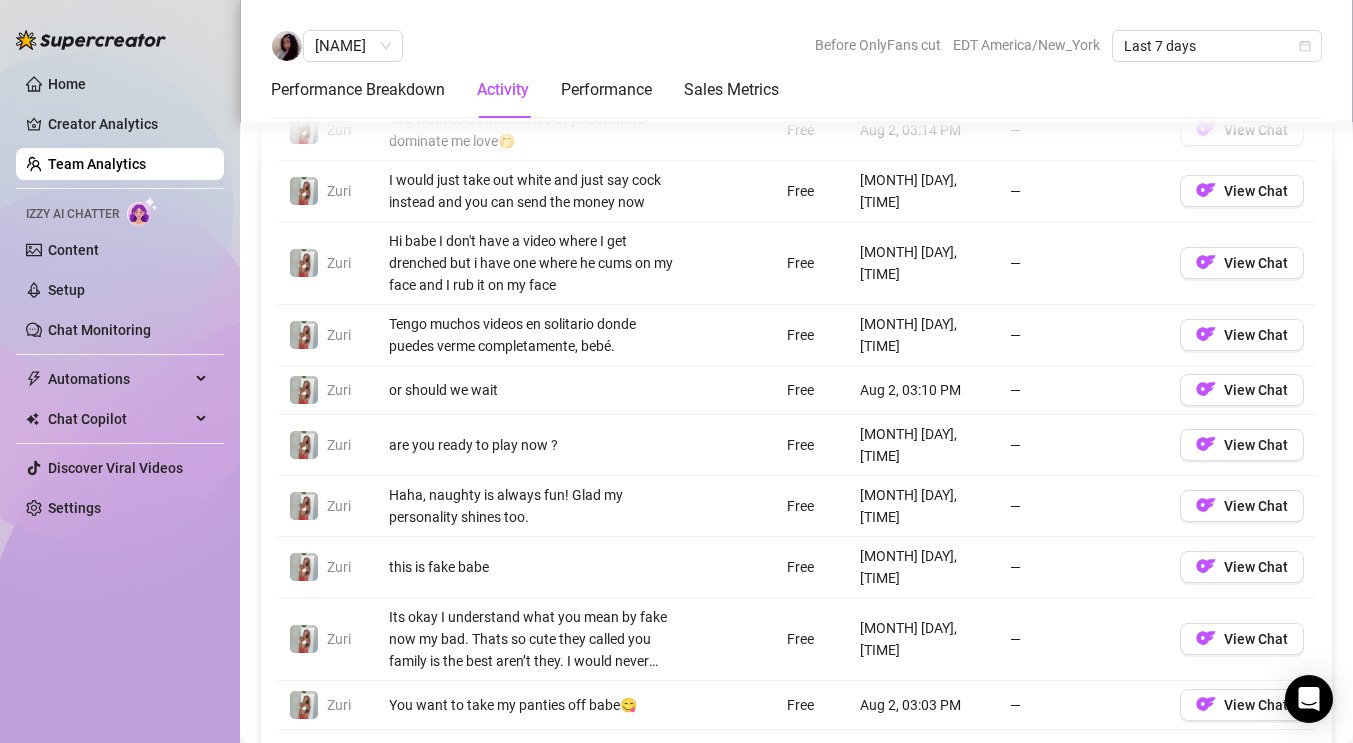 click on "6" at bounding box center [1194, 758] 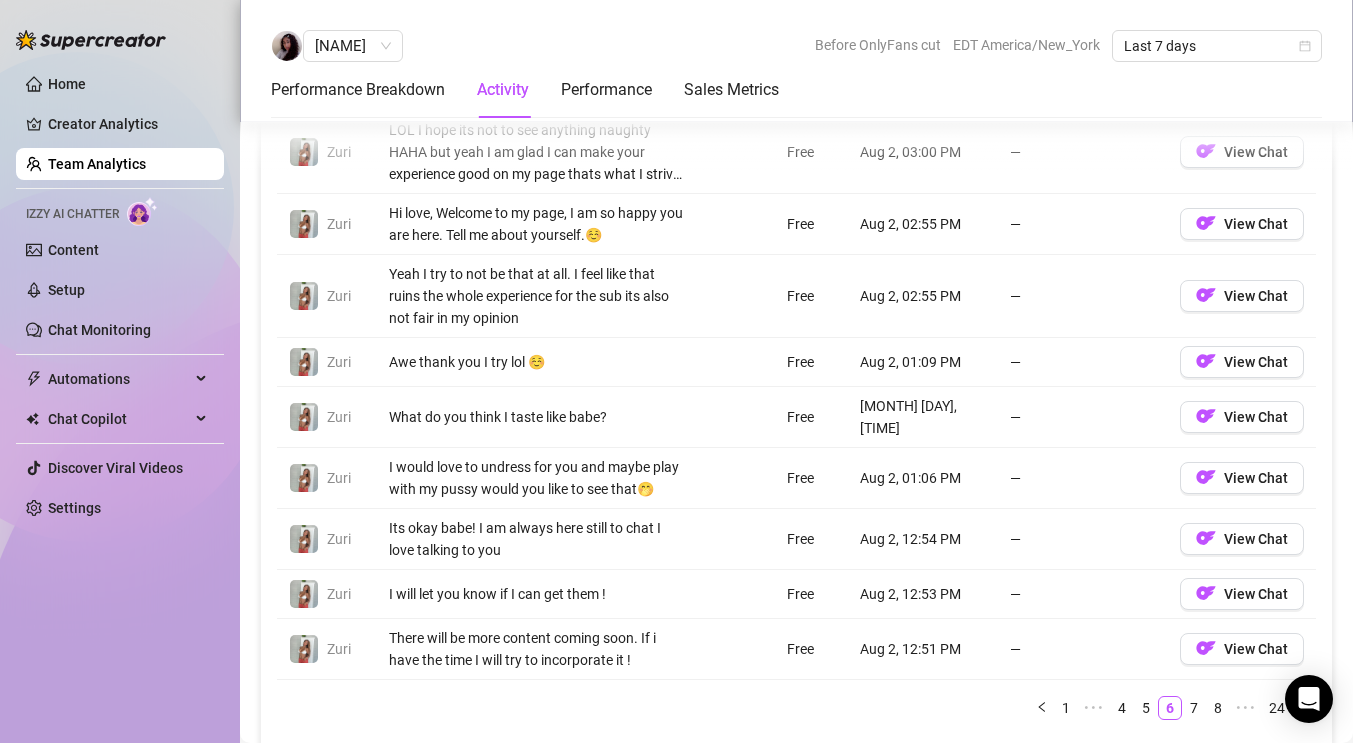 scroll, scrollTop: 1651, scrollLeft: 0, axis: vertical 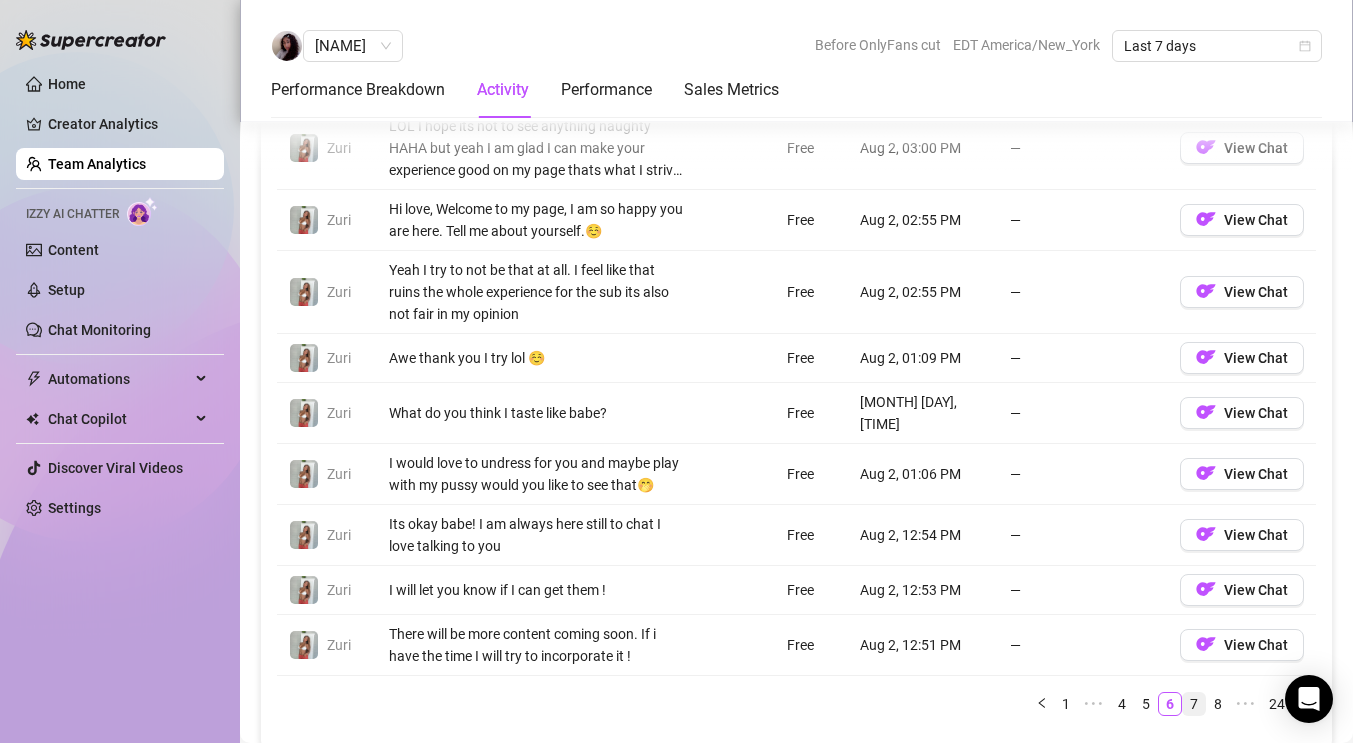 click on "7" at bounding box center (1194, 704) 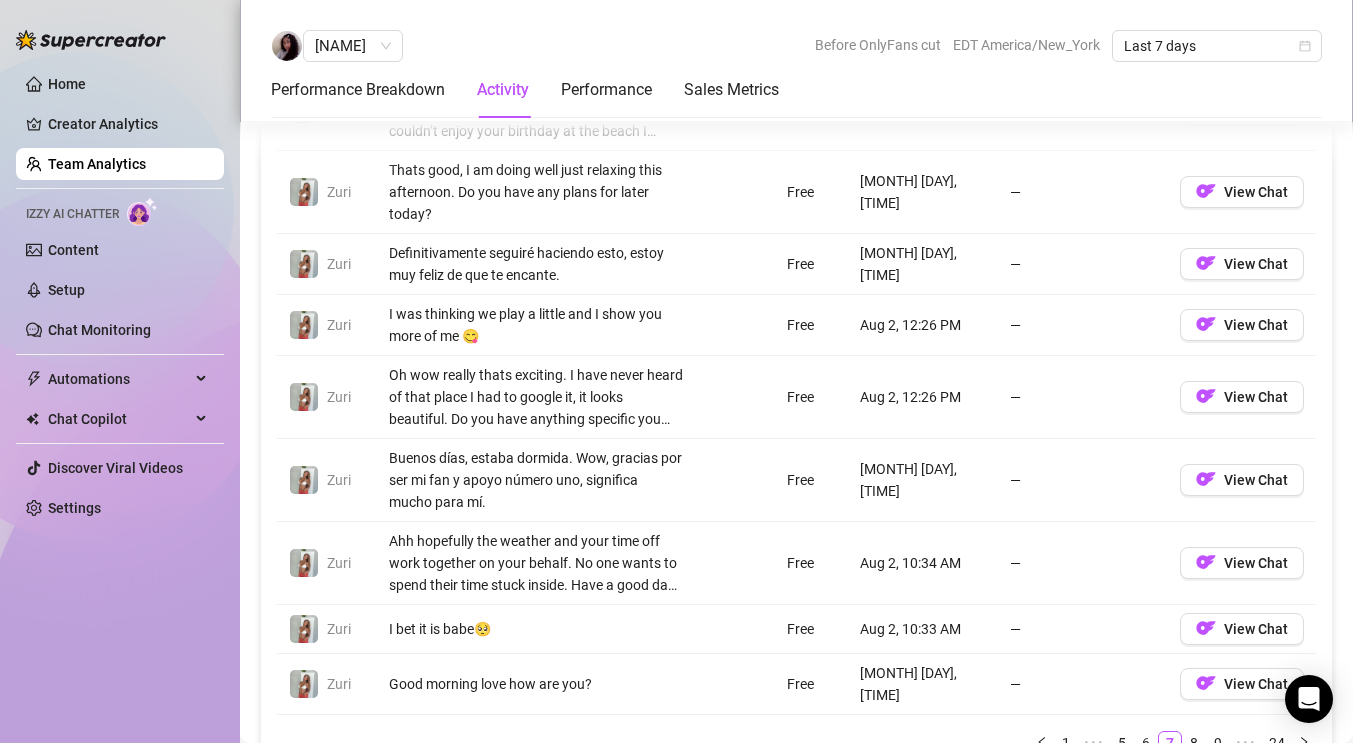 scroll, scrollTop: 1748, scrollLeft: 0, axis: vertical 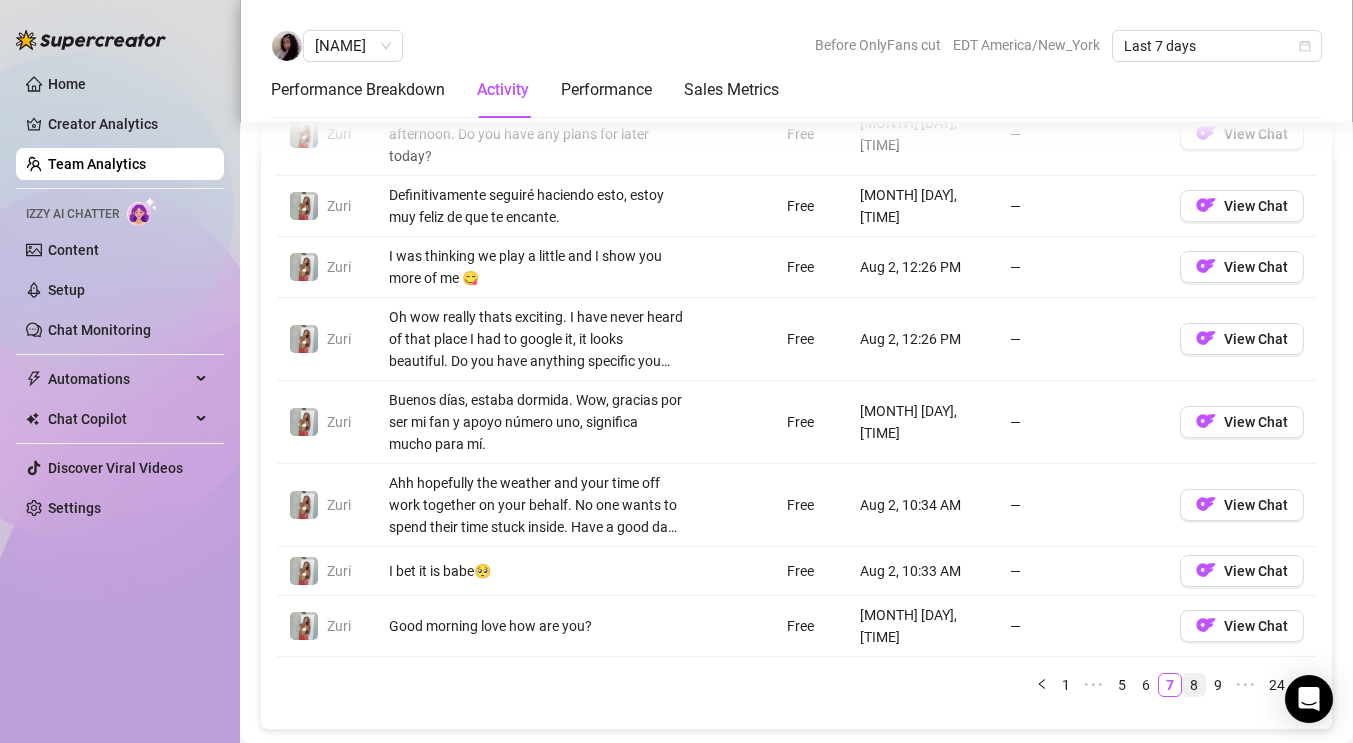 click on "8" at bounding box center [1194, 685] 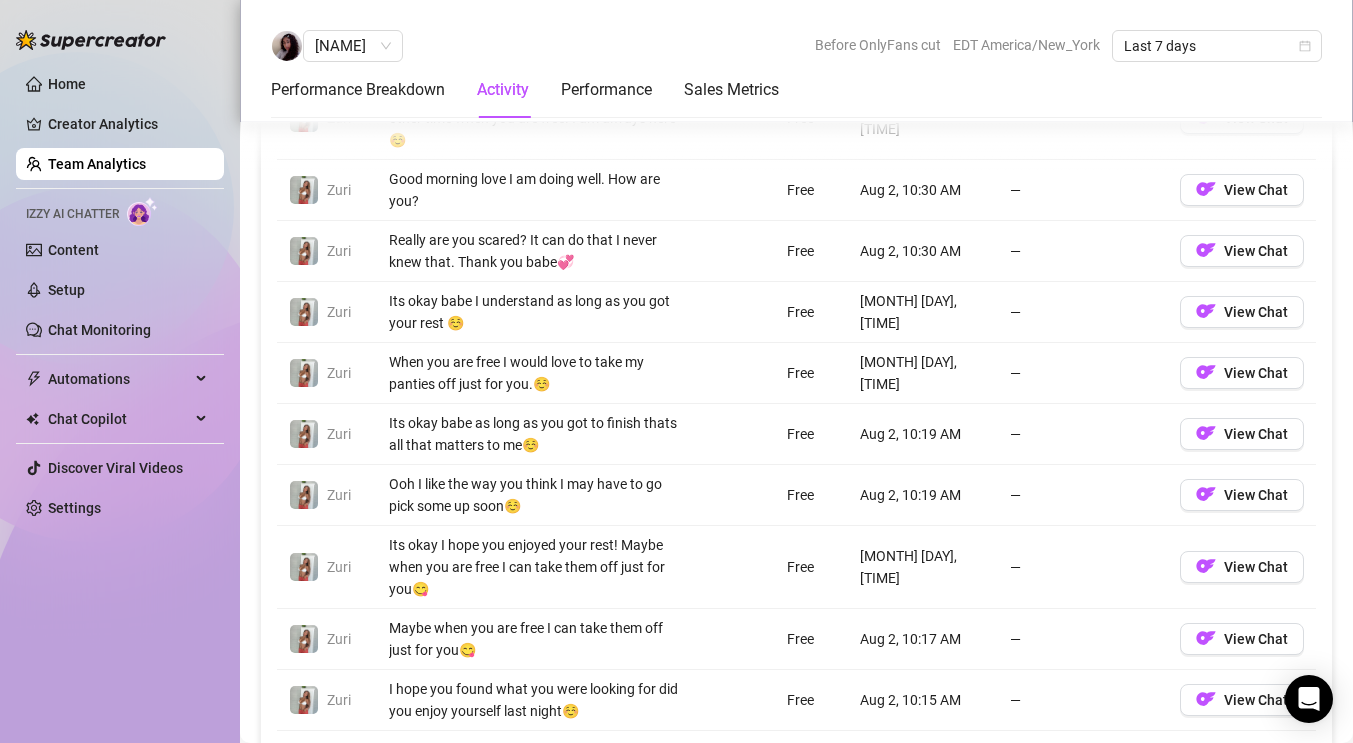 scroll, scrollTop: 1599, scrollLeft: 0, axis: vertical 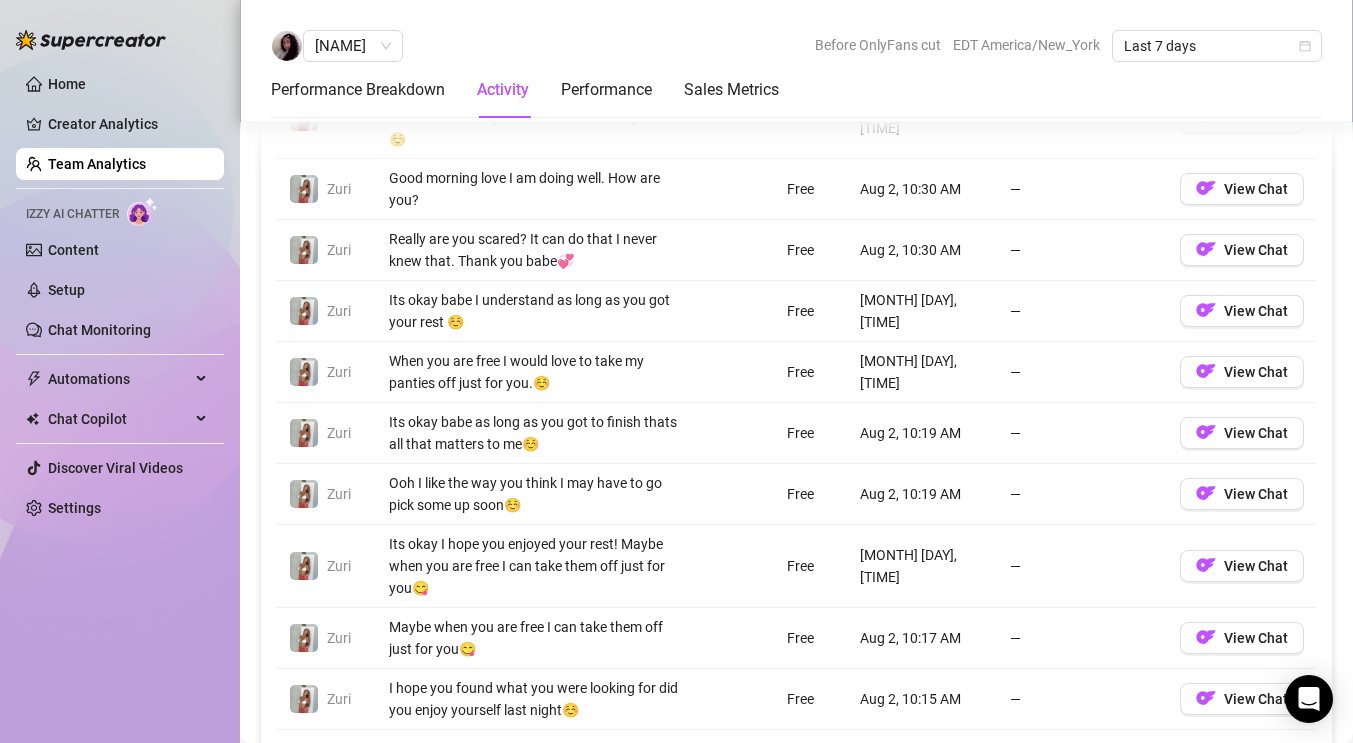 click on "9" at bounding box center (1188, 758) 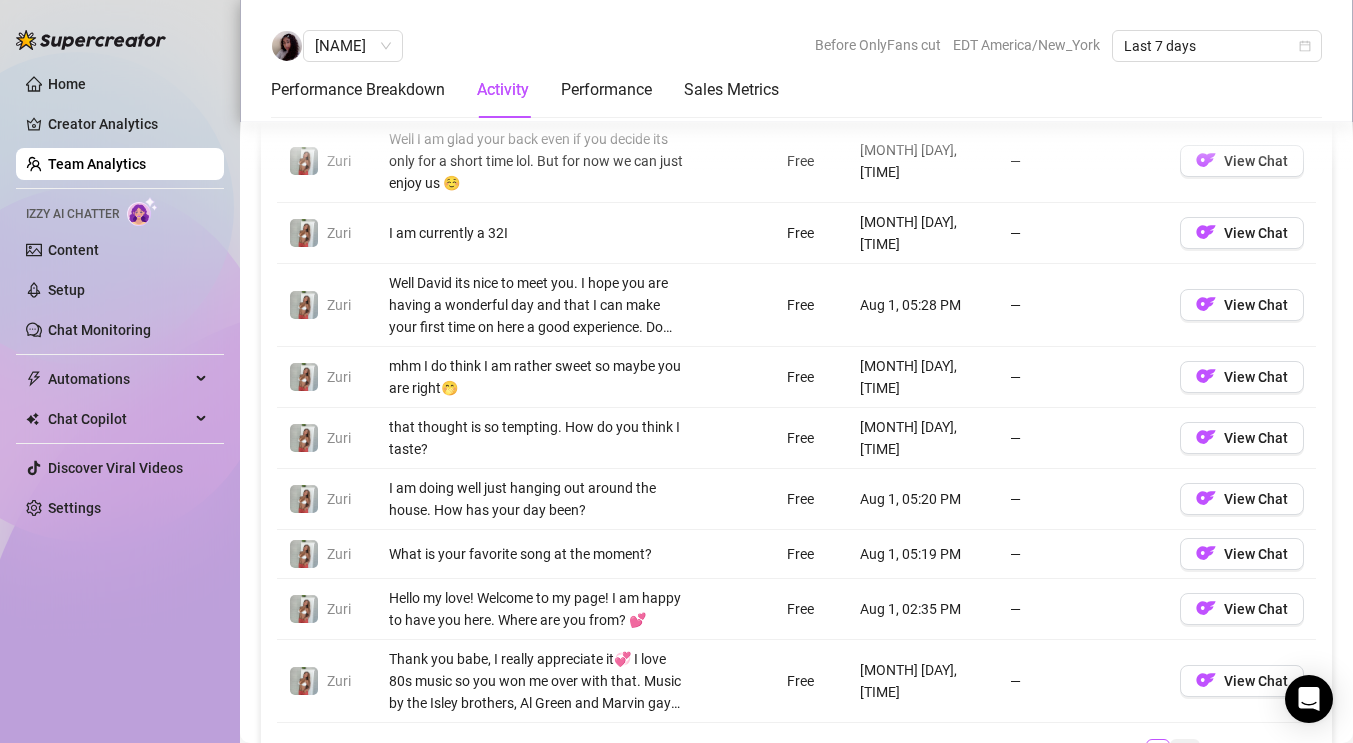 scroll, scrollTop: 1621, scrollLeft: 0, axis: vertical 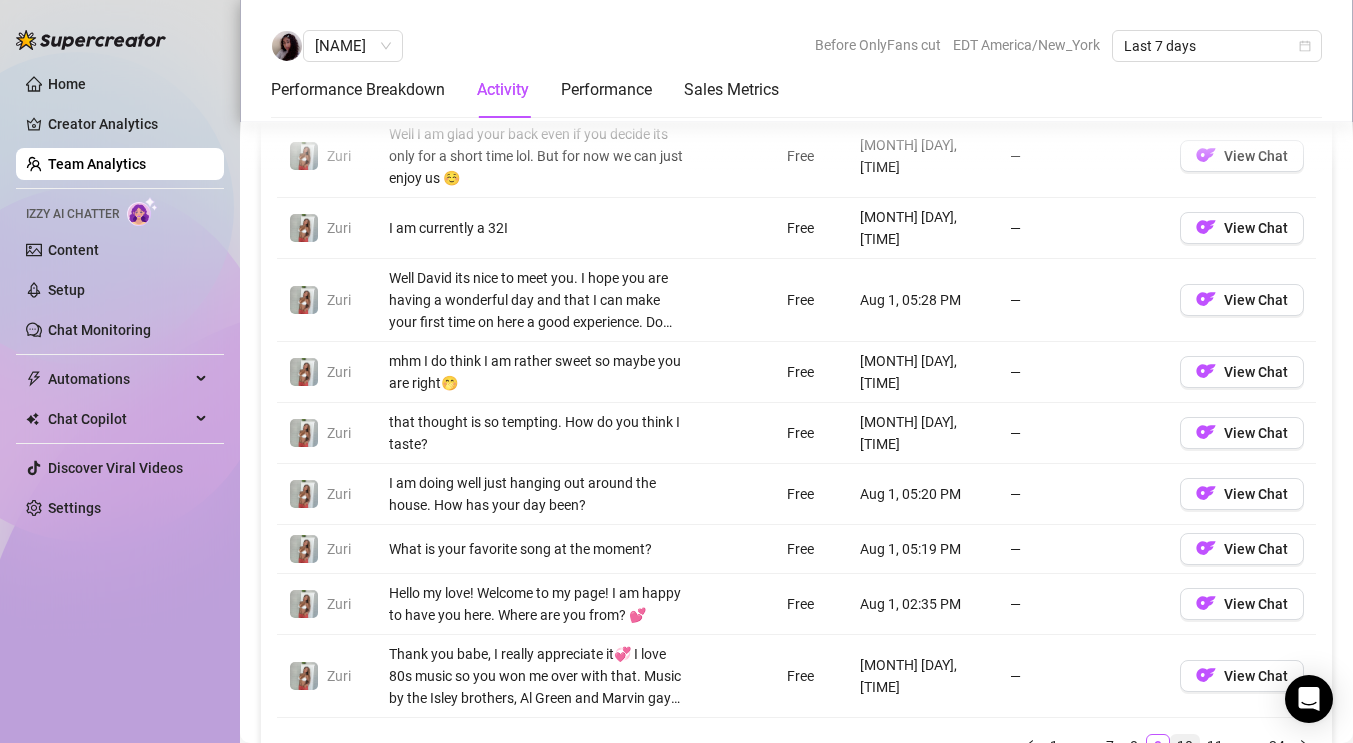 click on "10" at bounding box center [1185, 746] 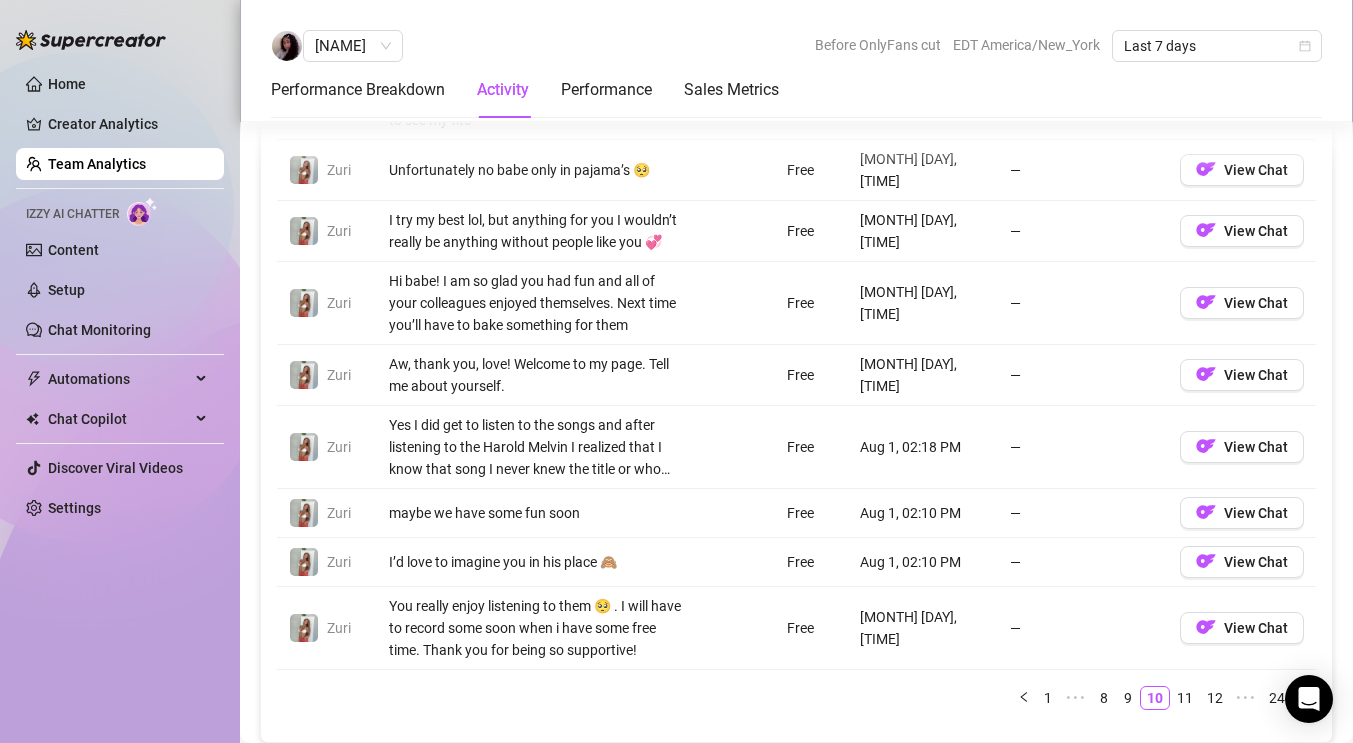 scroll, scrollTop: 1827, scrollLeft: 0, axis: vertical 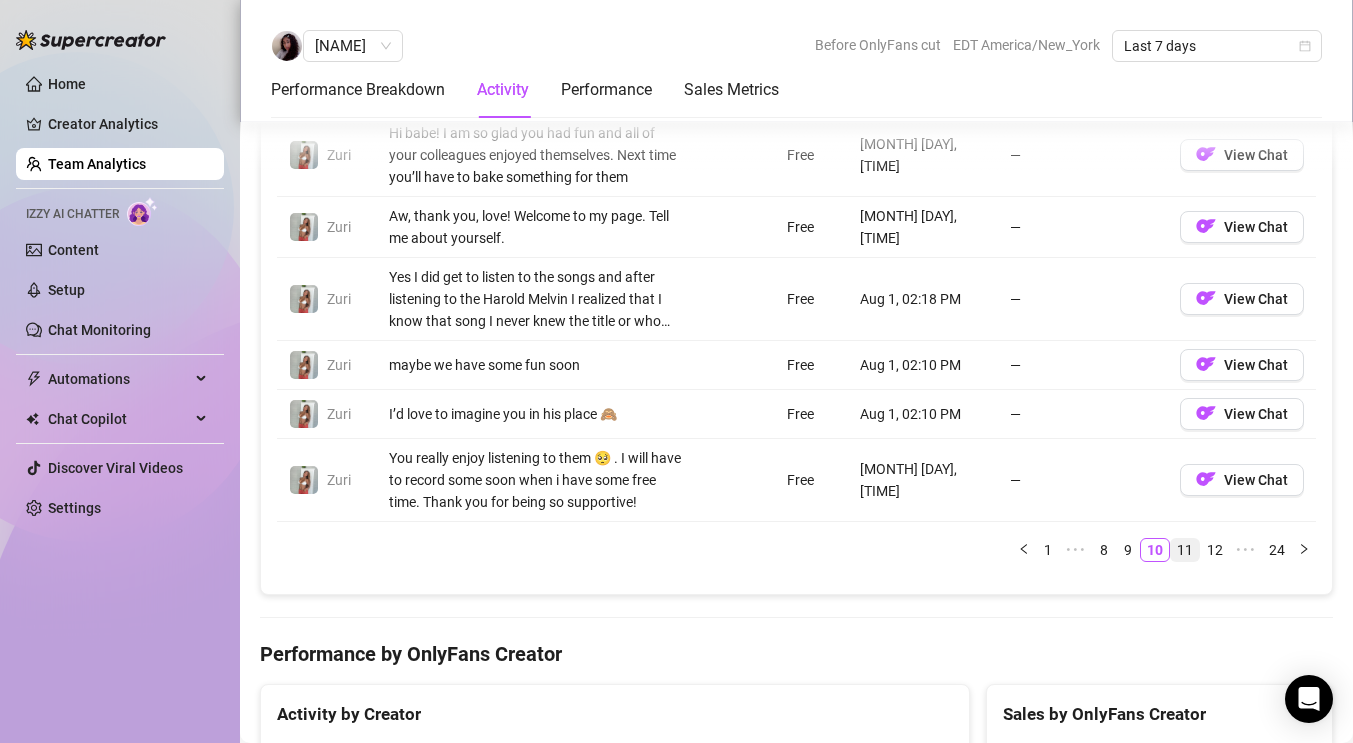 click on "11" at bounding box center (1185, 550) 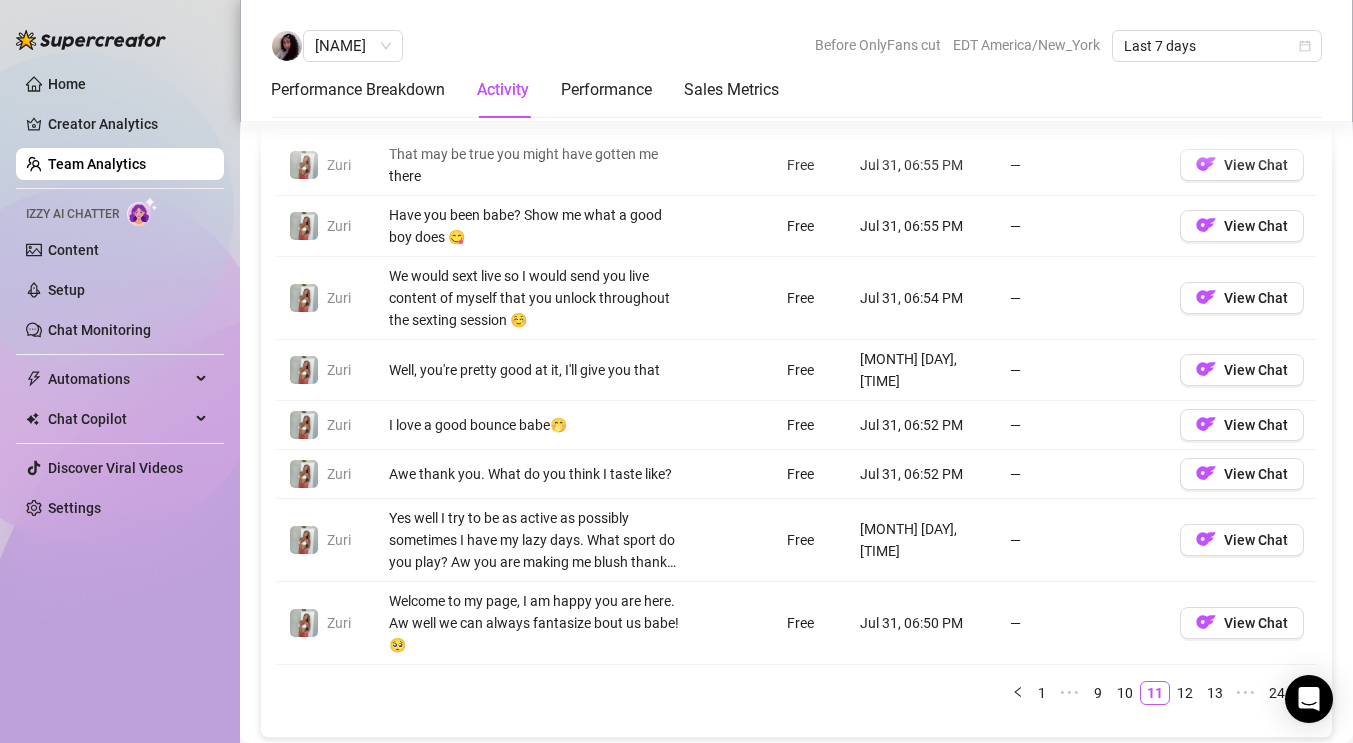 scroll, scrollTop: 1701, scrollLeft: 0, axis: vertical 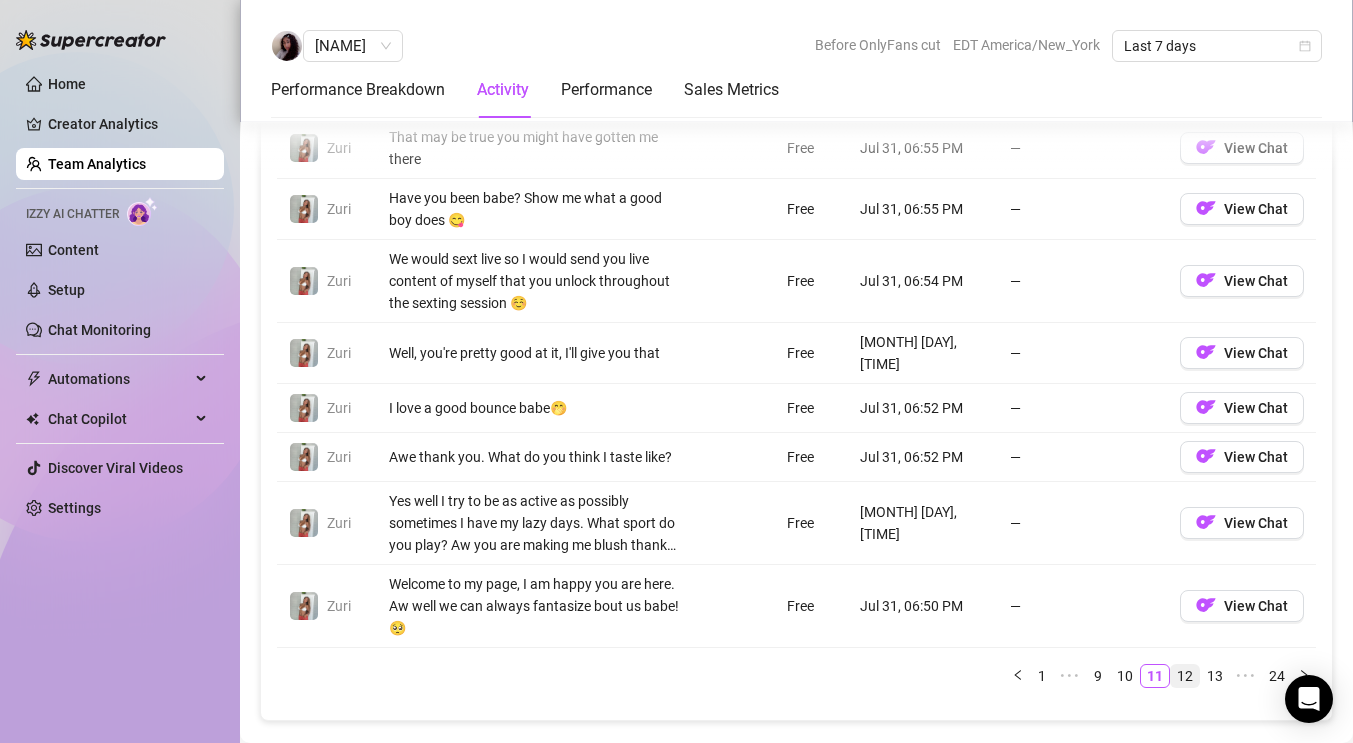click on "12" at bounding box center [1185, 676] 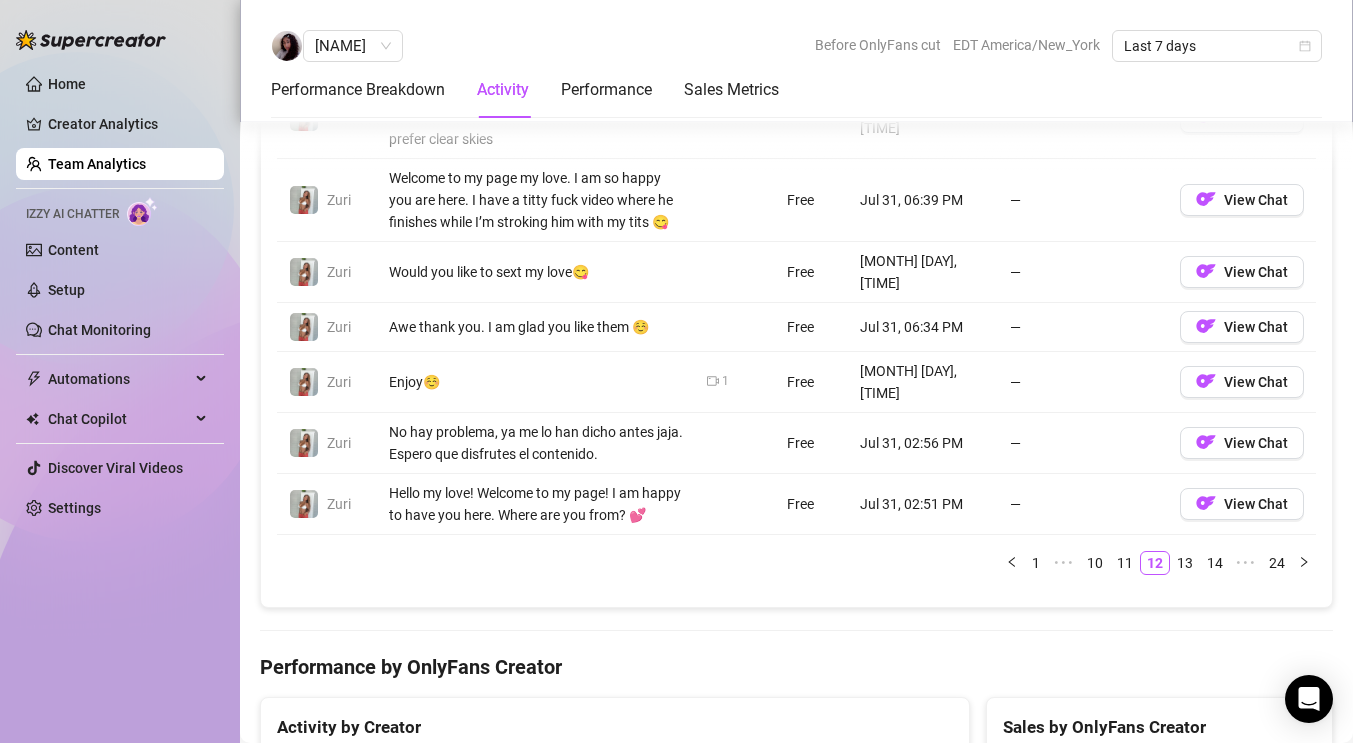 scroll, scrollTop: 1808, scrollLeft: 0, axis: vertical 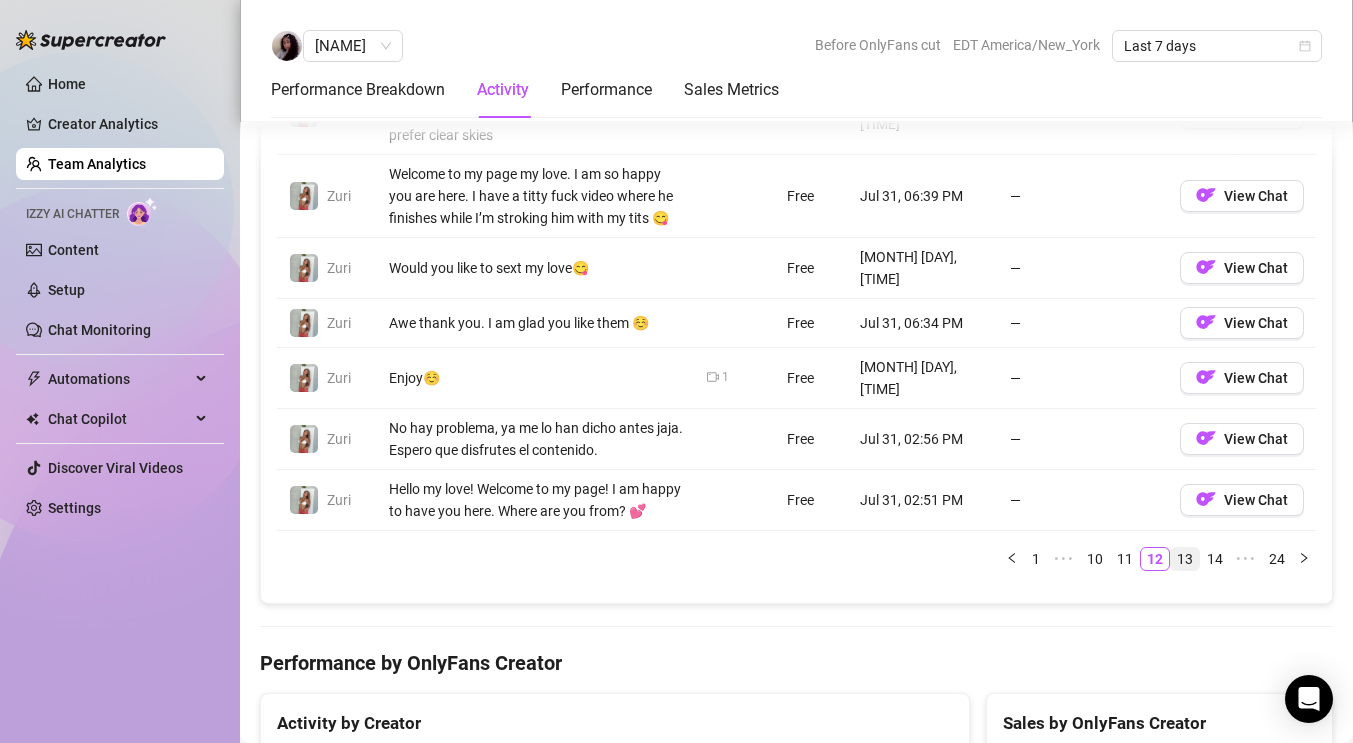 click on "13" at bounding box center [1185, 559] 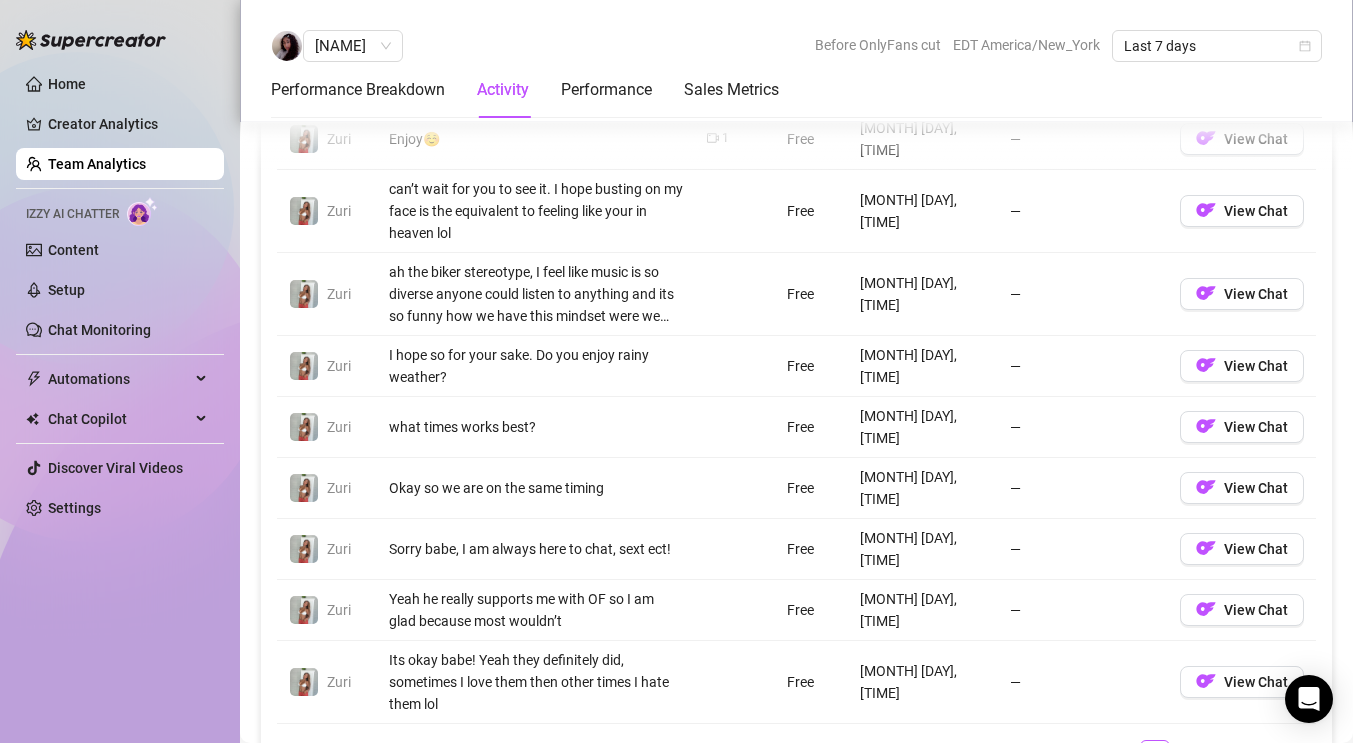 scroll, scrollTop: 1650, scrollLeft: 0, axis: vertical 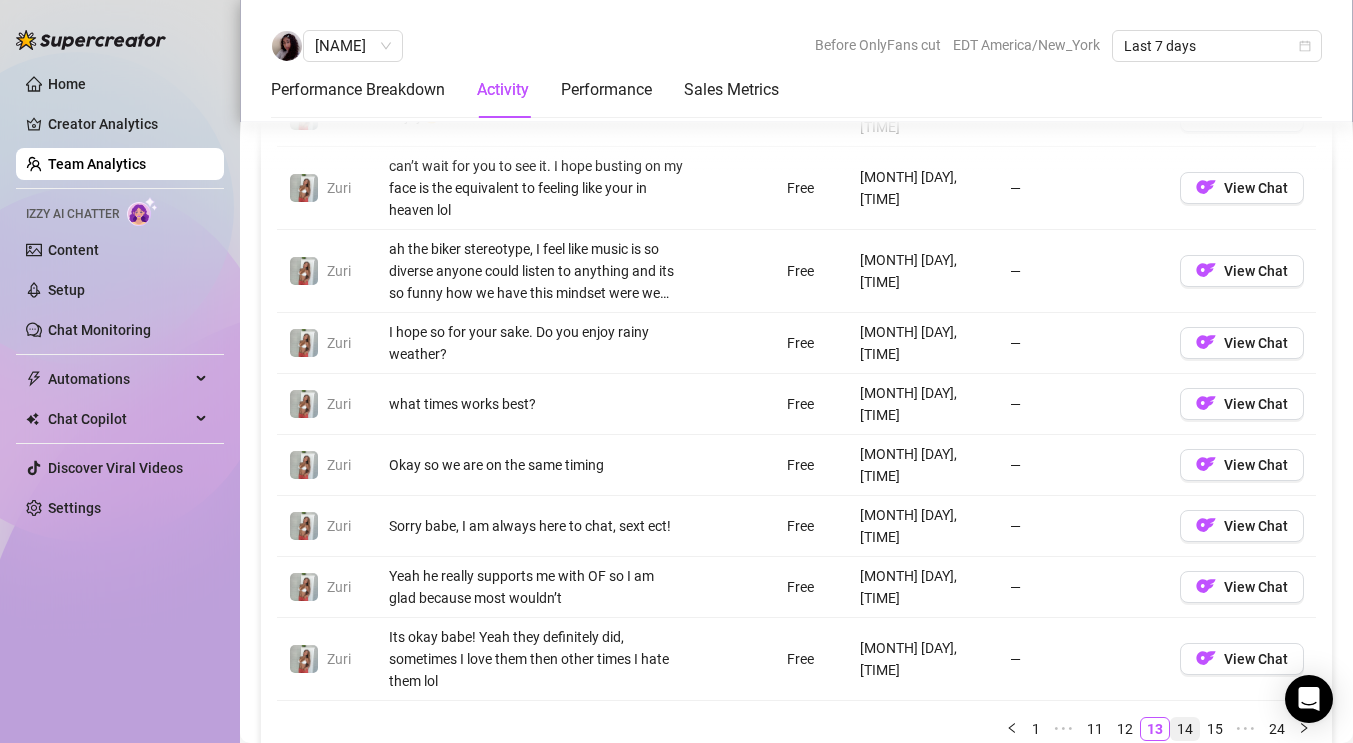 click on "14" at bounding box center [1185, 729] 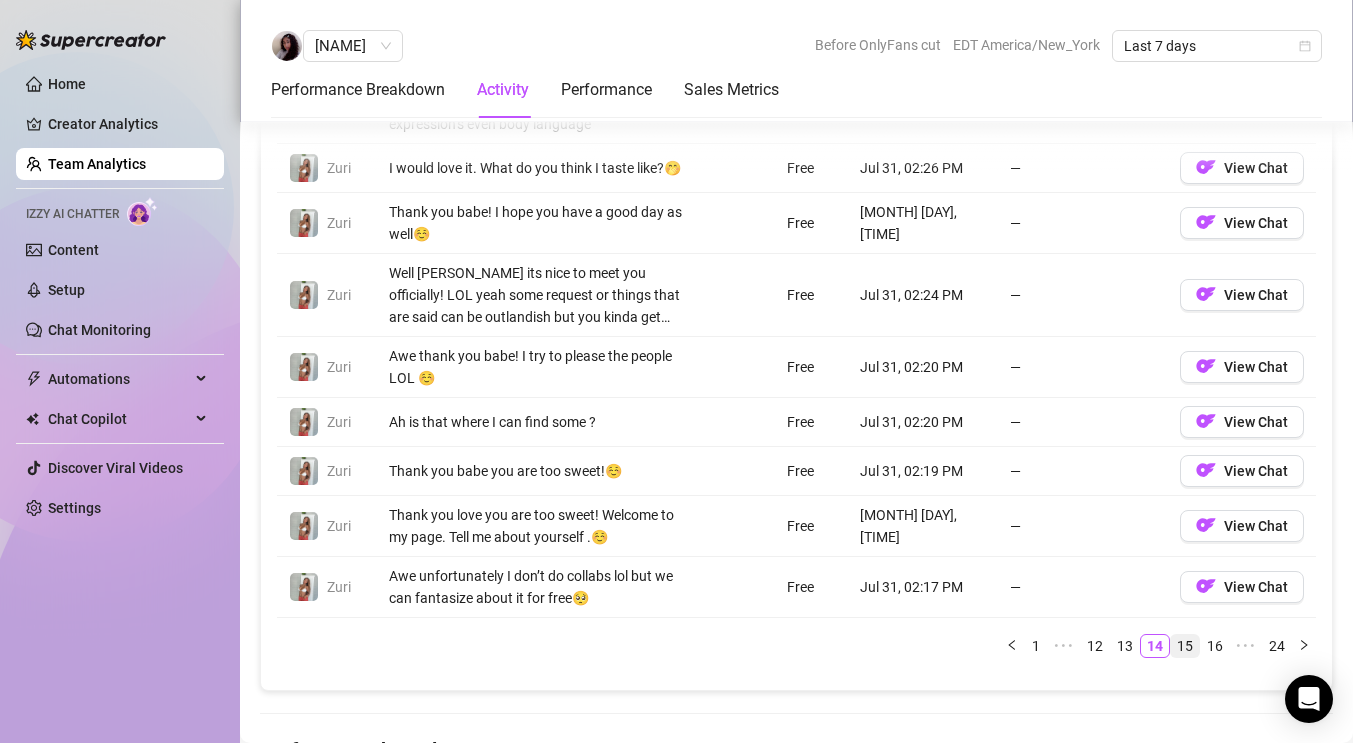 click on "15" at bounding box center [1185, 646] 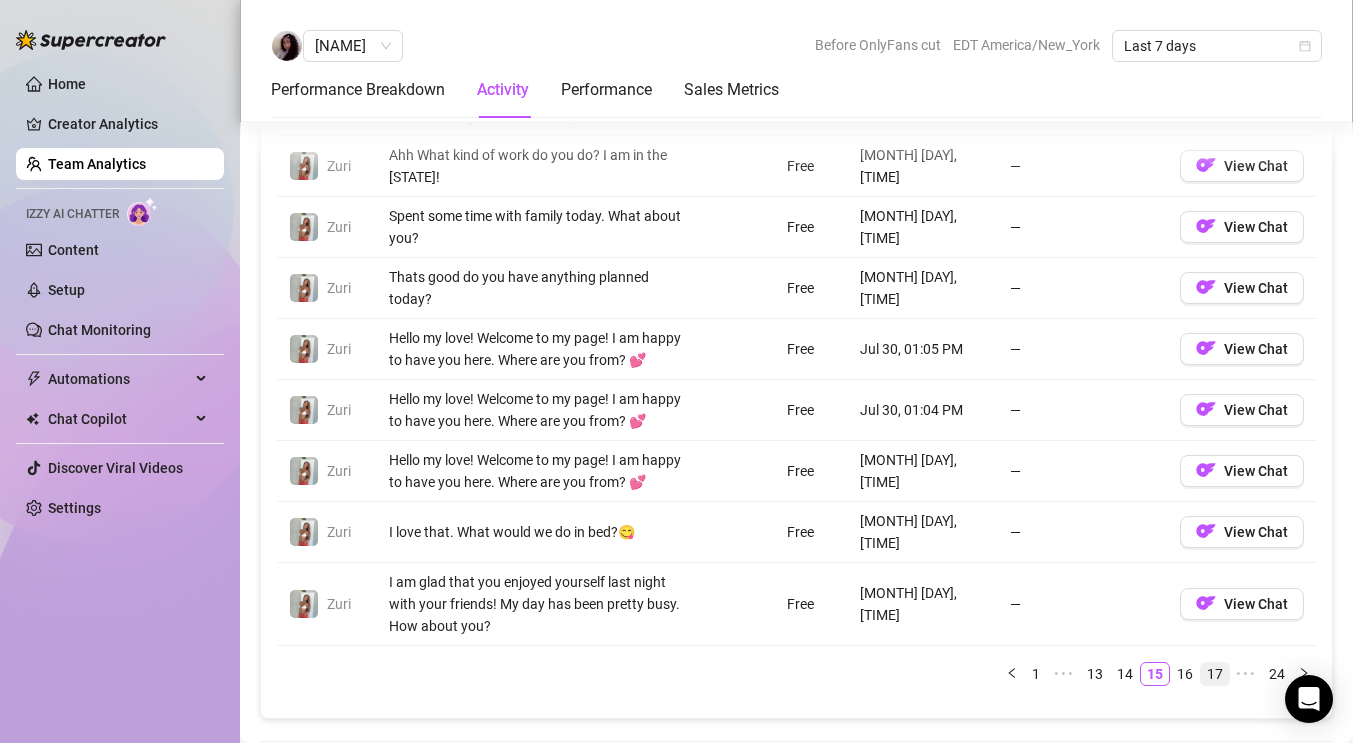 scroll, scrollTop: 1711, scrollLeft: 0, axis: vertical 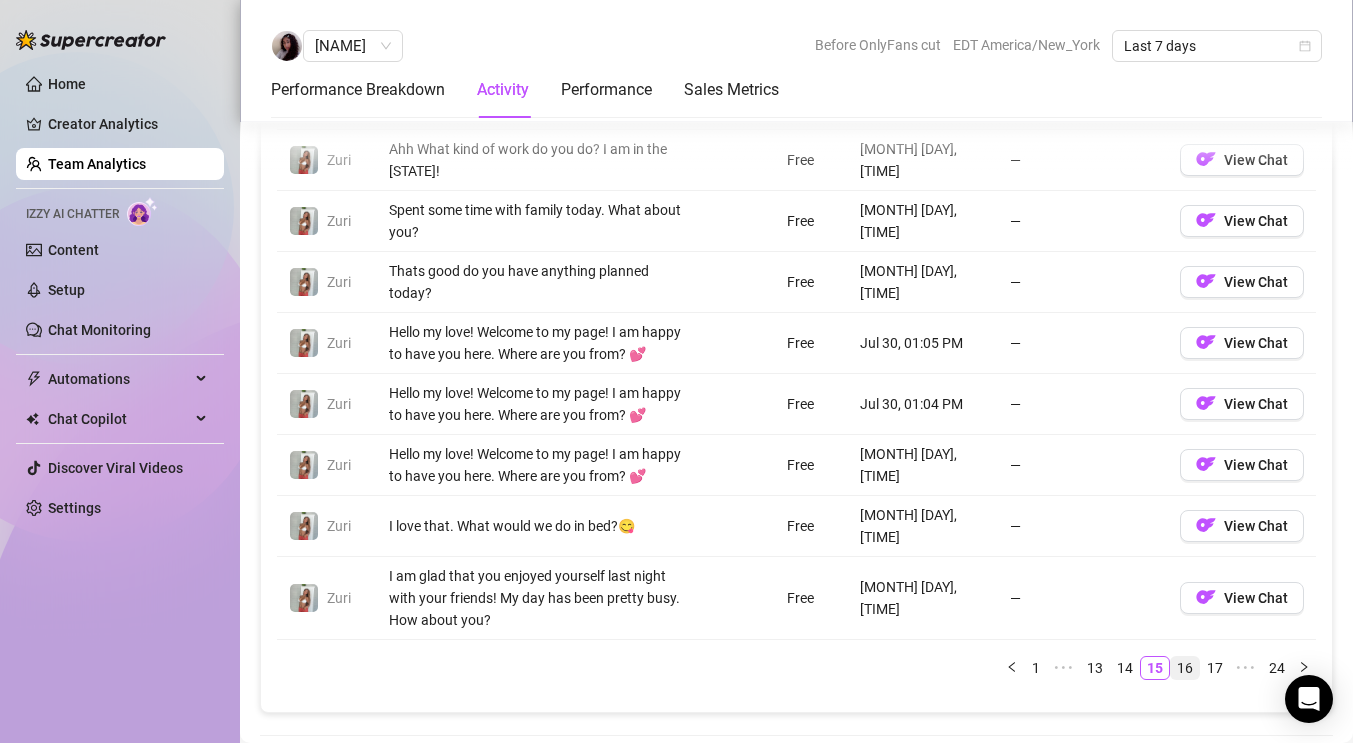 click on "16" at bounding box center [1185, 668] 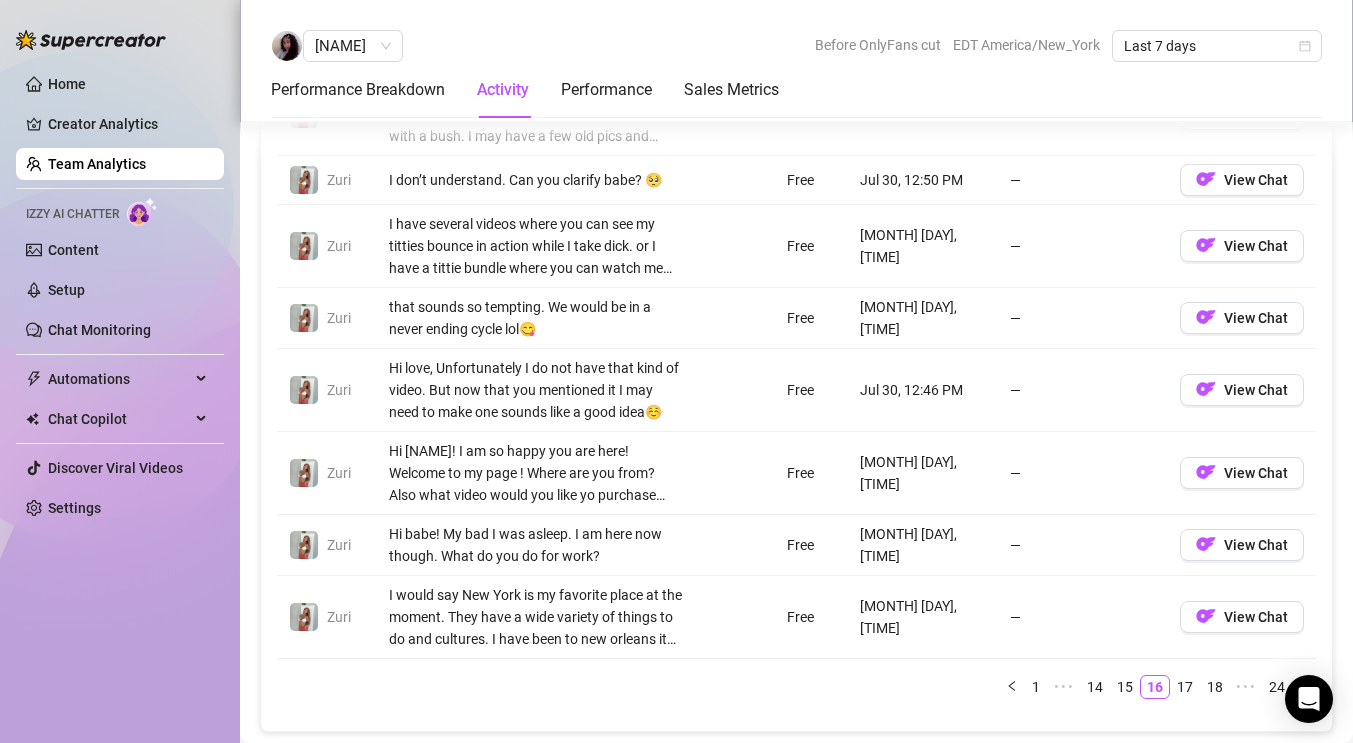 scroll, scrollTop: 1738, scrollLeft: 0, axis: vertical 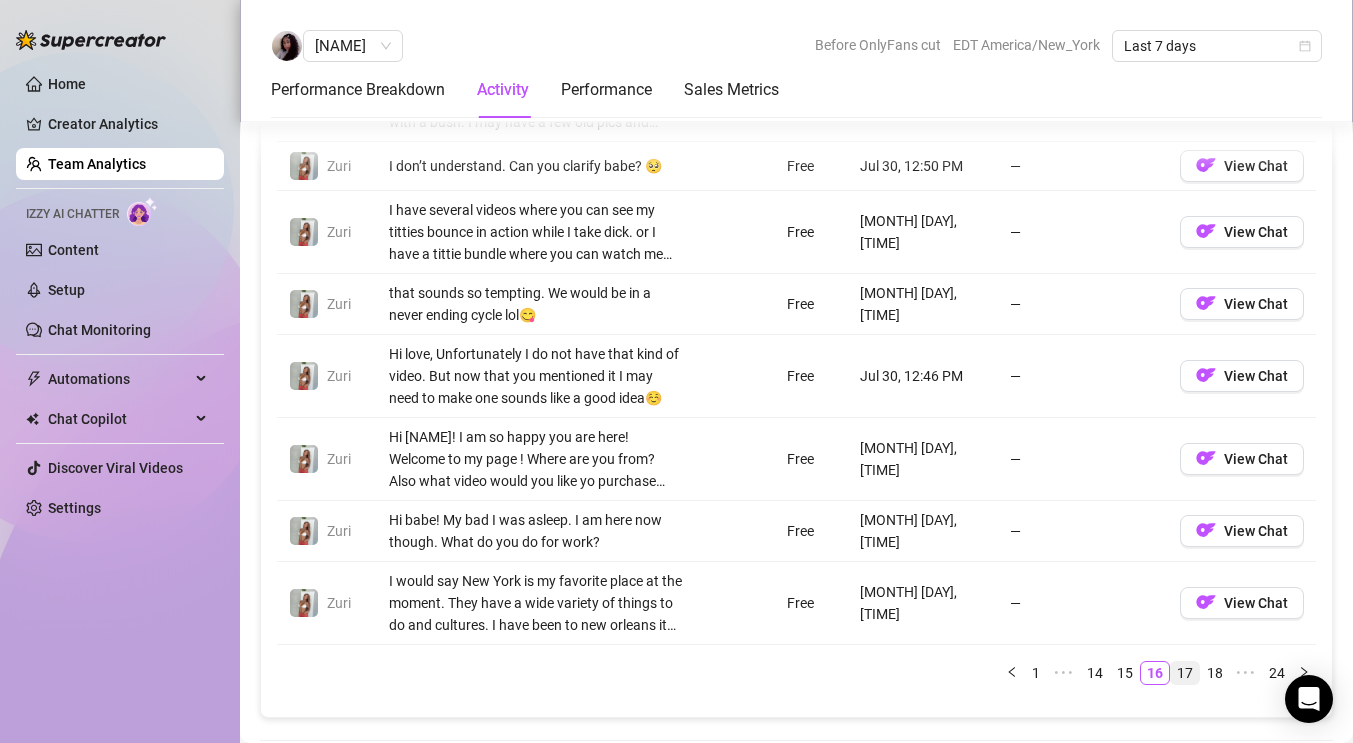 click on "17" at bounding box center [1185, 673] 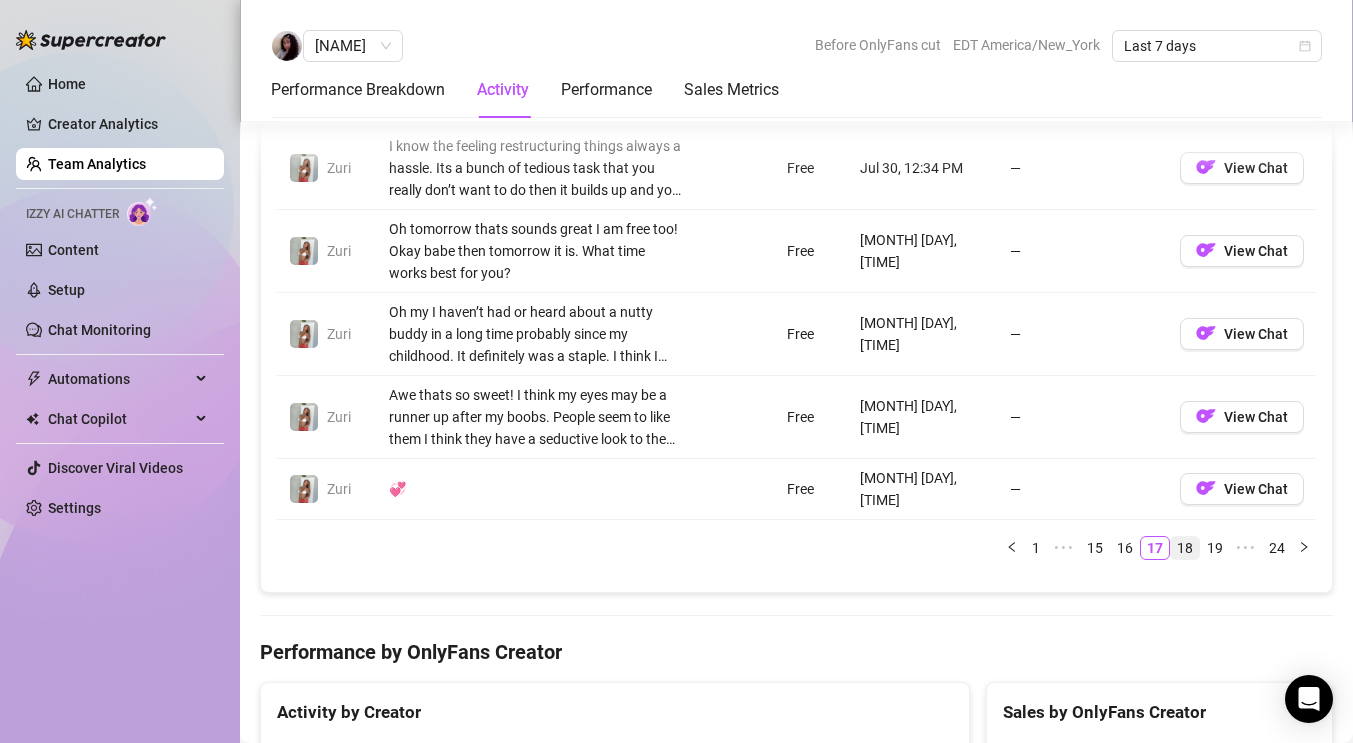 click on "18" at bounding box center (1185, 548) 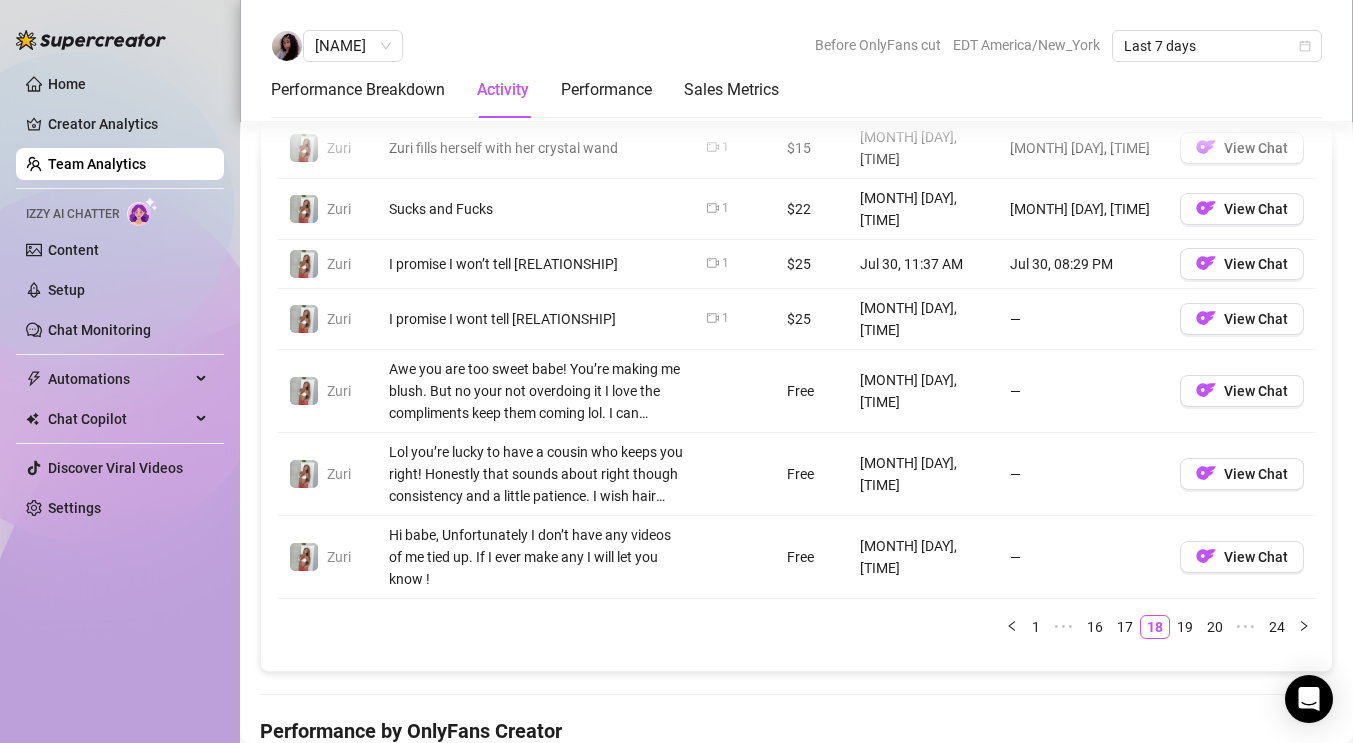 scroll, scrollTop: 1939, scrollLeft: 0, axis: vertical 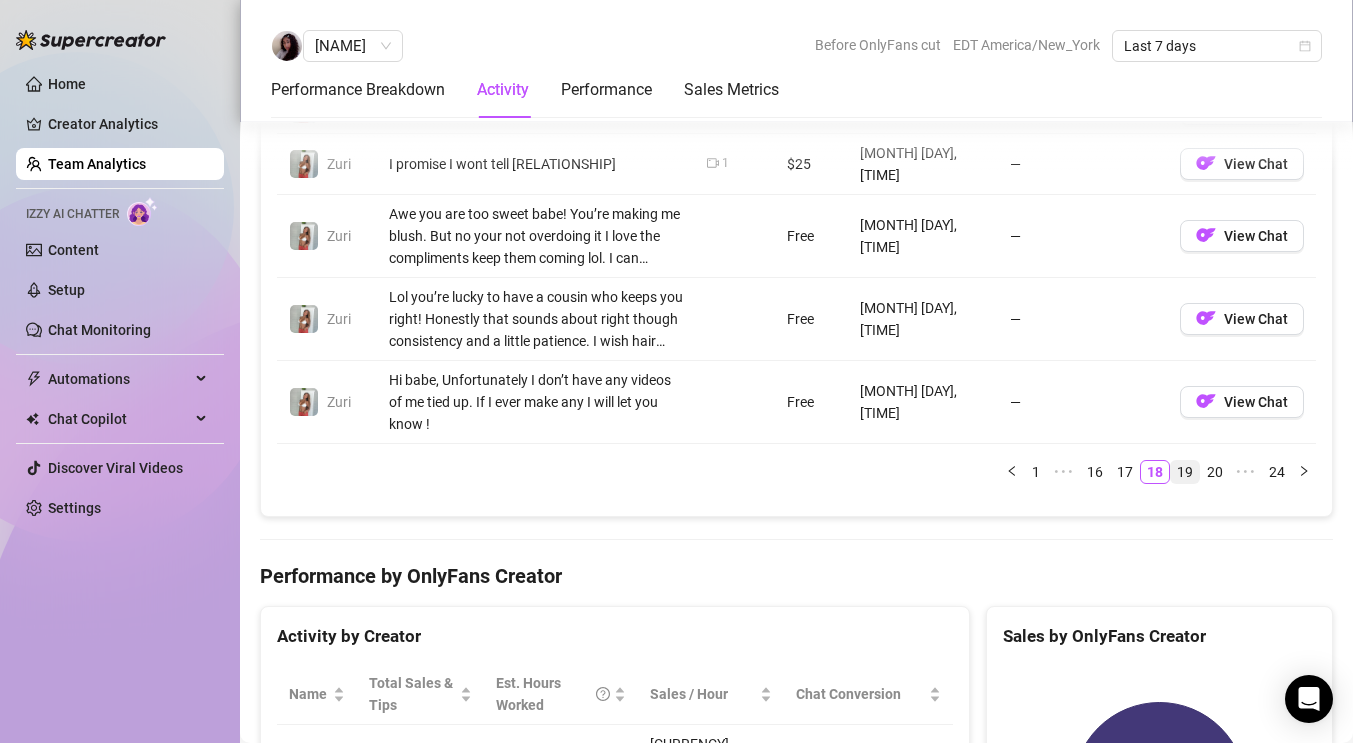 click on "19" at bounding box center (1185, 472) 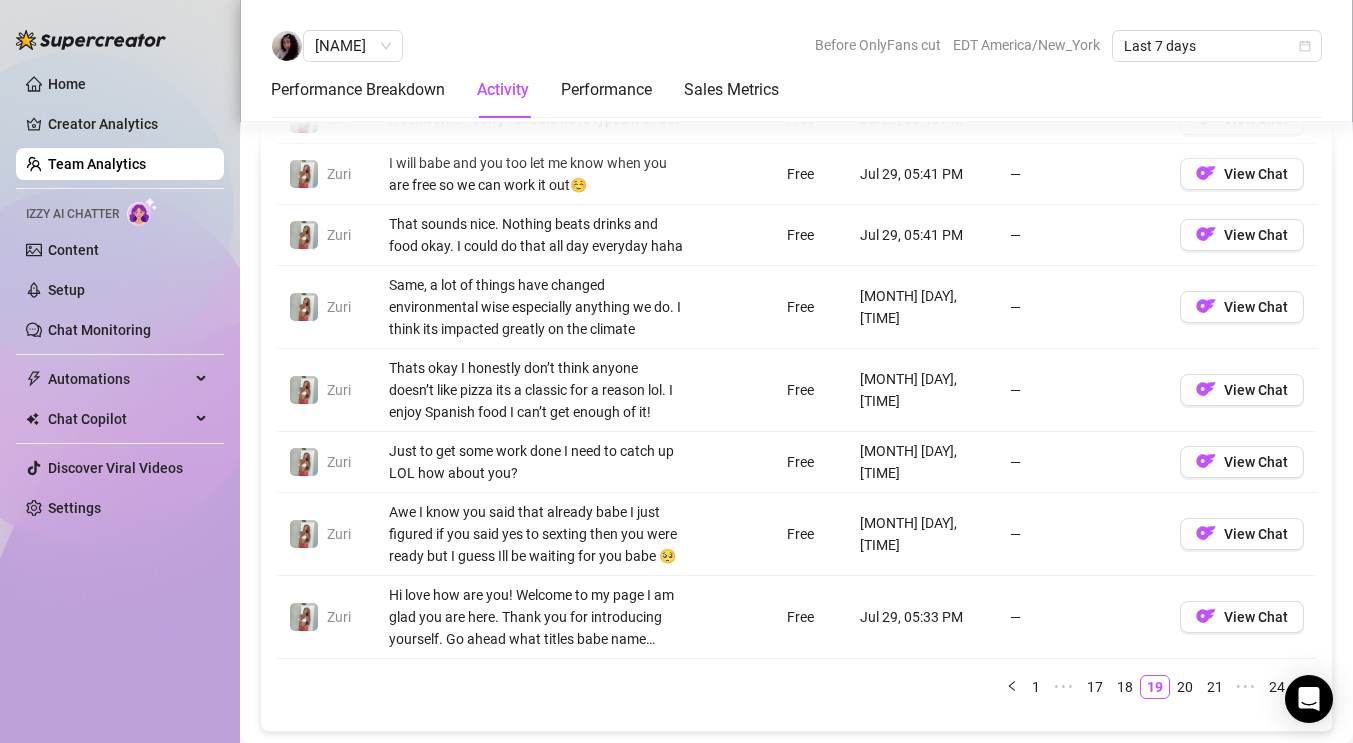 scroll, scrollTop: 1731, scrollLeft: 0, axis: vertical 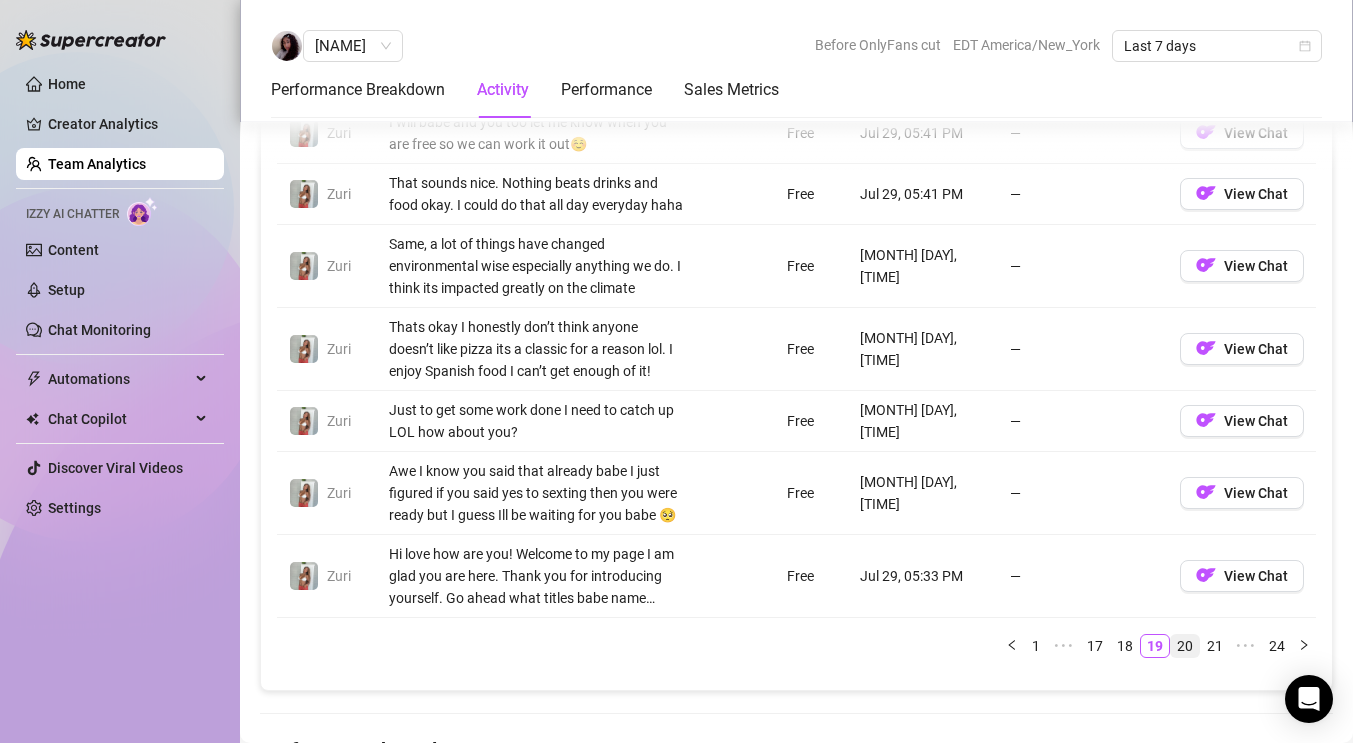 click on "20" at bounding box center (1185, 646) 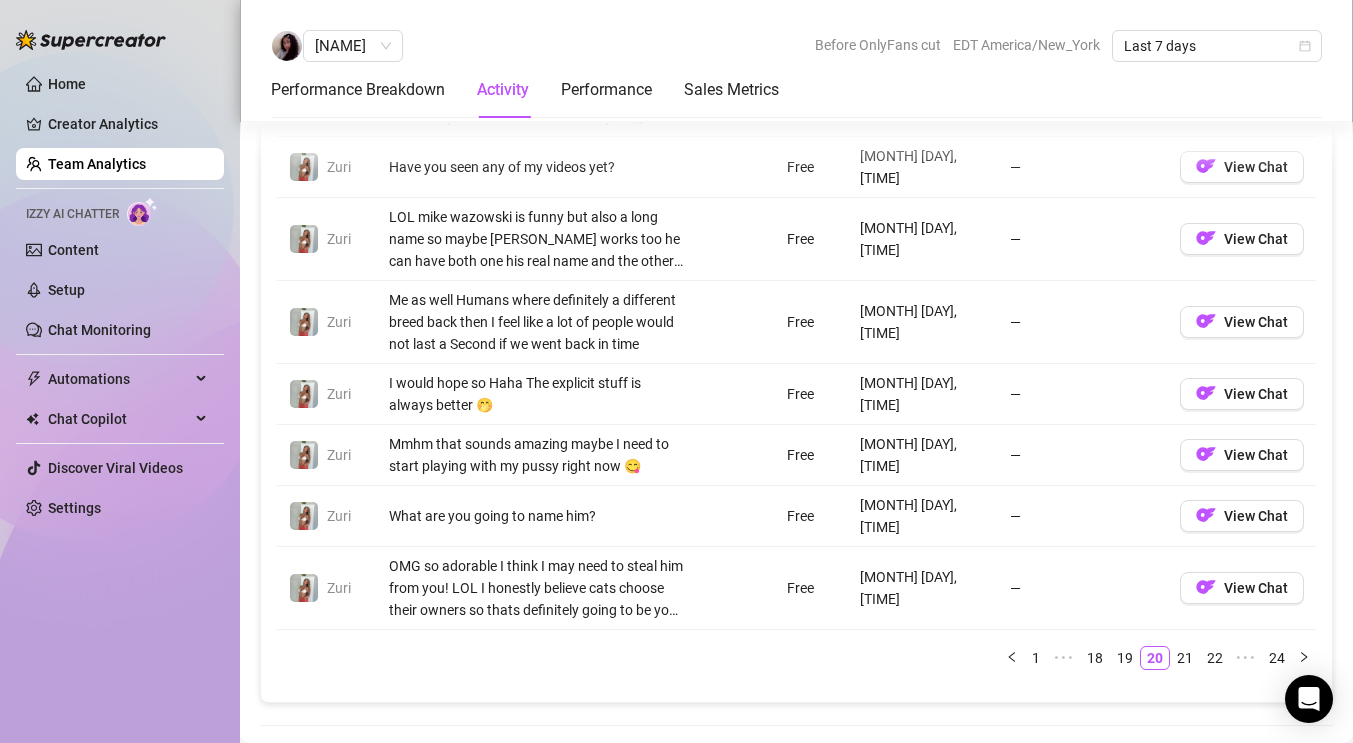 scroll, scrollTop: 1870, scrollLeft: 0, axis: vertical 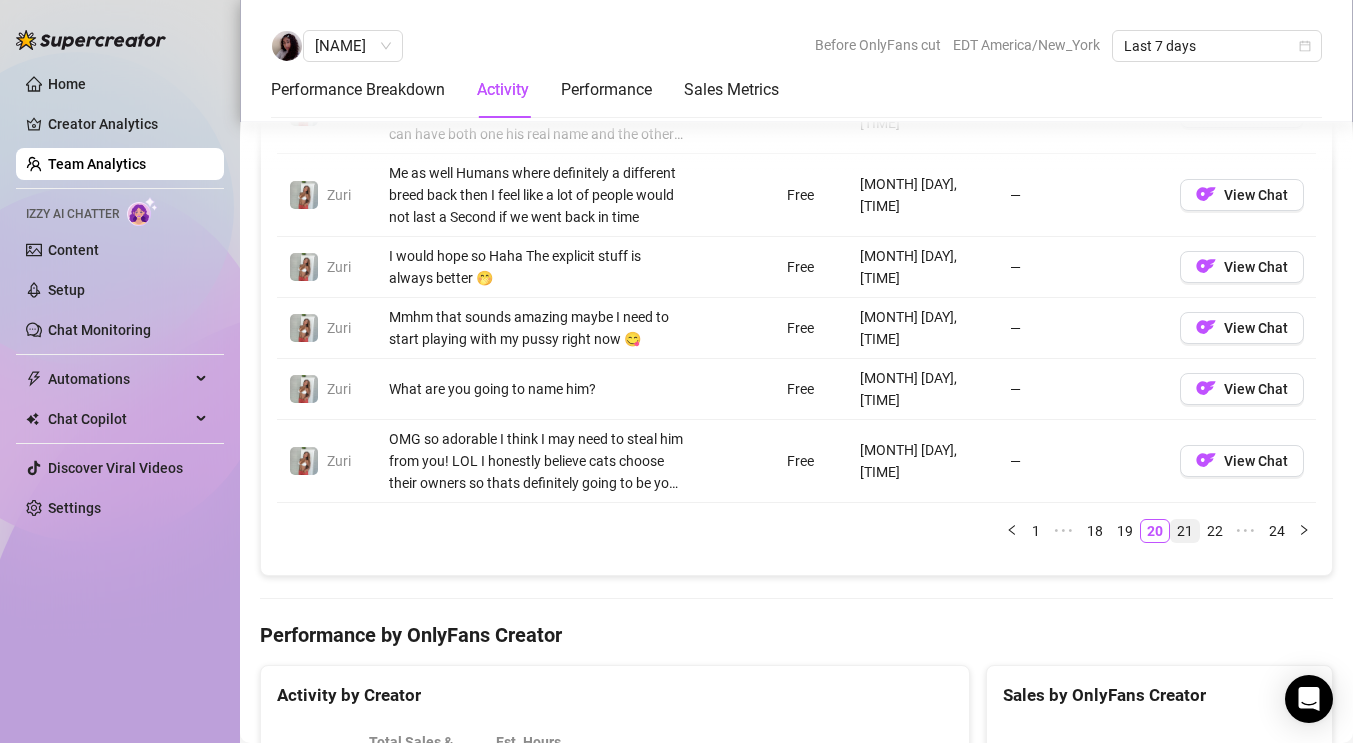 click on "21" at bounding box center (1185, 531) 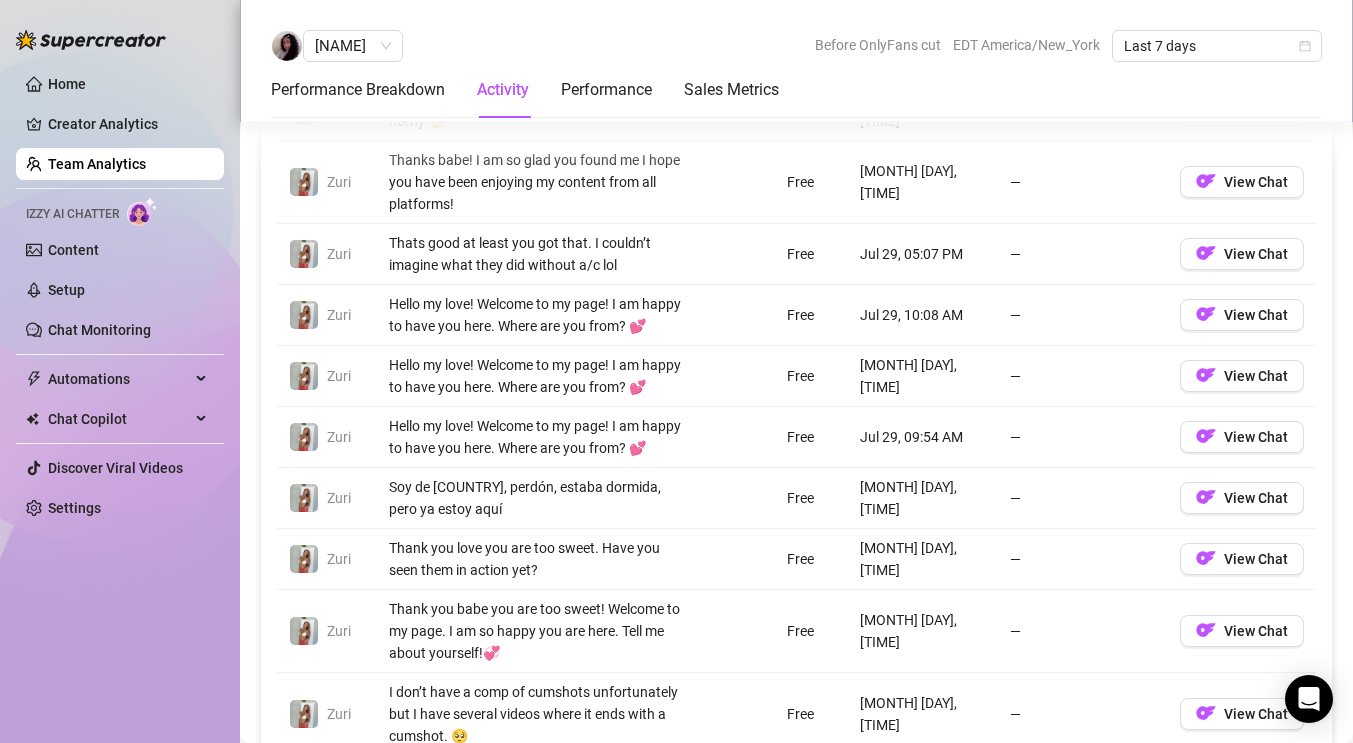 scroll, scrollTop: 1779, scrollLeft: 0, axis: vertical 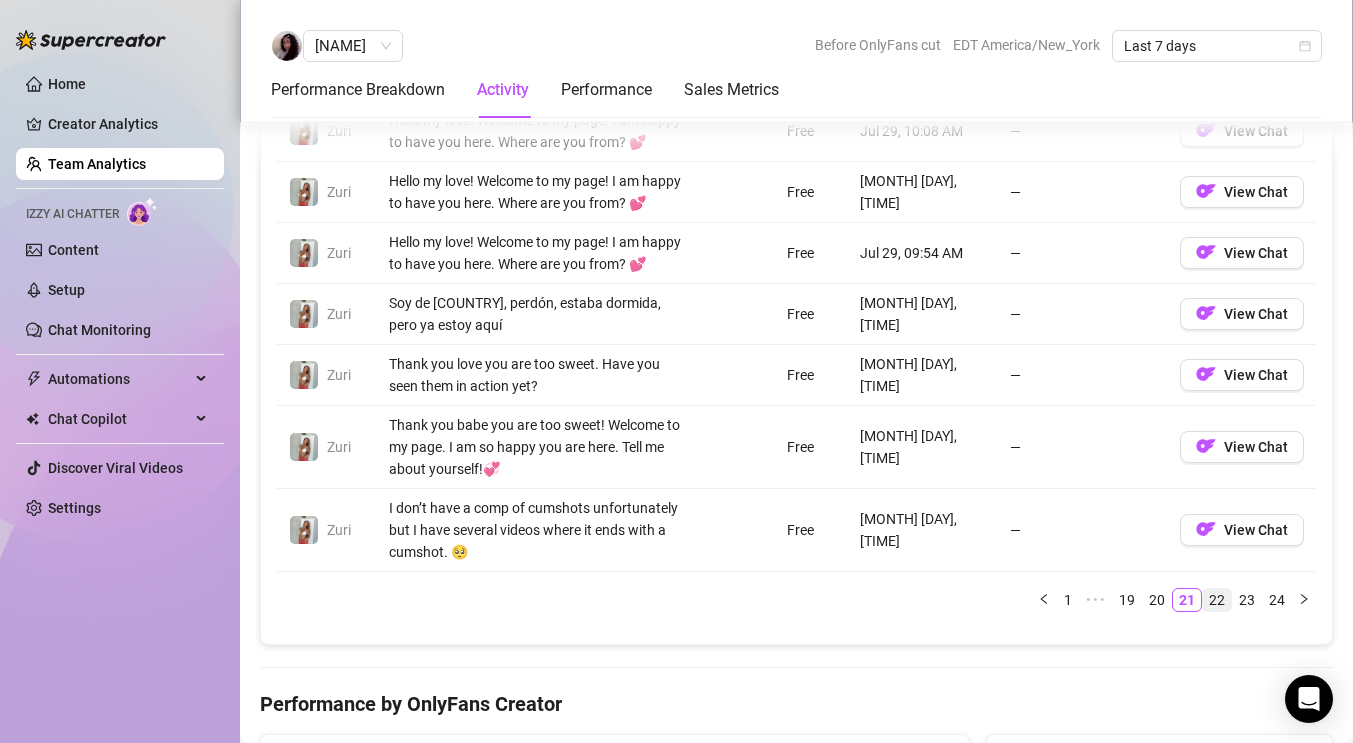 click on "22" at bounding box center (1217, 600) 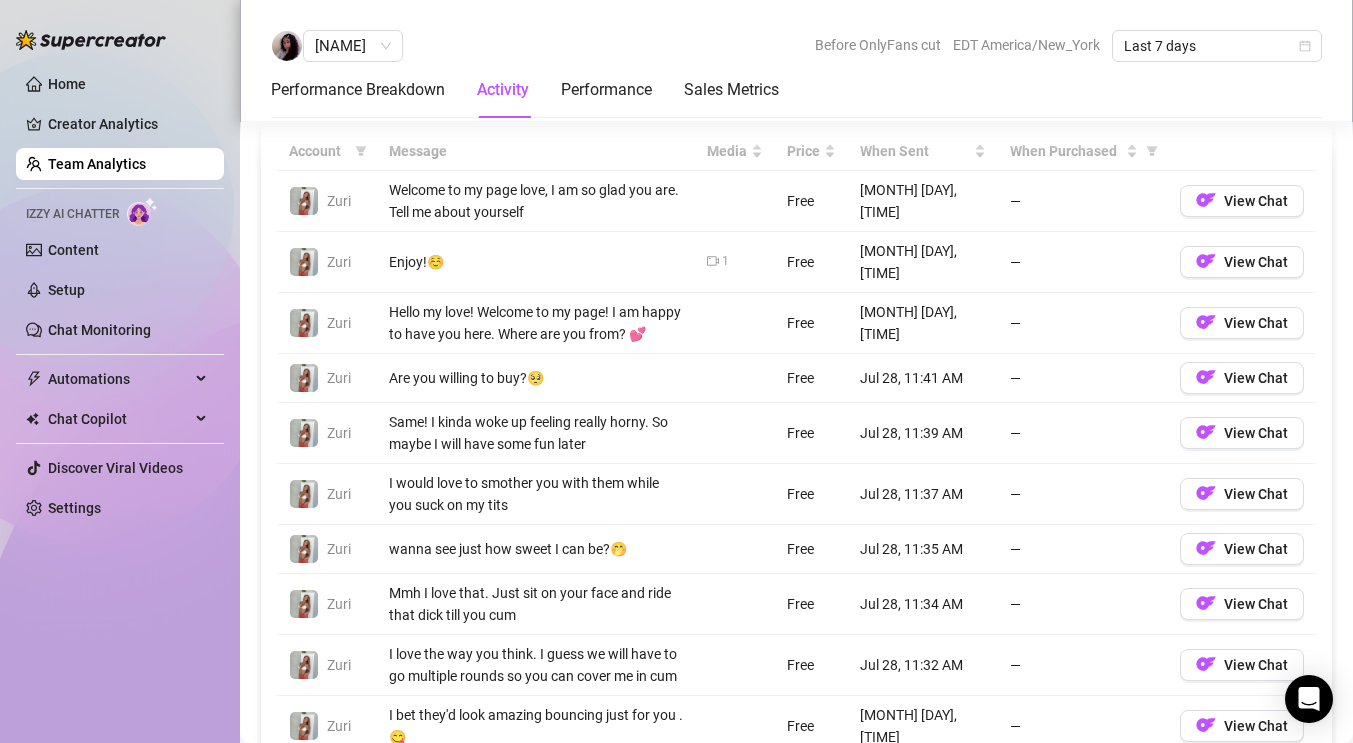 scroll, scrollTop: 1646, scrollLeft: 0, axis: vertical 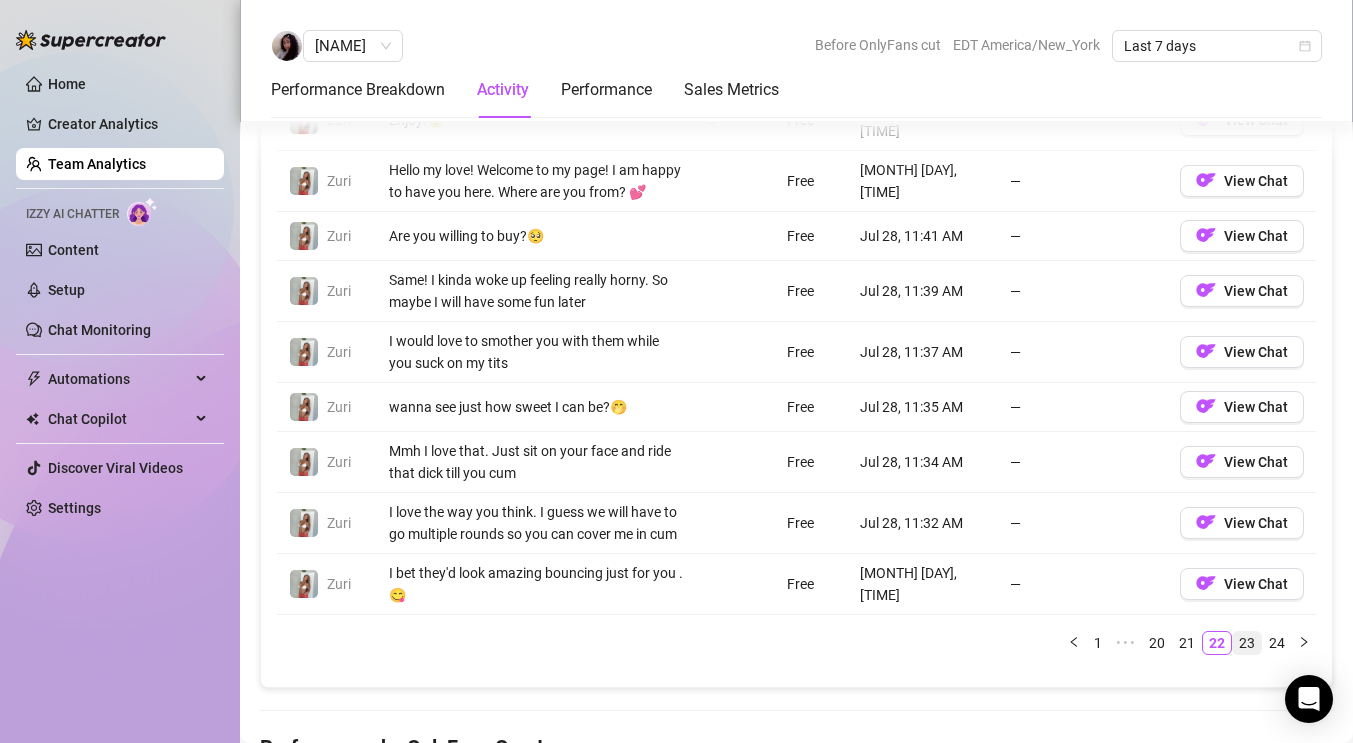 click on "23" at bounding box center (1247, 643) 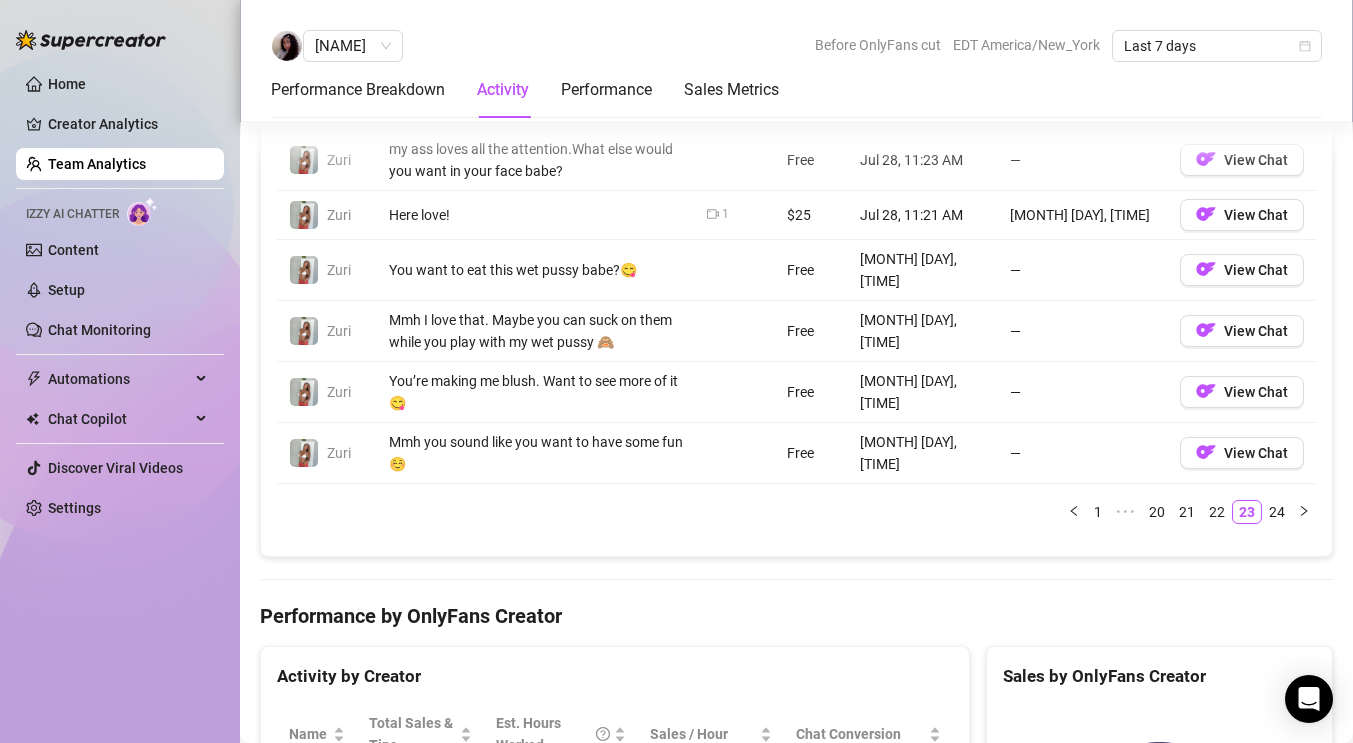 scroll, scrollTop: 1771, scrollLeft: 0, axis: vertical 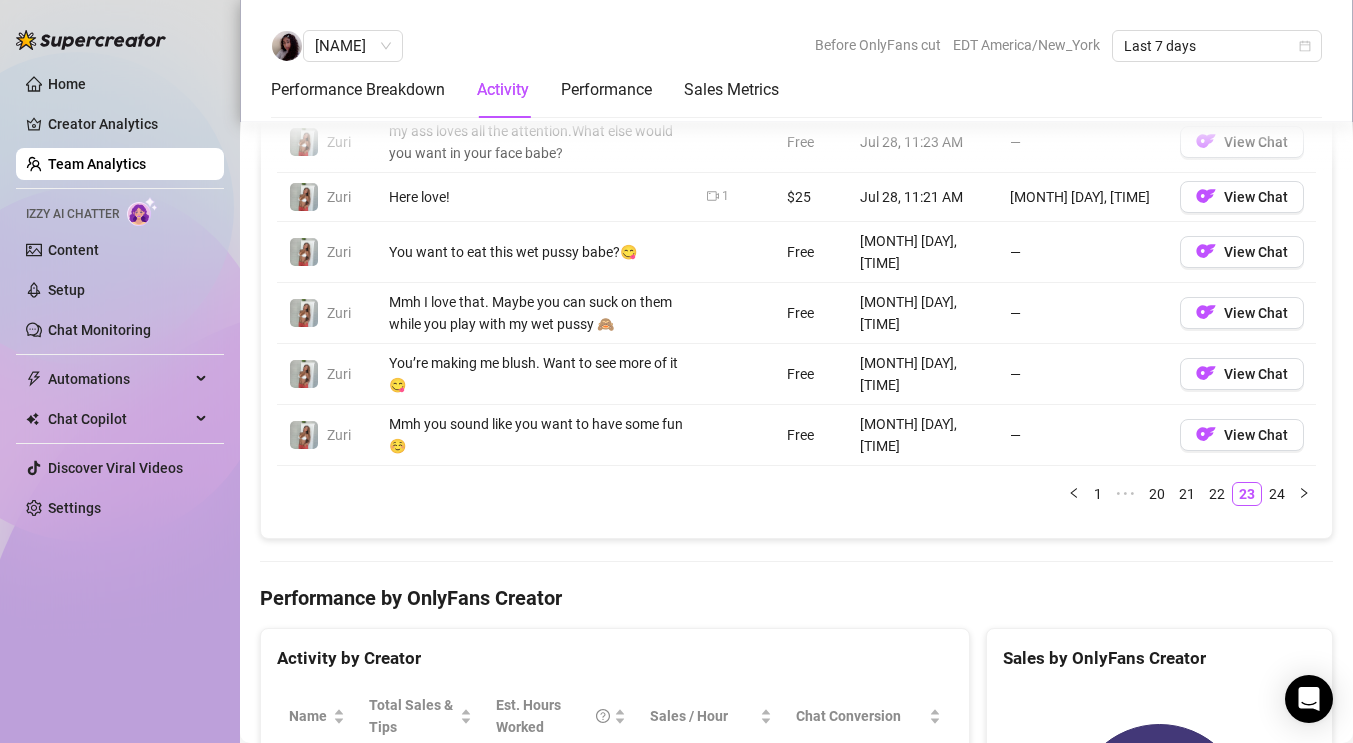 click on "Account Message Media Price When Sent When Purchased Zuri Do you babe? I can show you some more😋 Free [MONTH] [DAY], [TIME] — View Chat Zuri bet you'd love how wet I get up there. Free [MONTH] [DAY], [TIME] — View Chat Zuri Mhm you like what you see? Maybe I can show you more babe. Free [MONTH] [DAY], [TIME] — View Chat Zuri You’re so sweet! 💞 Free [MONTH] [DAY], [TIME] — View Chat Zuri my ass loves all the attention.What else would you want in your face babe? Free [MONTH] [DAY], [TIME] — View Chat Zuri Here love! 1 $25 [MONTH] [DAY] [MONTH] [DAY] View Chat Zuri You want to eat this wet pussy babe?😋 Free [MONTH] [DAY], [TIME] — View Chat Zuri Mmh I love that. Maybe you can suck on them while you play with my wet pussy 🙈 Free [MONTH] [DAY], [TIME] — View Chat Zuri You’re making me blush. Want to see more of it 😋 Free [MONTH] [DAY], [TIME] — View Chat Zuri Mmh you sound like you want to have some fun ☺️ Free [MONTH] [DAY], [TIME] — View Chat 1 ••• 20 21 22 23 24" at bounding box center (796, 185) 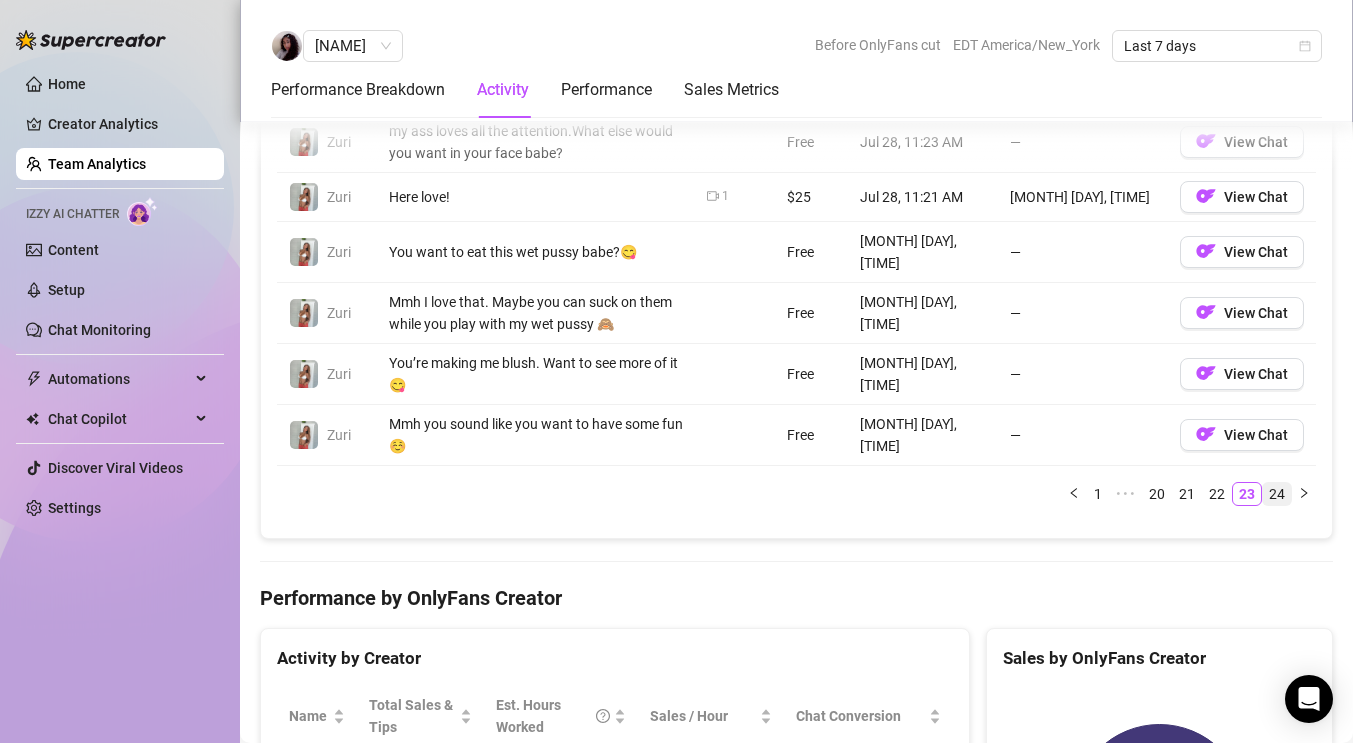 click on "24" at bounding box center (1277, 494) 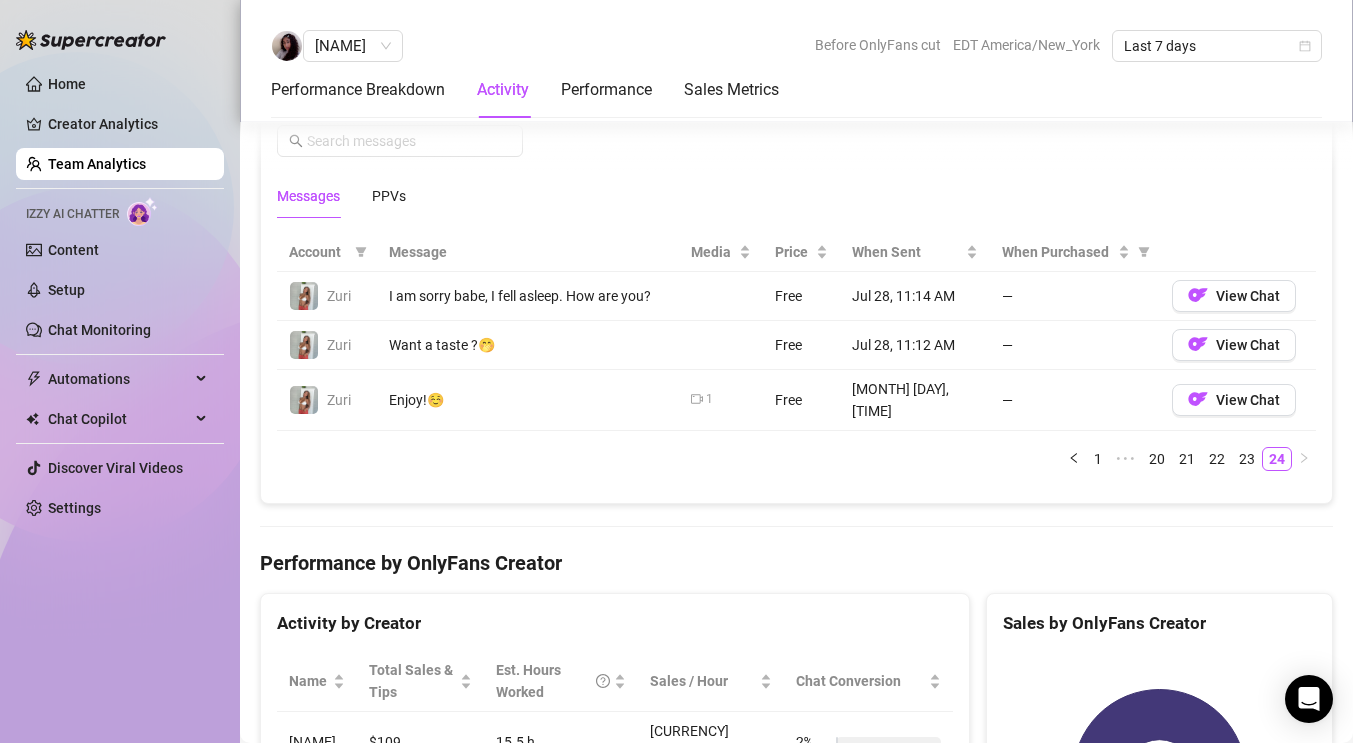 scroll, scrollTop: 1361, scrollLeft: 0, axis: vertical 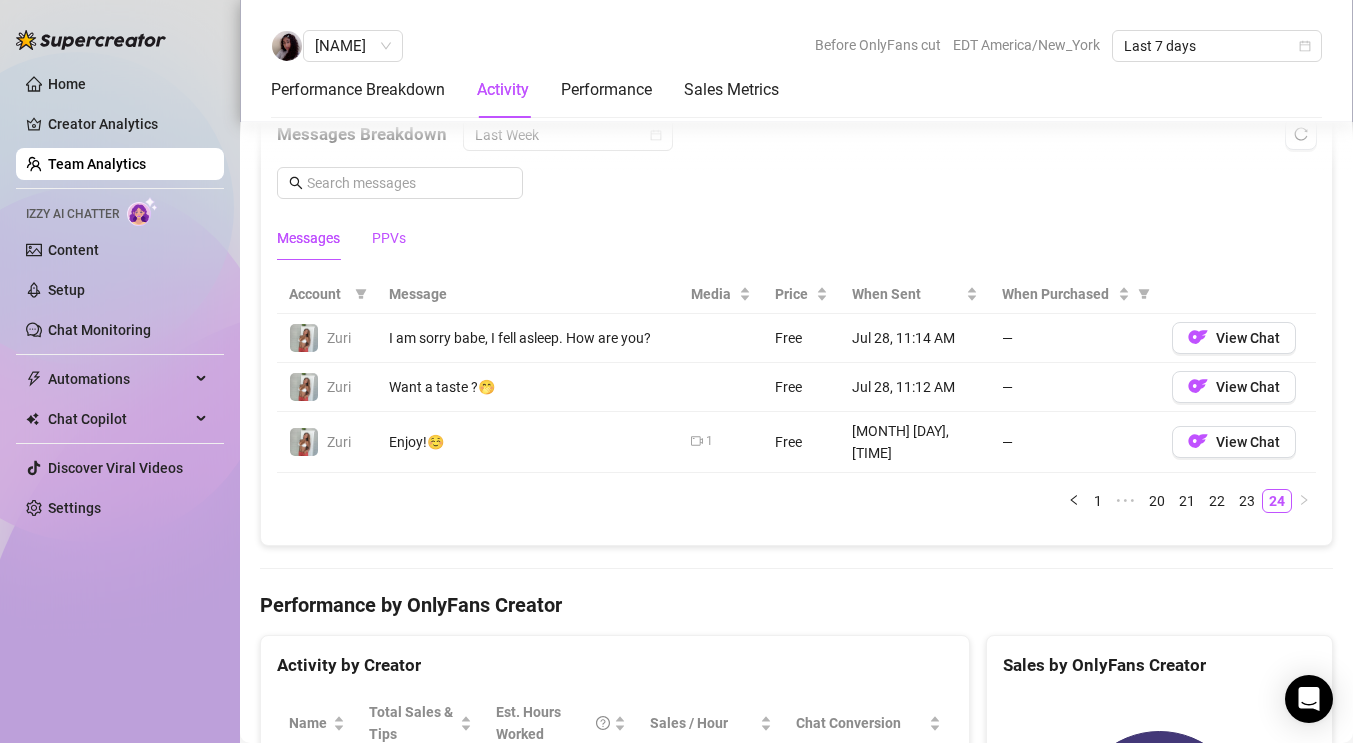 click on "PPVs" at bounding box center (389, 238) 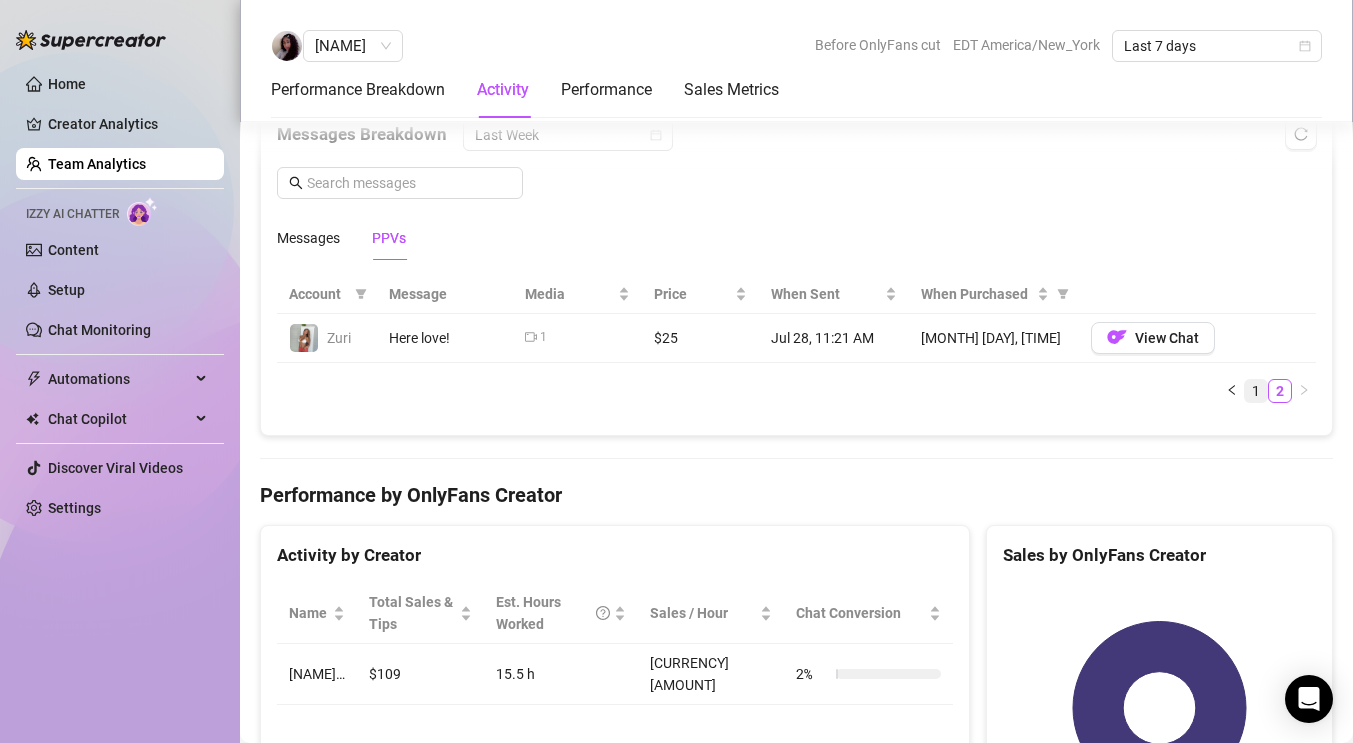 click on "1" at bounding box center [1256, 391] 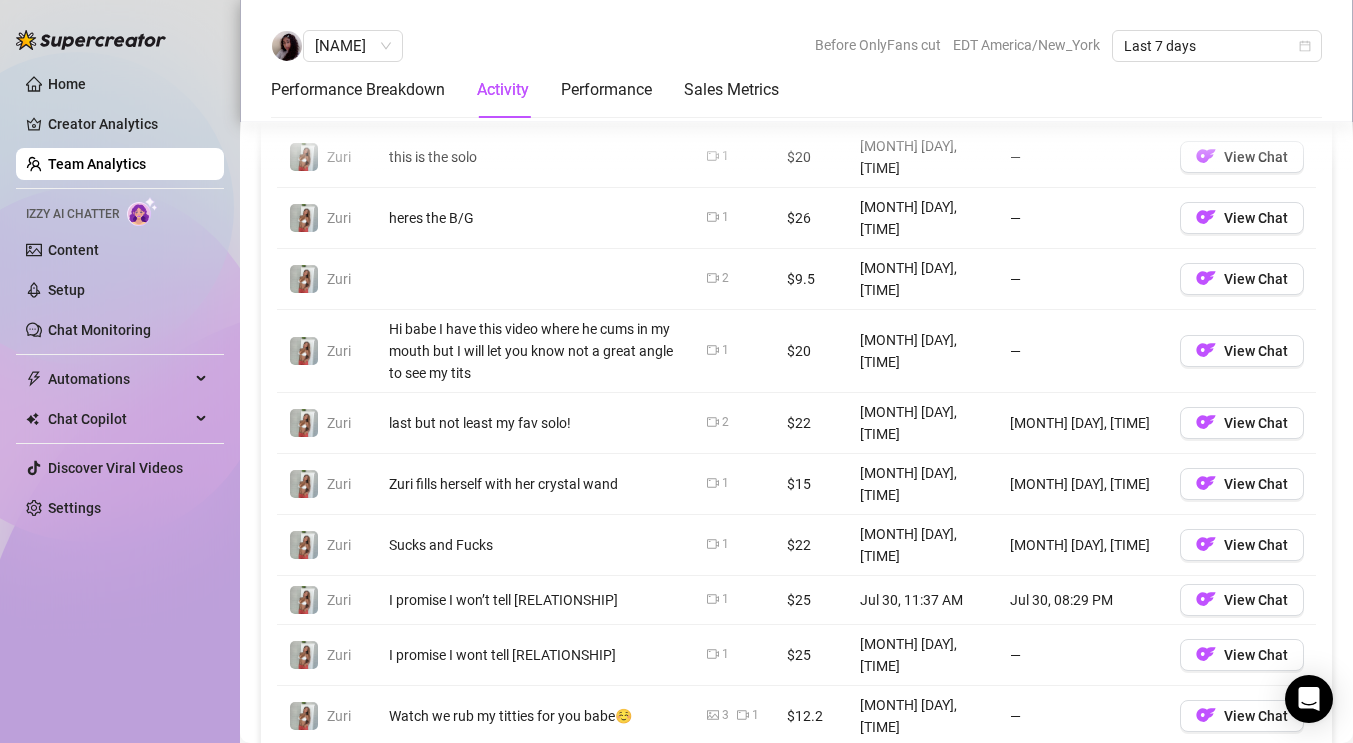 scroll, scrollTop: 1550, scrollLeft: 0, axis: vertical 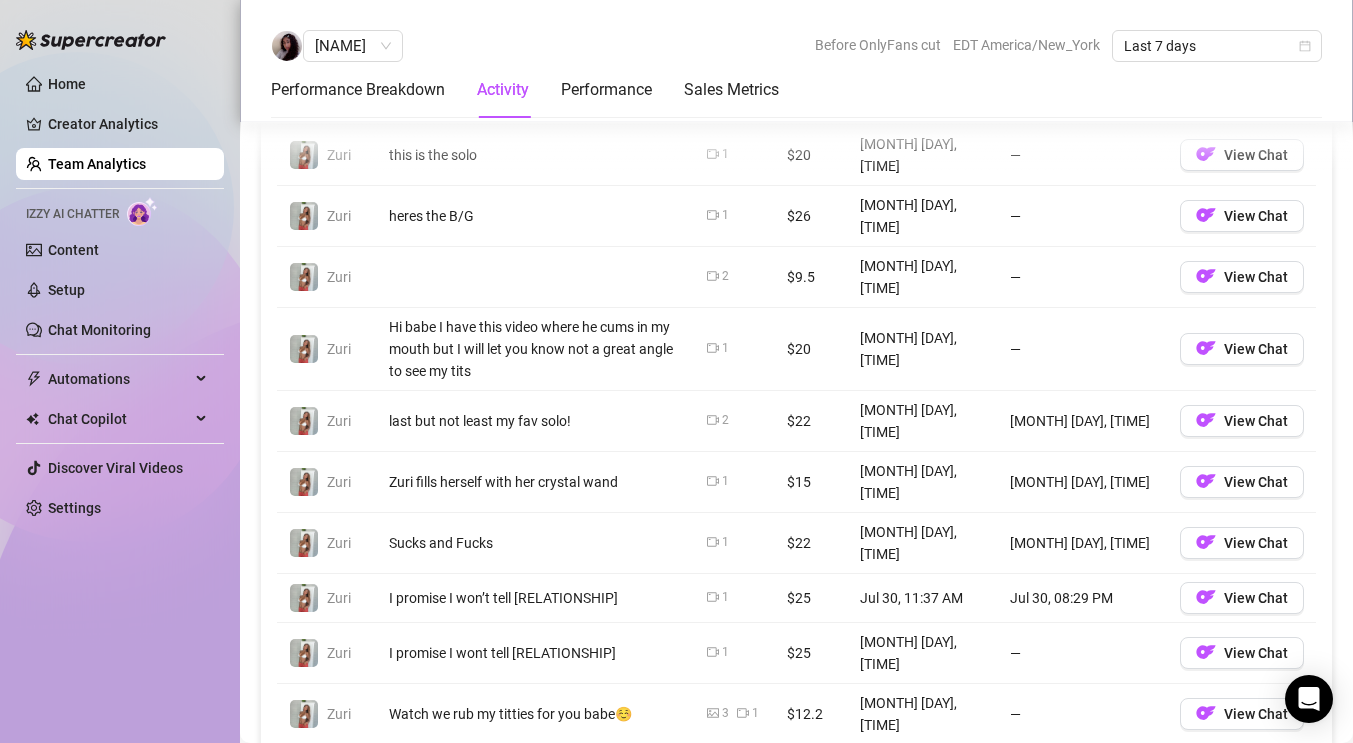 click on "2" at bounding box center (1280, 773) 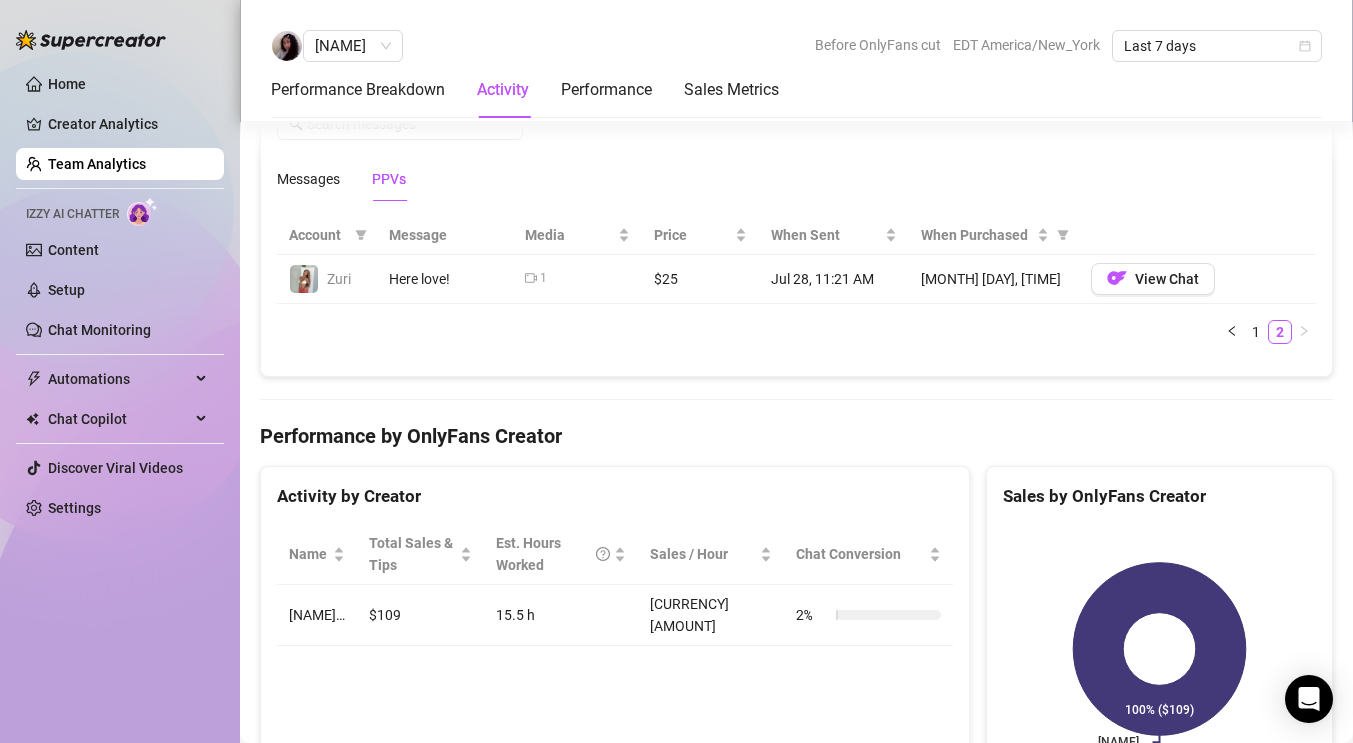 scroll, scrollTop: 1406, scrollLeft: 0, axis: vertical 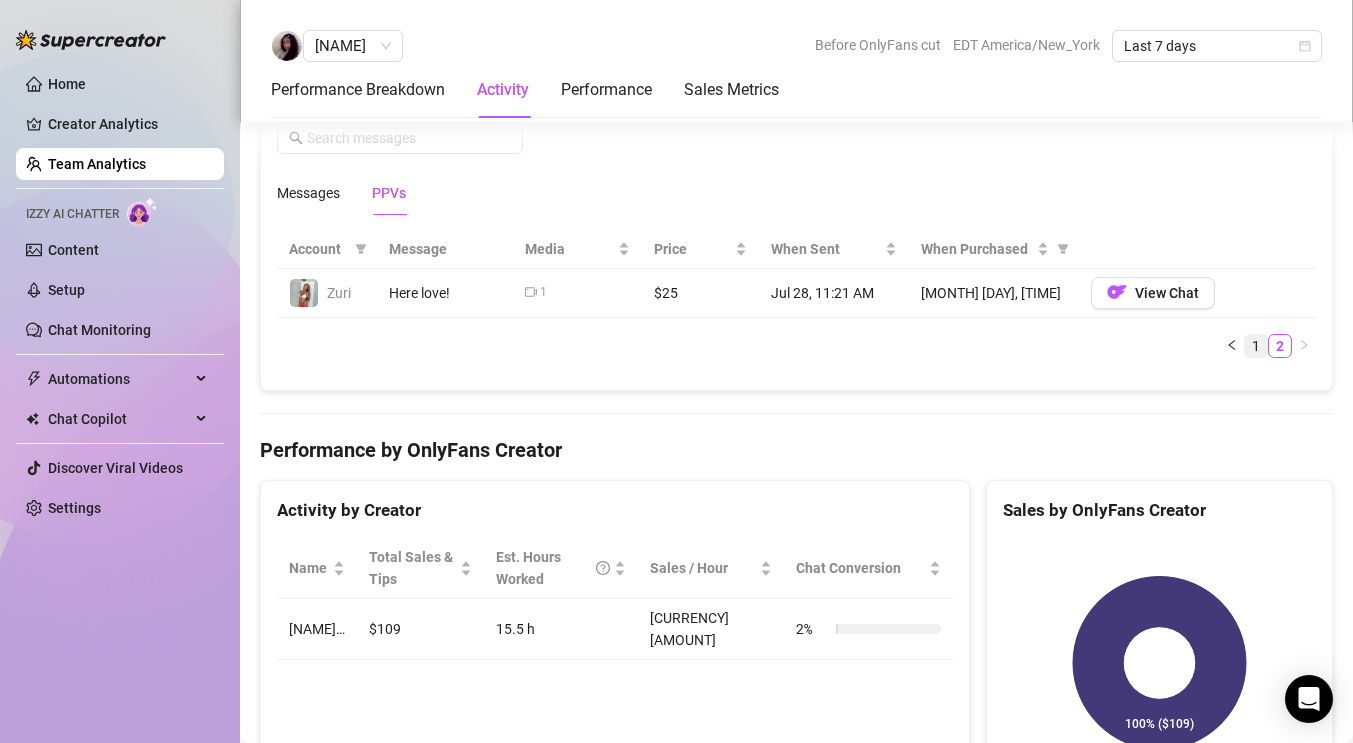 click on "1" at bounding box center (1256, 346) 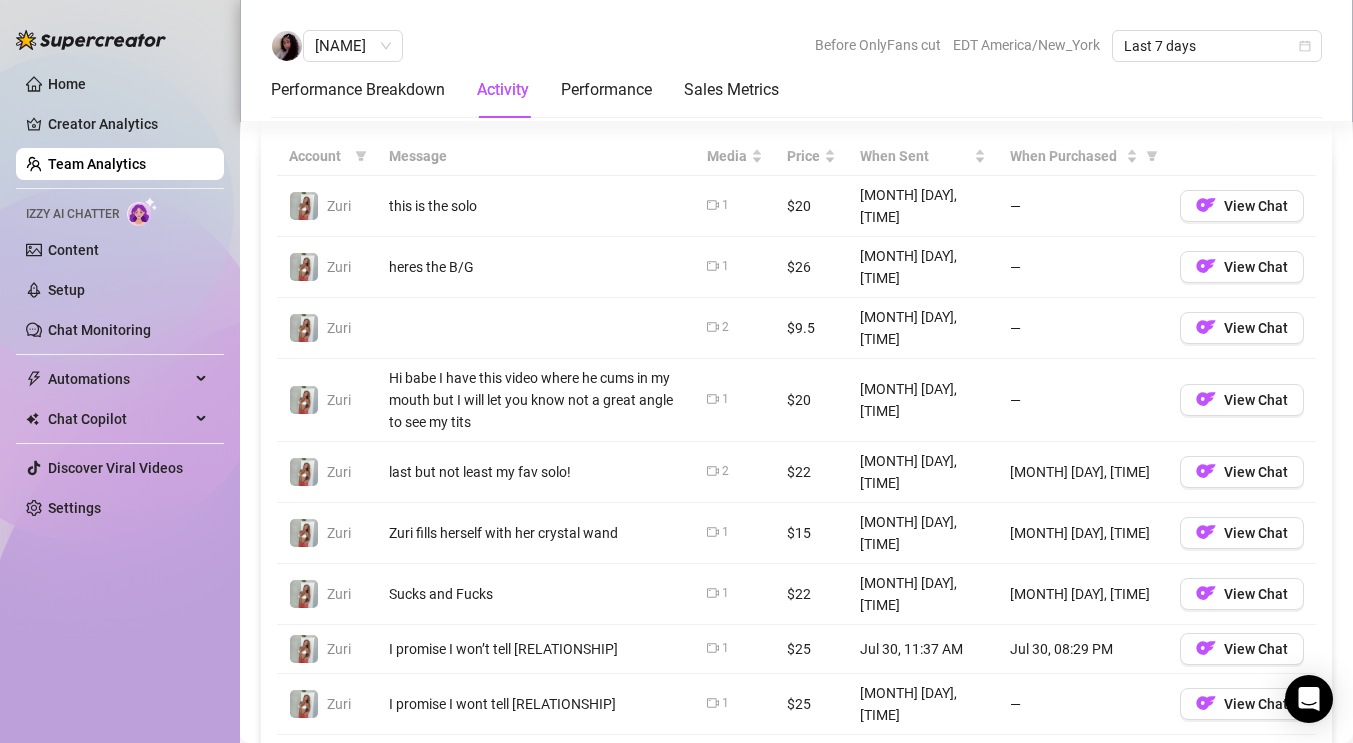 scroll, scrollTop: 1500, scrollLeft: 0, axis: vertical 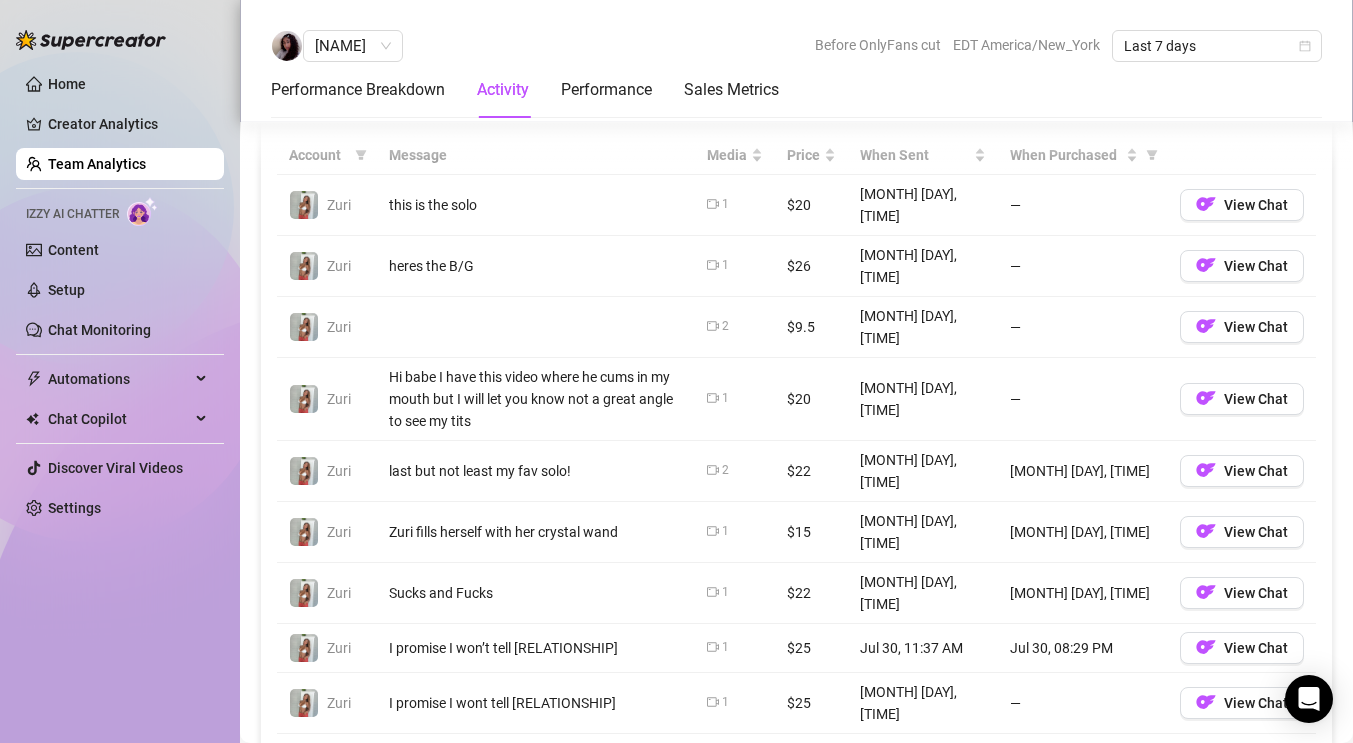 click on "Watch we rub my titties for you babe☺️" at bounding box center [536, 764] 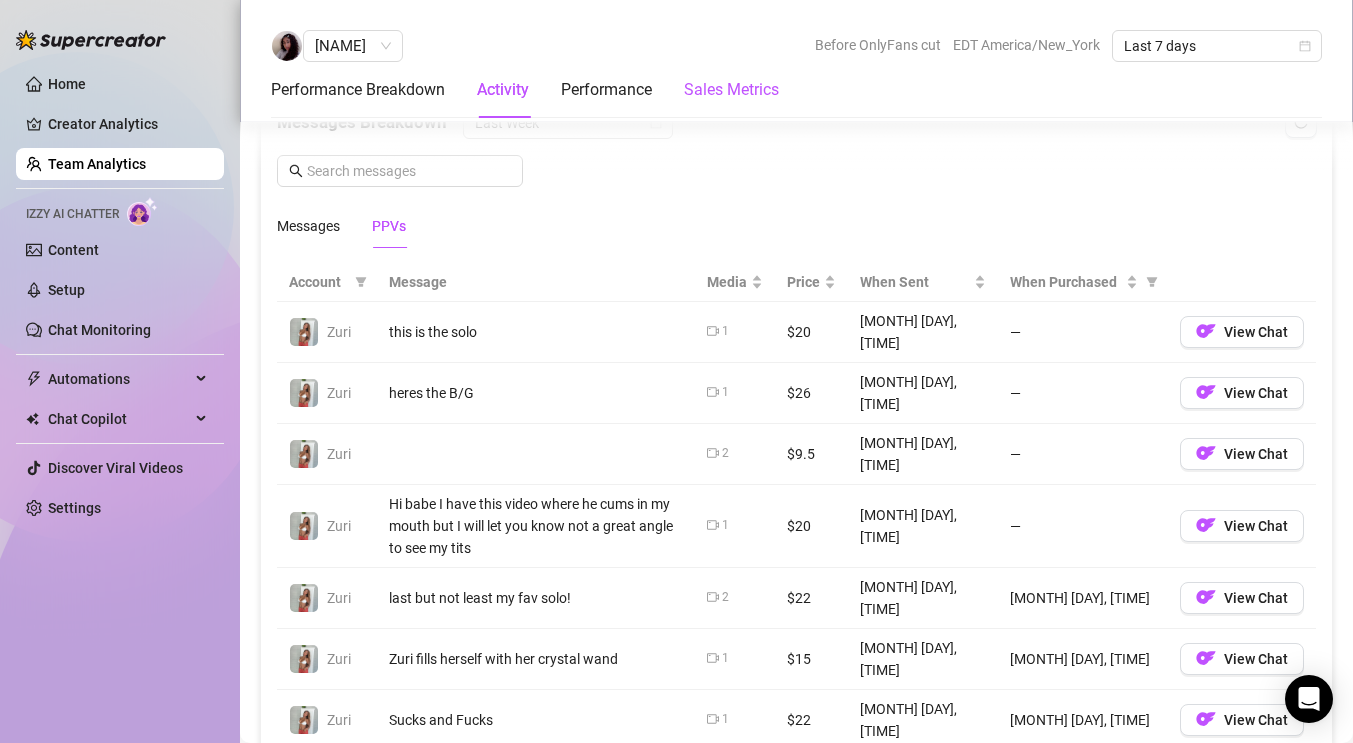 click on "Sales Metrics" at bounding box center (731, 90) 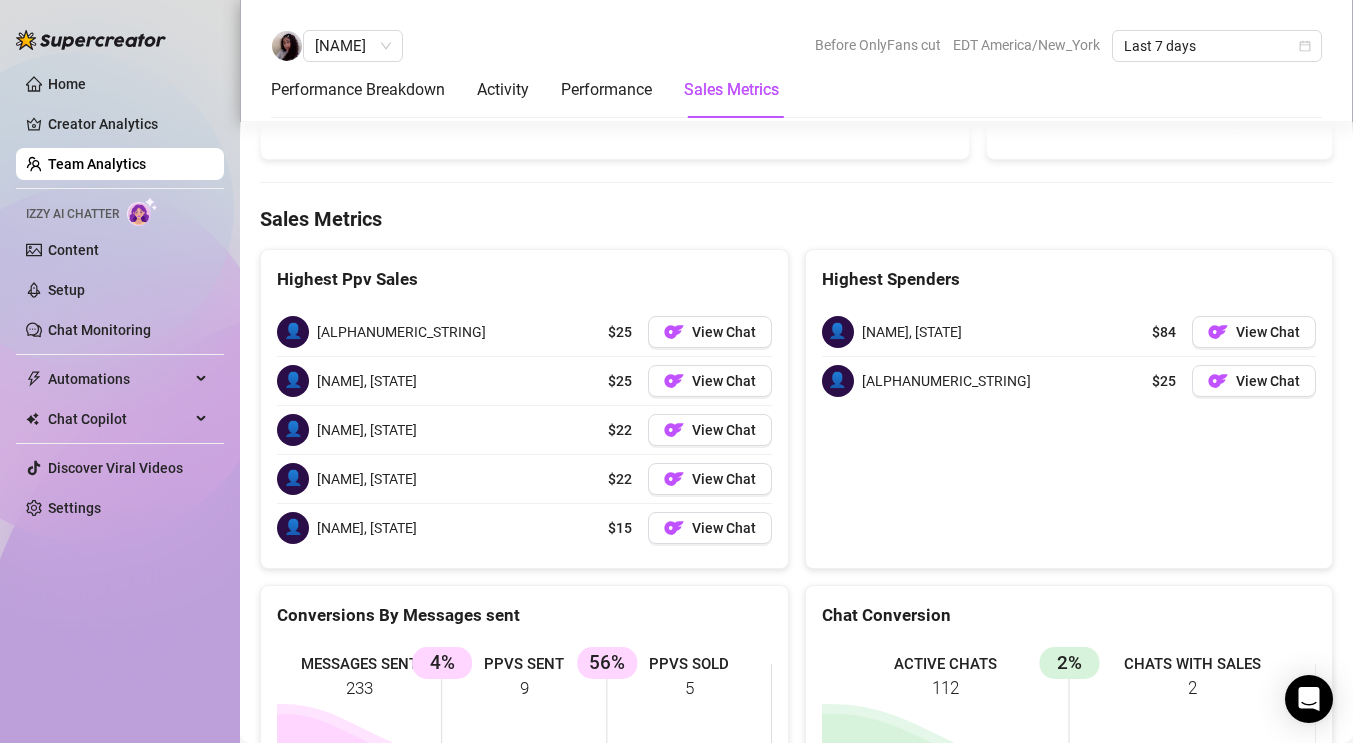 scroll, scrollTop: 2739, scrollLeft: 0, axis: vertical 